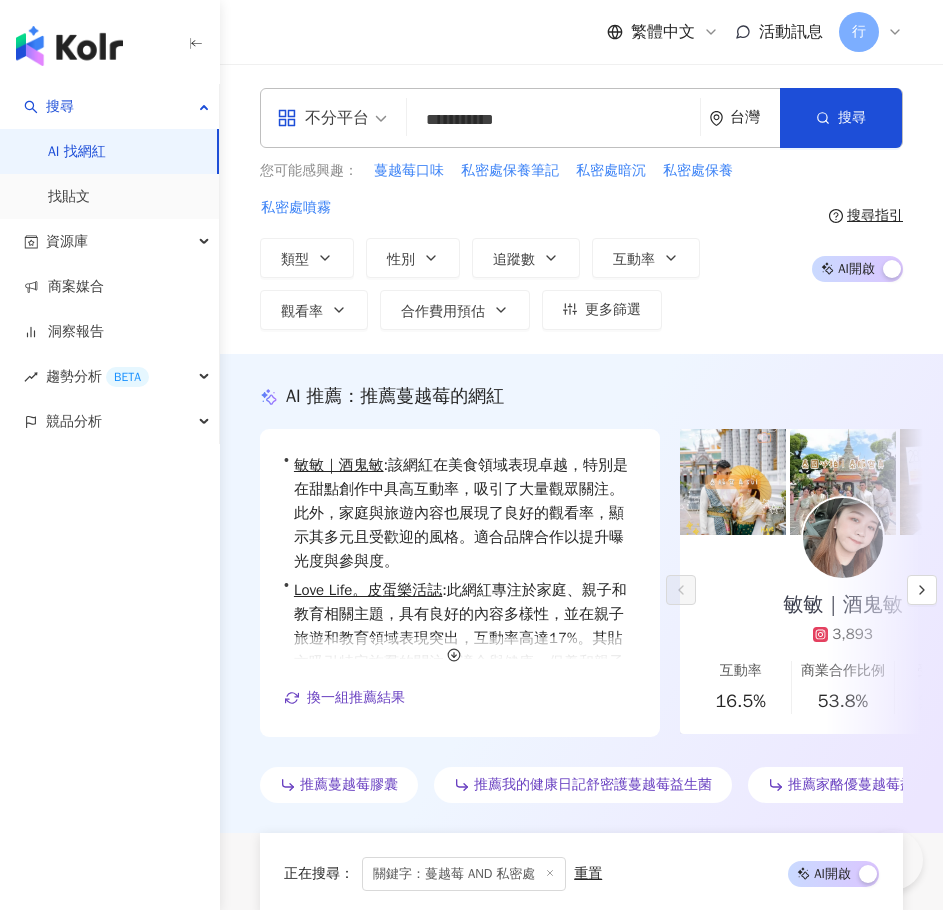 scroll, scrollTop: 3700, scrollLeft: 0, axis: vertical 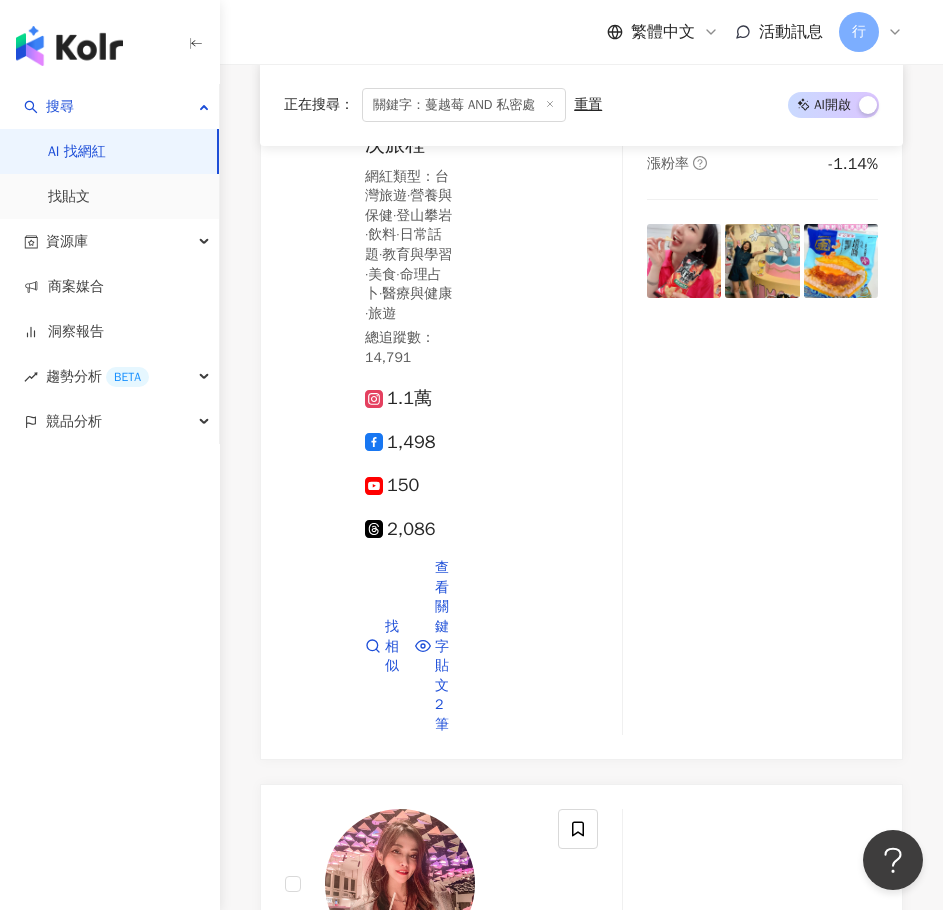 click on "下一頁" at bounding box center [665, 5084] 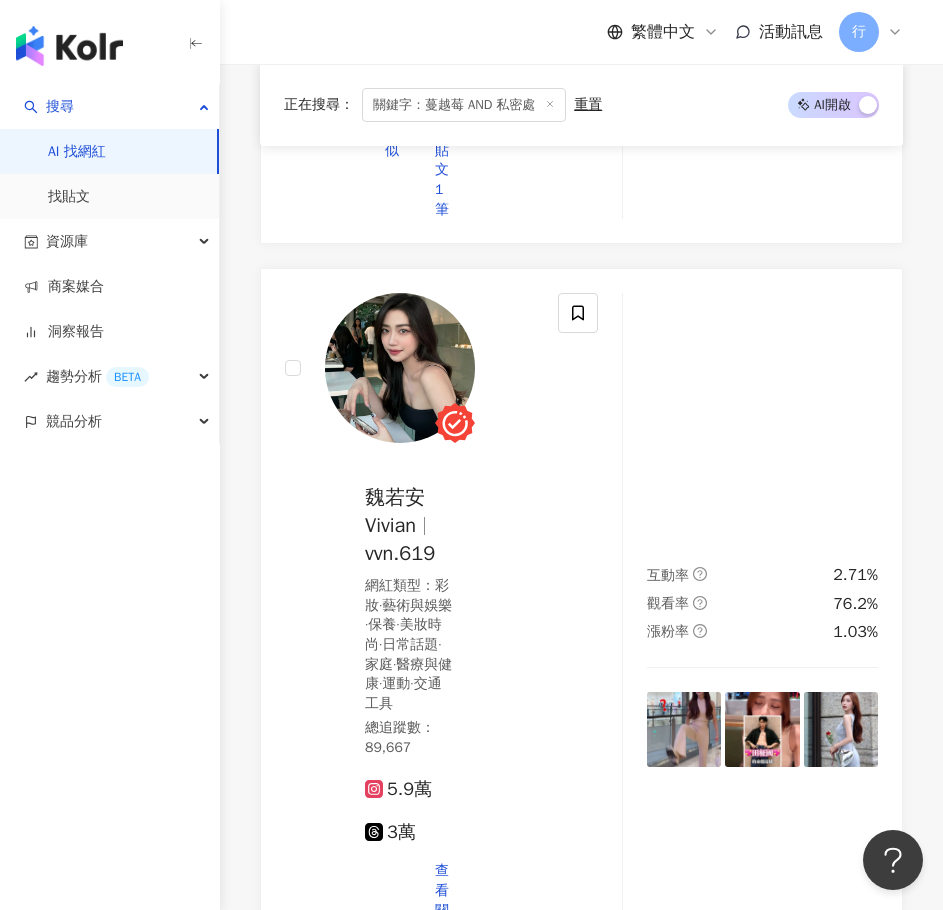 scroll, scrollTop: 5090, scrollLeft: 0, axis: vertical 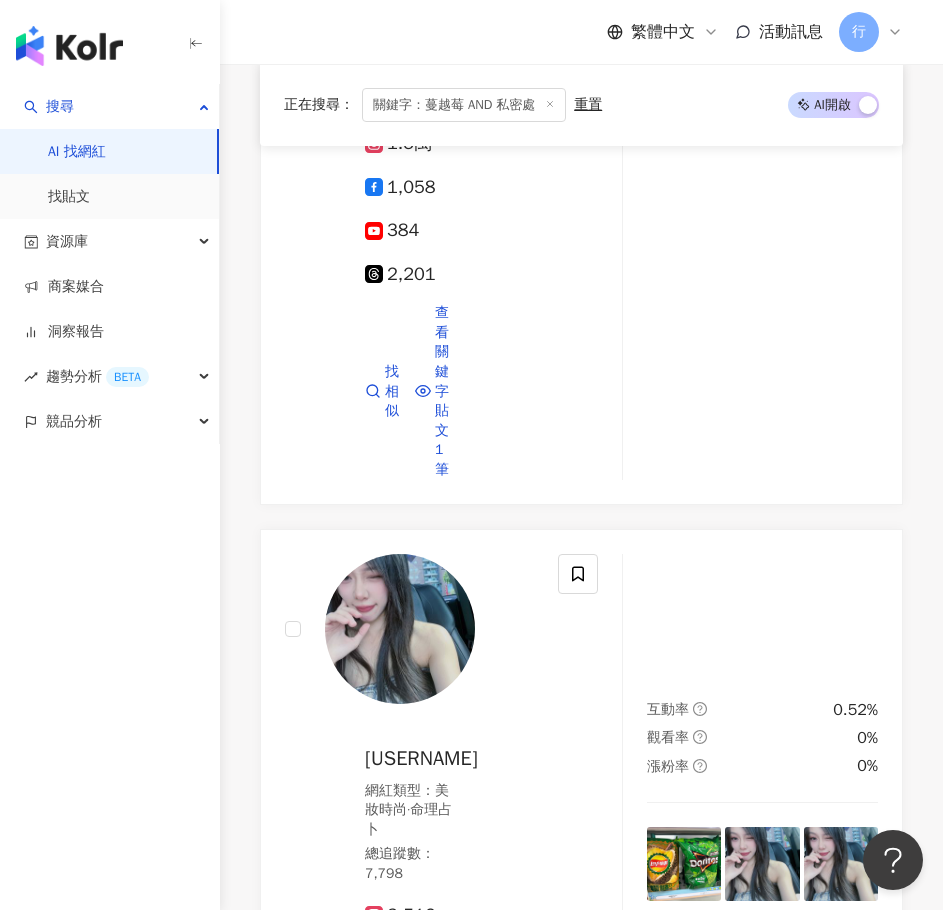 click on "上一頁" at bounding box center [498, 4706] 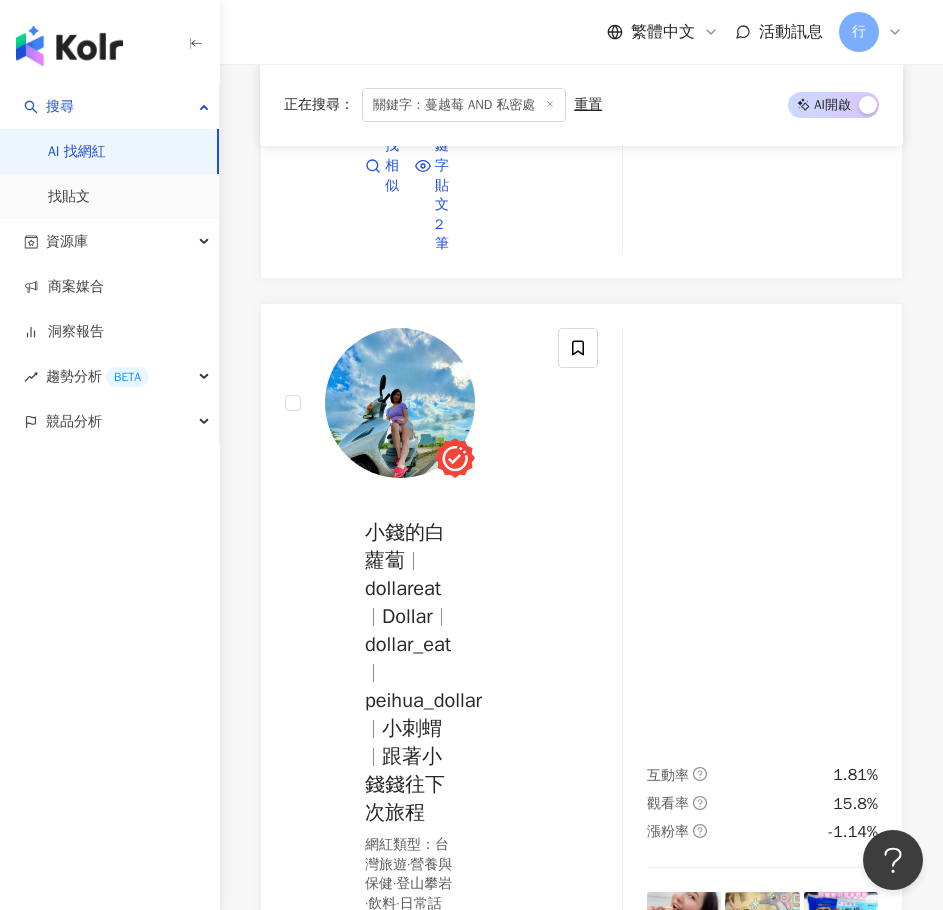 scroll, scrollTop: 5536, scrollLeft: 0, axis: vertical 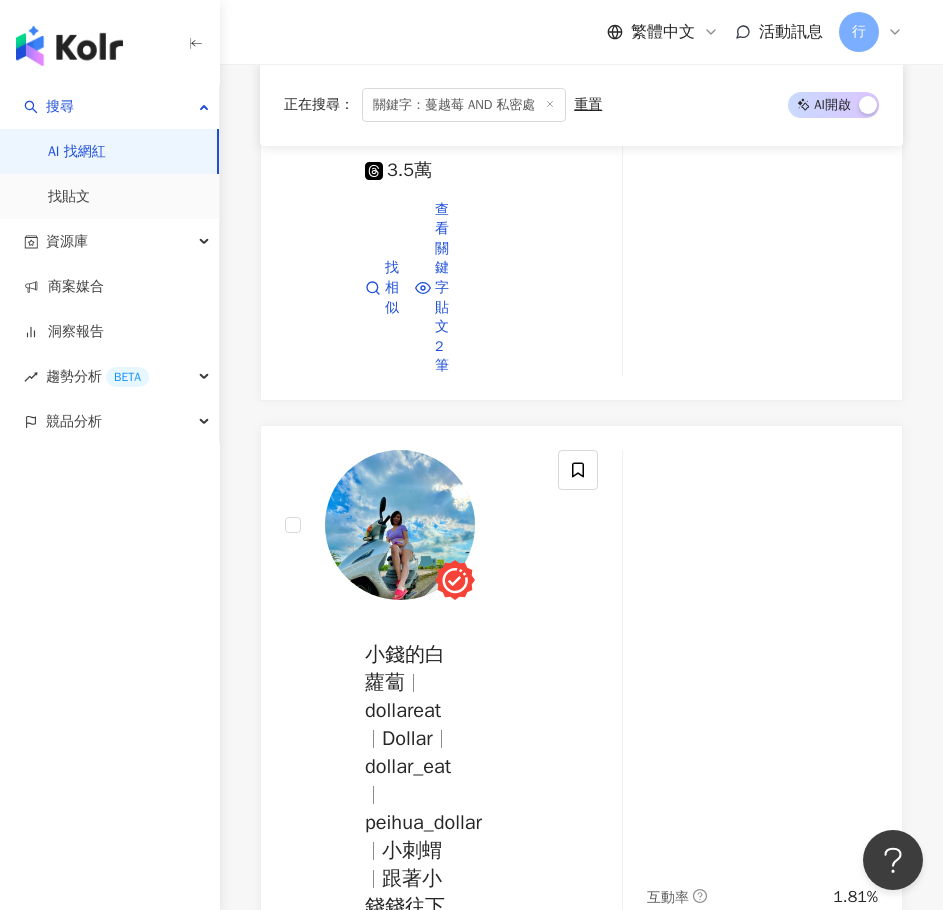 click on "查看關鍵字貼文 1 筆" at bounding box center (444, 4918) 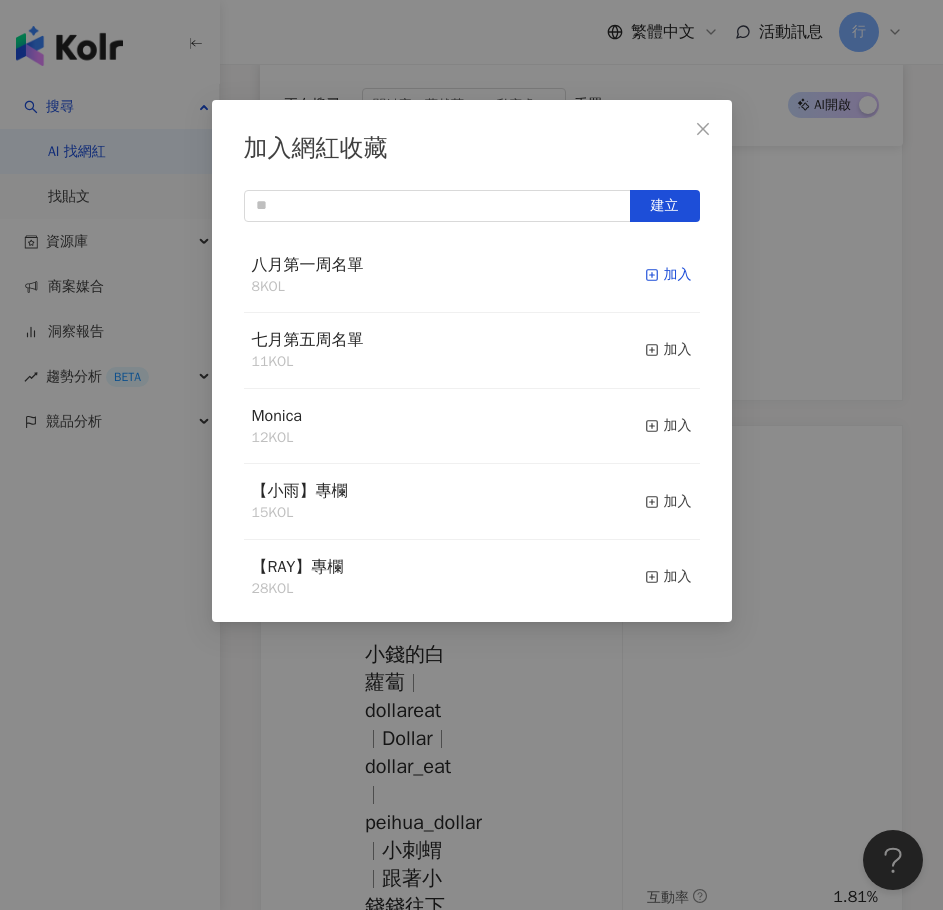 click on "加入" at bounding box center [668, 275] 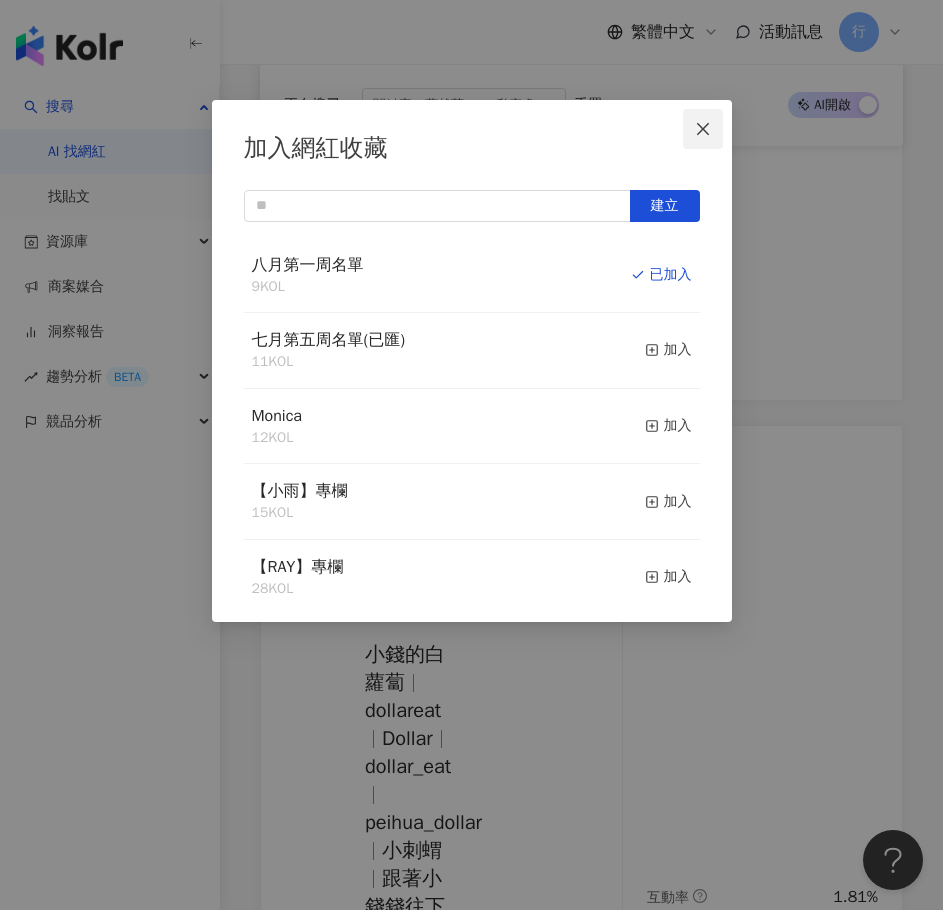 click 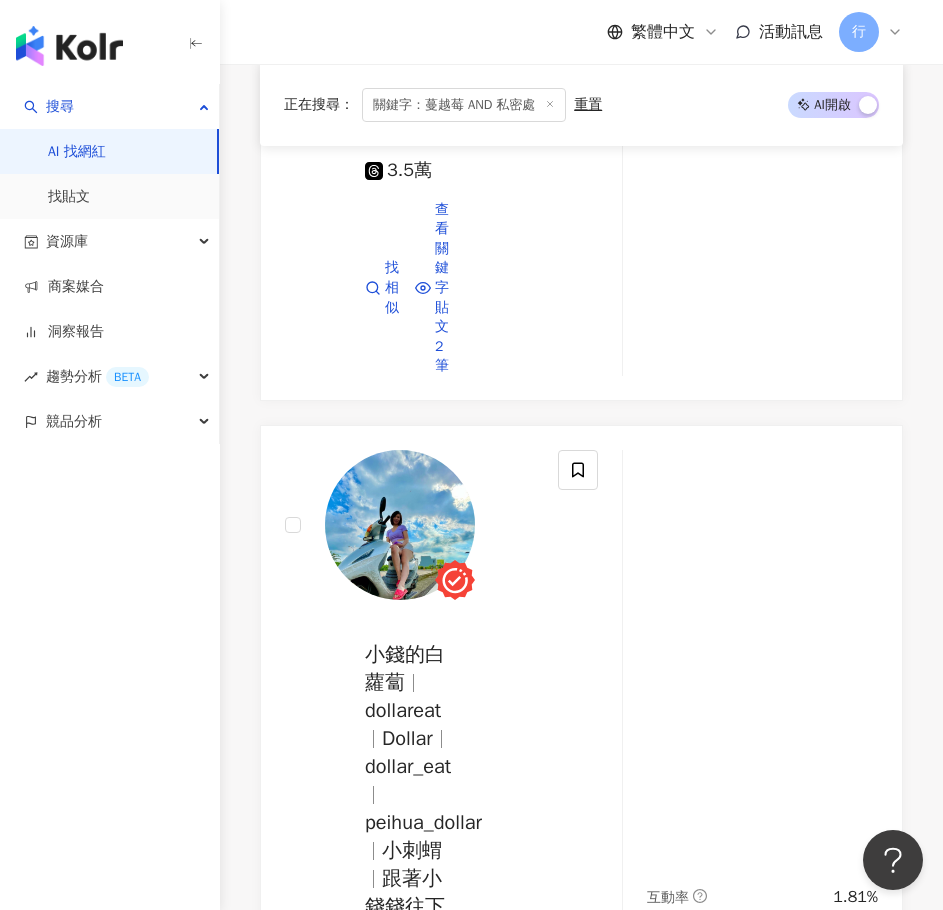 click on "下一頁" at bounding box center [665, 5115] 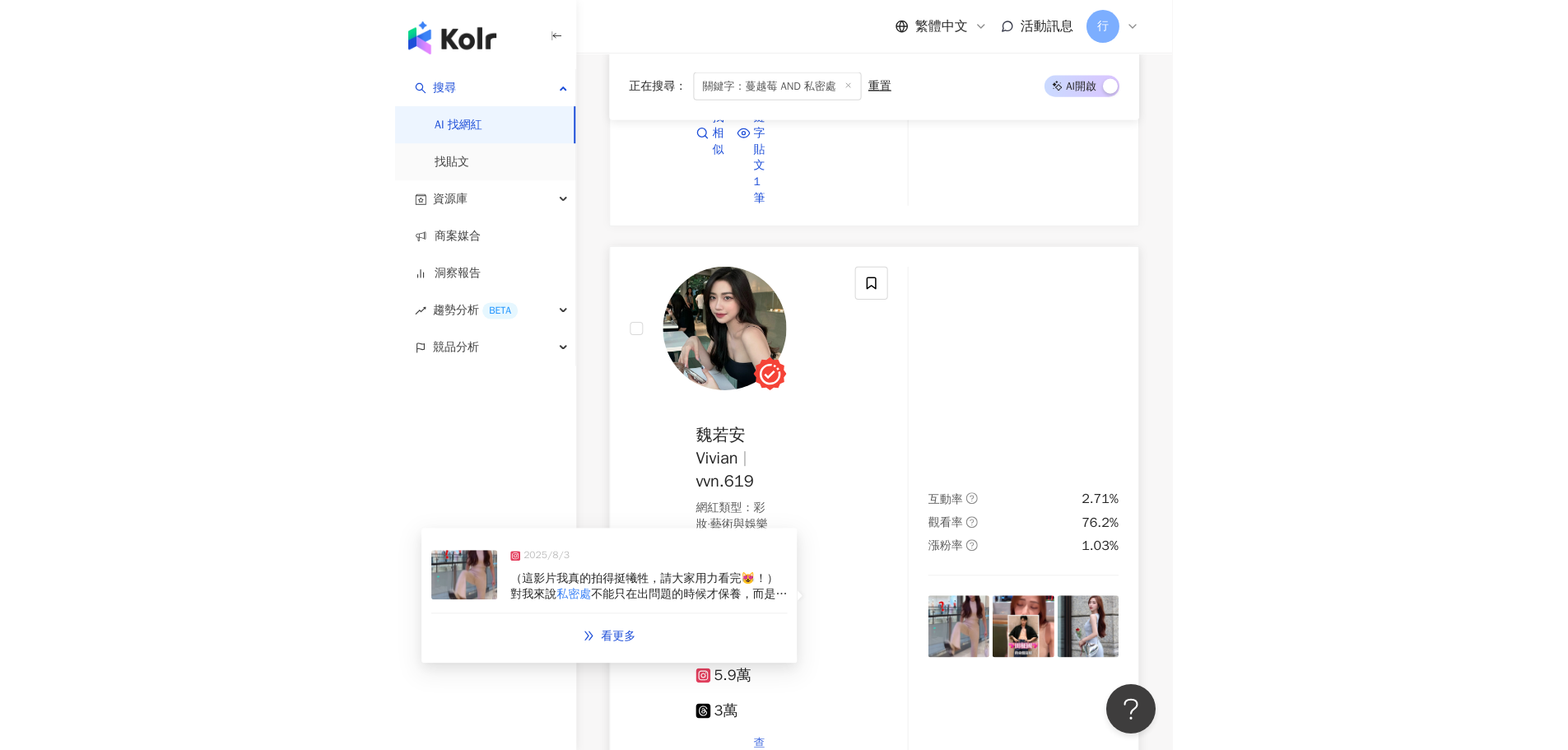 scroll, scrollTop: 1093, scrollLeft: 0, axis: vertical 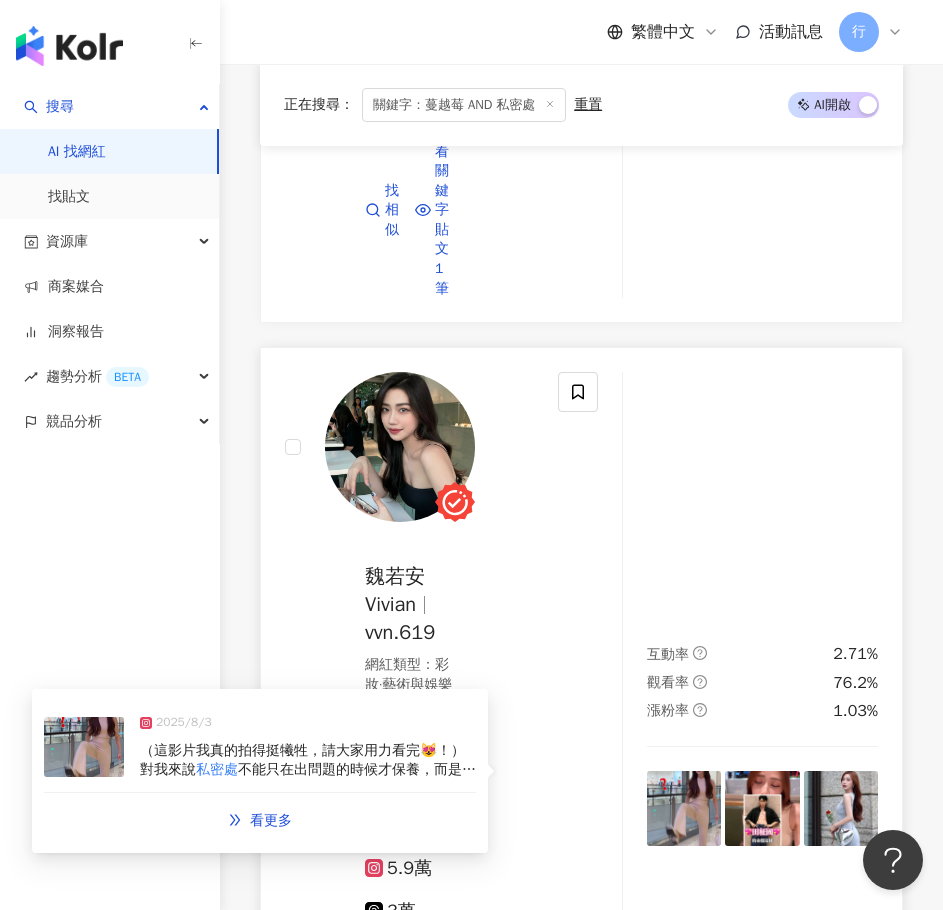 click on "查看關鍵字貼文 1 筆" at bounding box center [444, 1028] 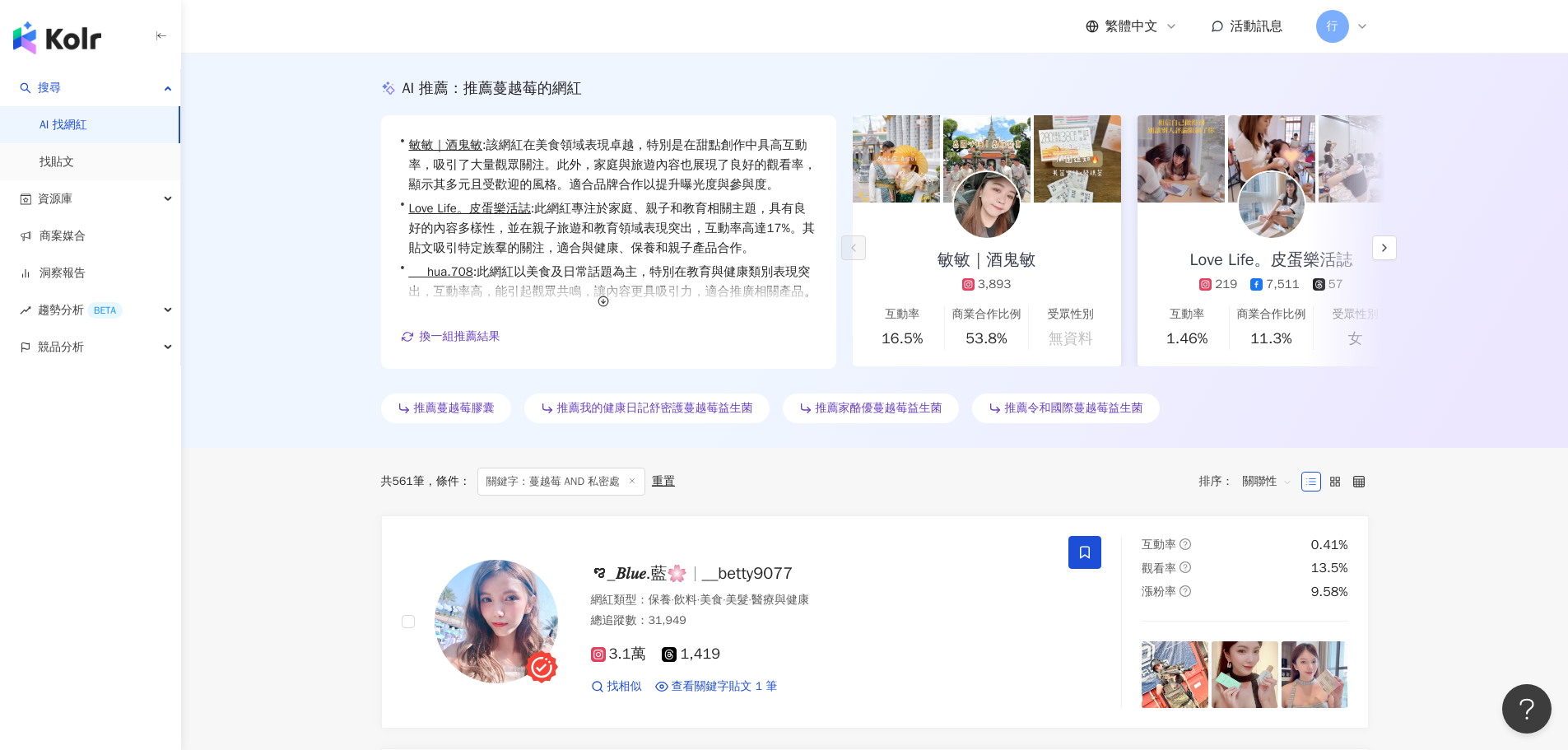 scroll, scrollTop: 0, scrollLeft: 0, axis: both 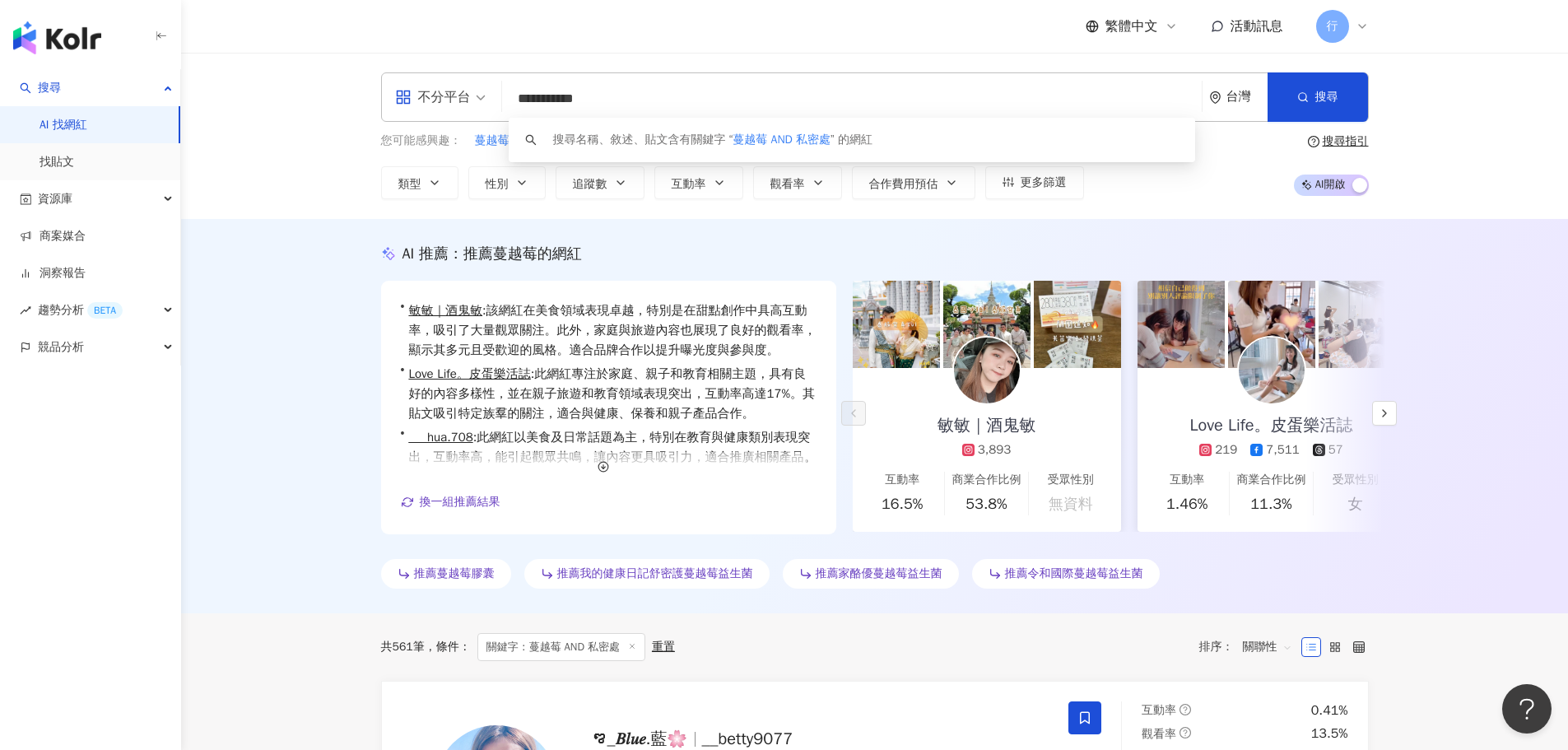 drag, startPoint x: 641, startPoint y: 100, endPoint x: 479, endPoint y: 91, distance: 162.24981 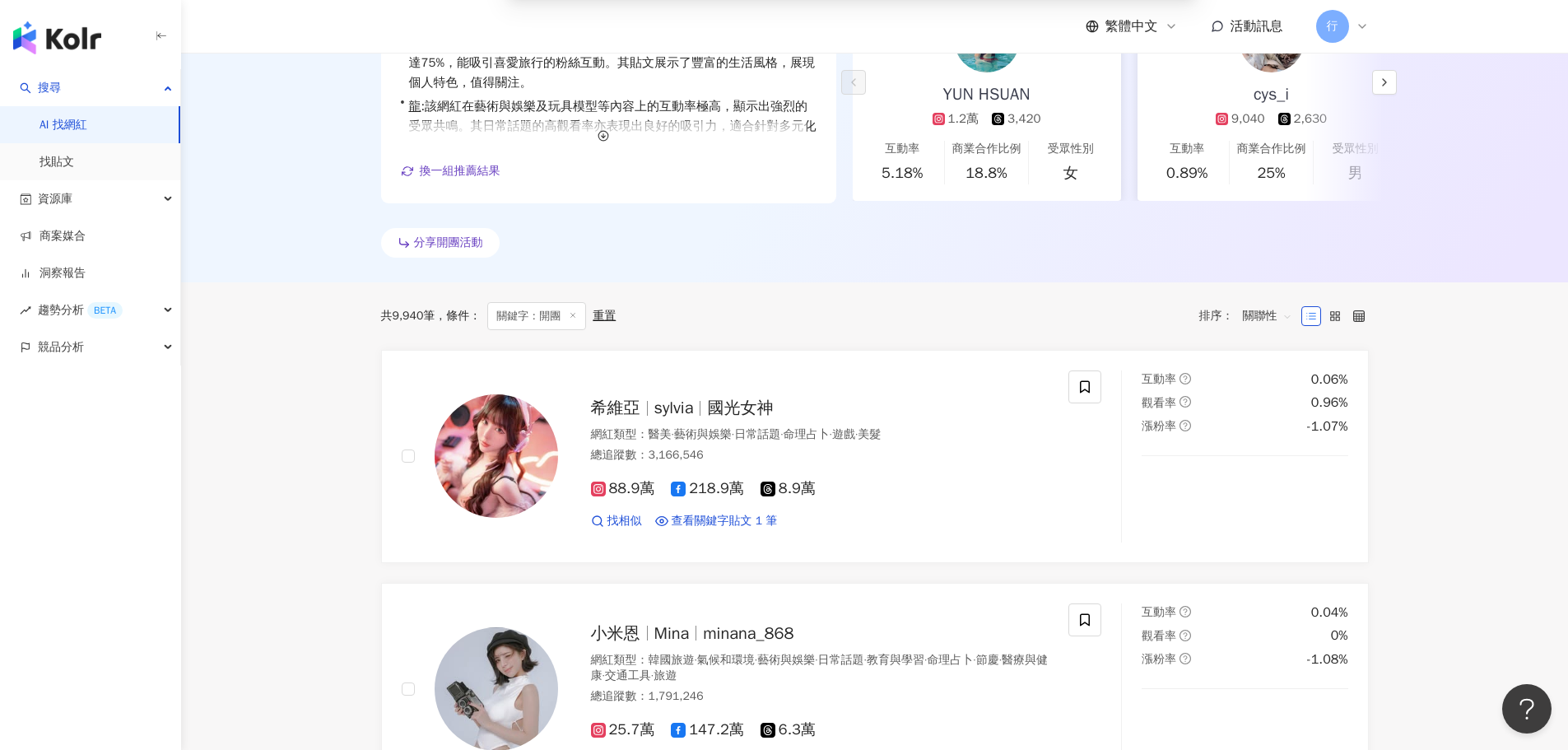 scroll, scrollTop: 0, scrollLeft: 0, axis: both 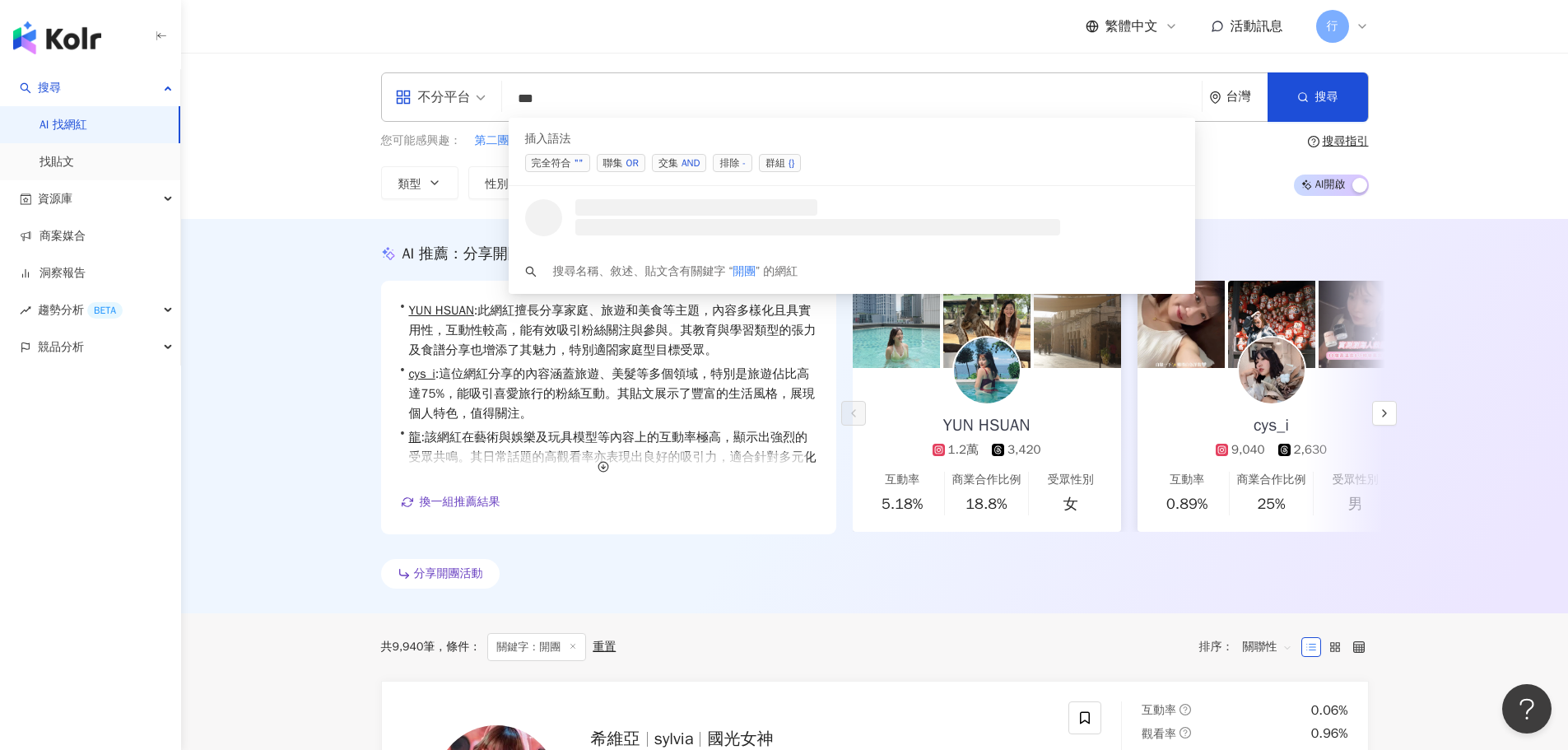 click on "AND" at bounding box center [691, 163] 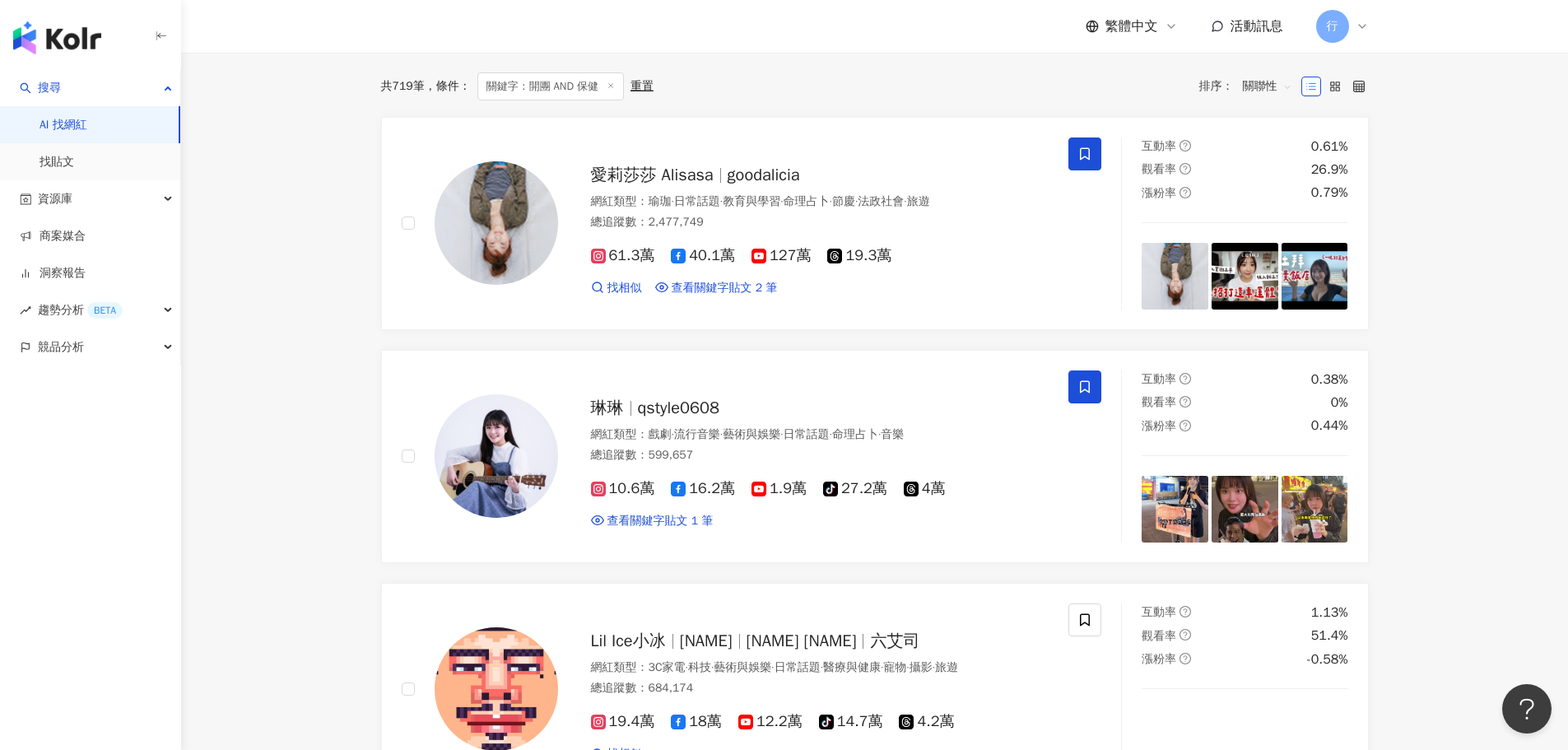 scroll, scrollTop: 494, scrollLeft: 0, axis: vertical 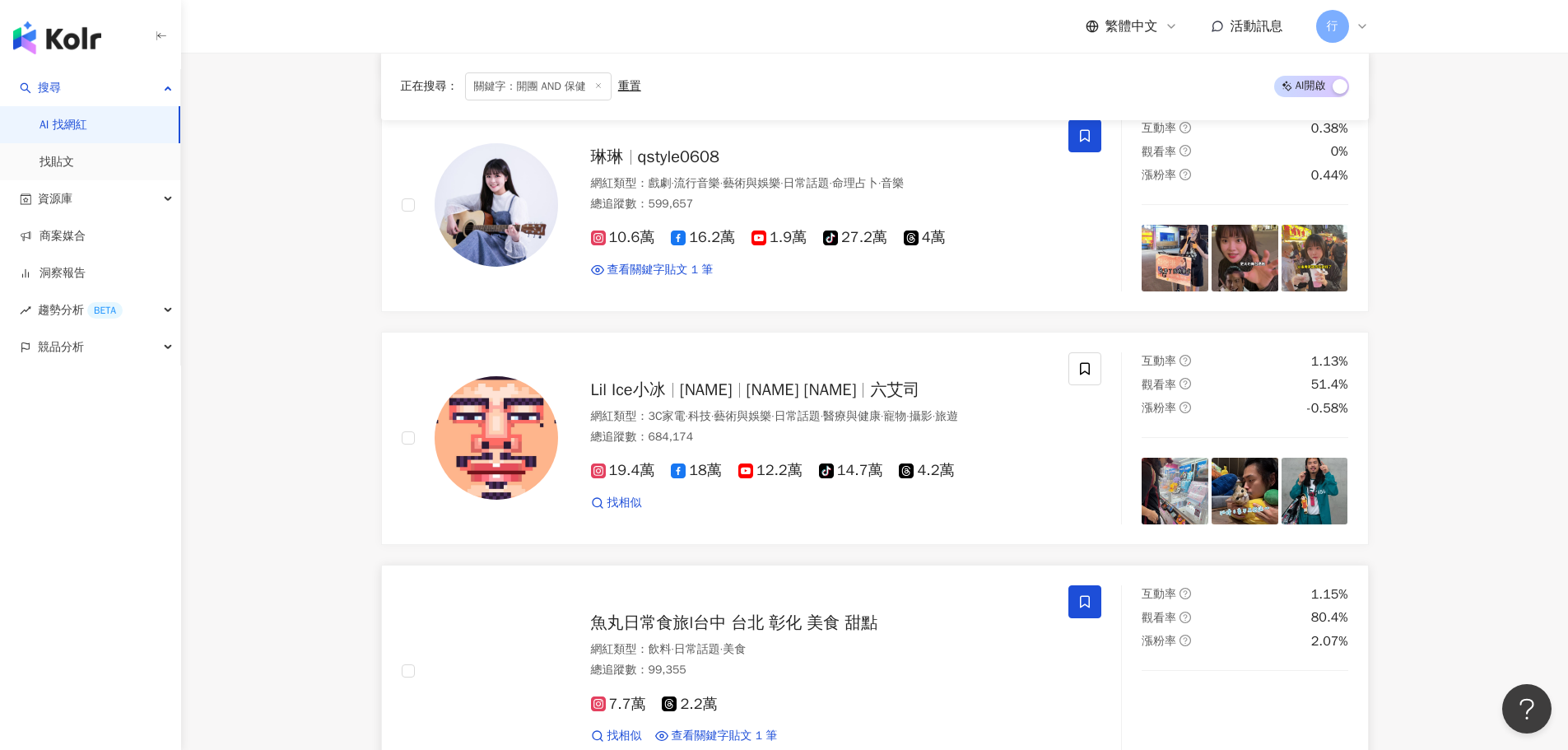 type on "*********" 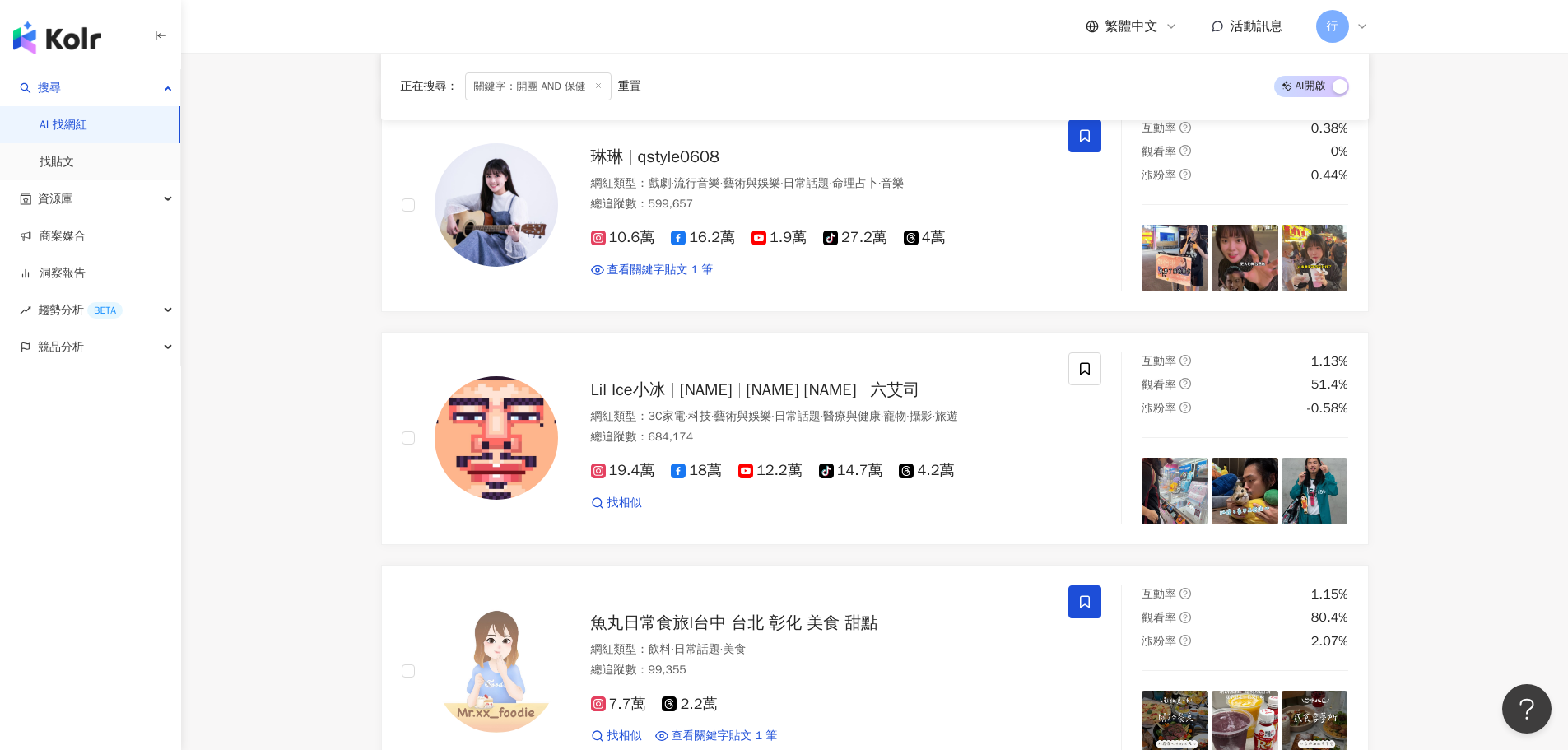 click 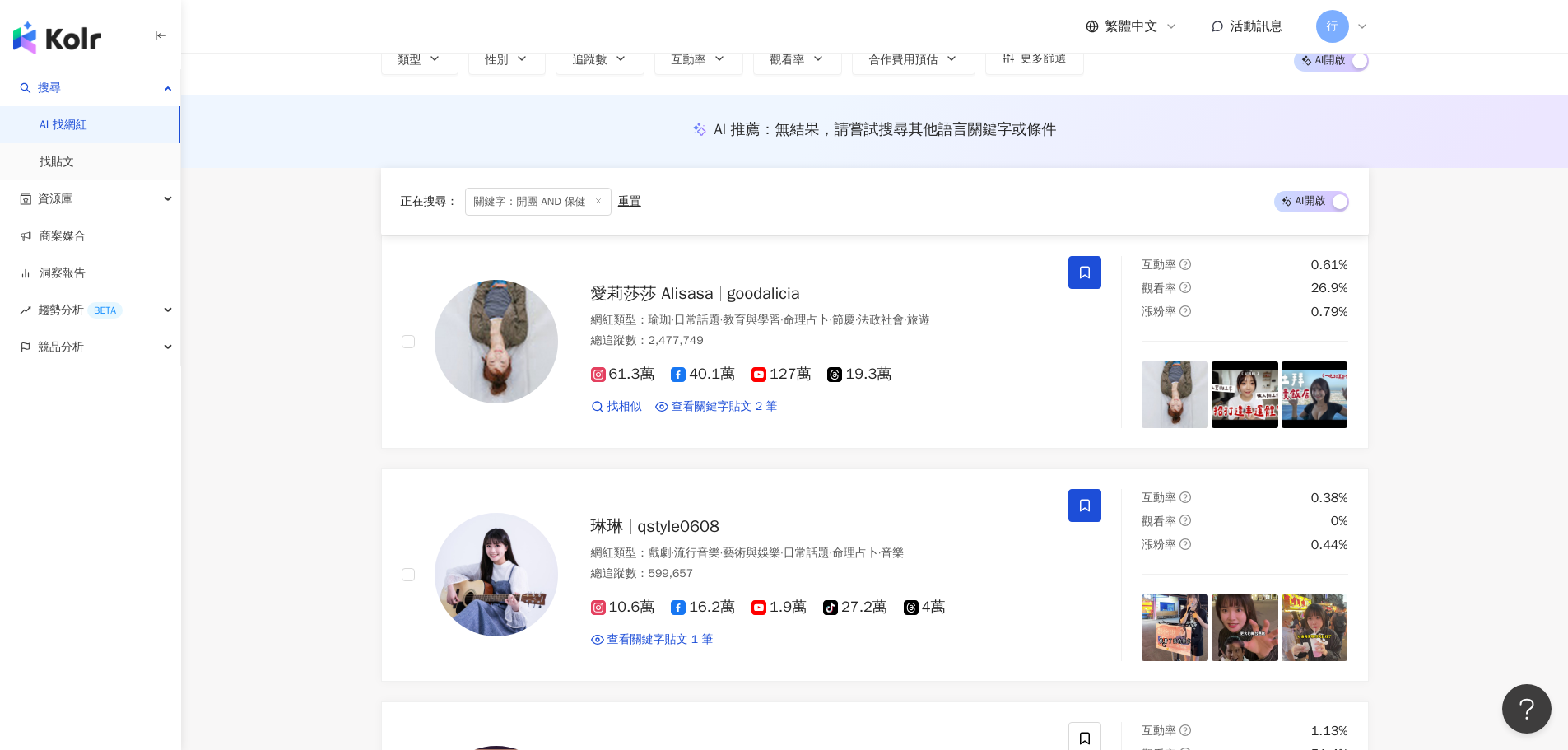 scroll, scrollTop: 0, scrollLeft: 0, axis: both 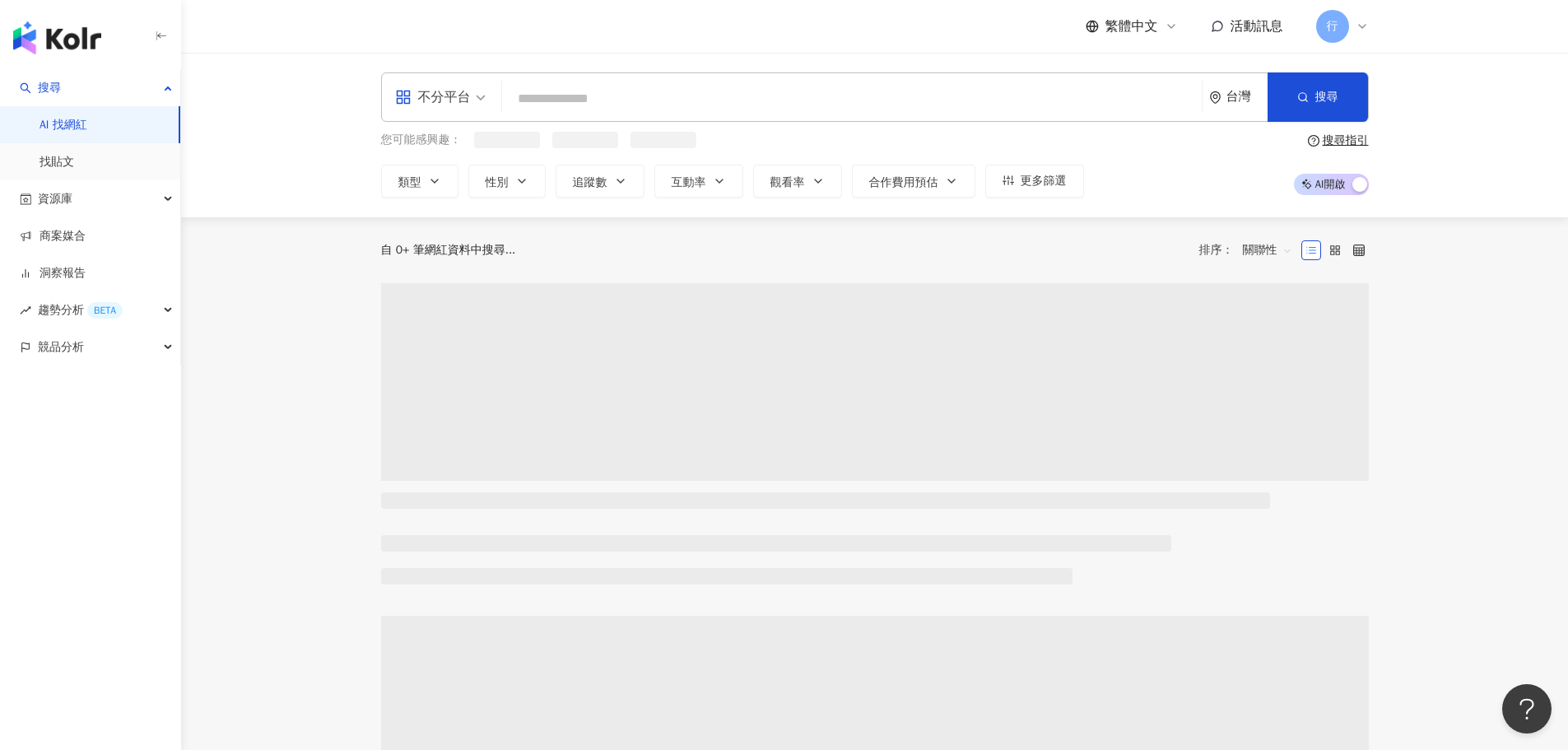 click at bounding box center [852, 99] 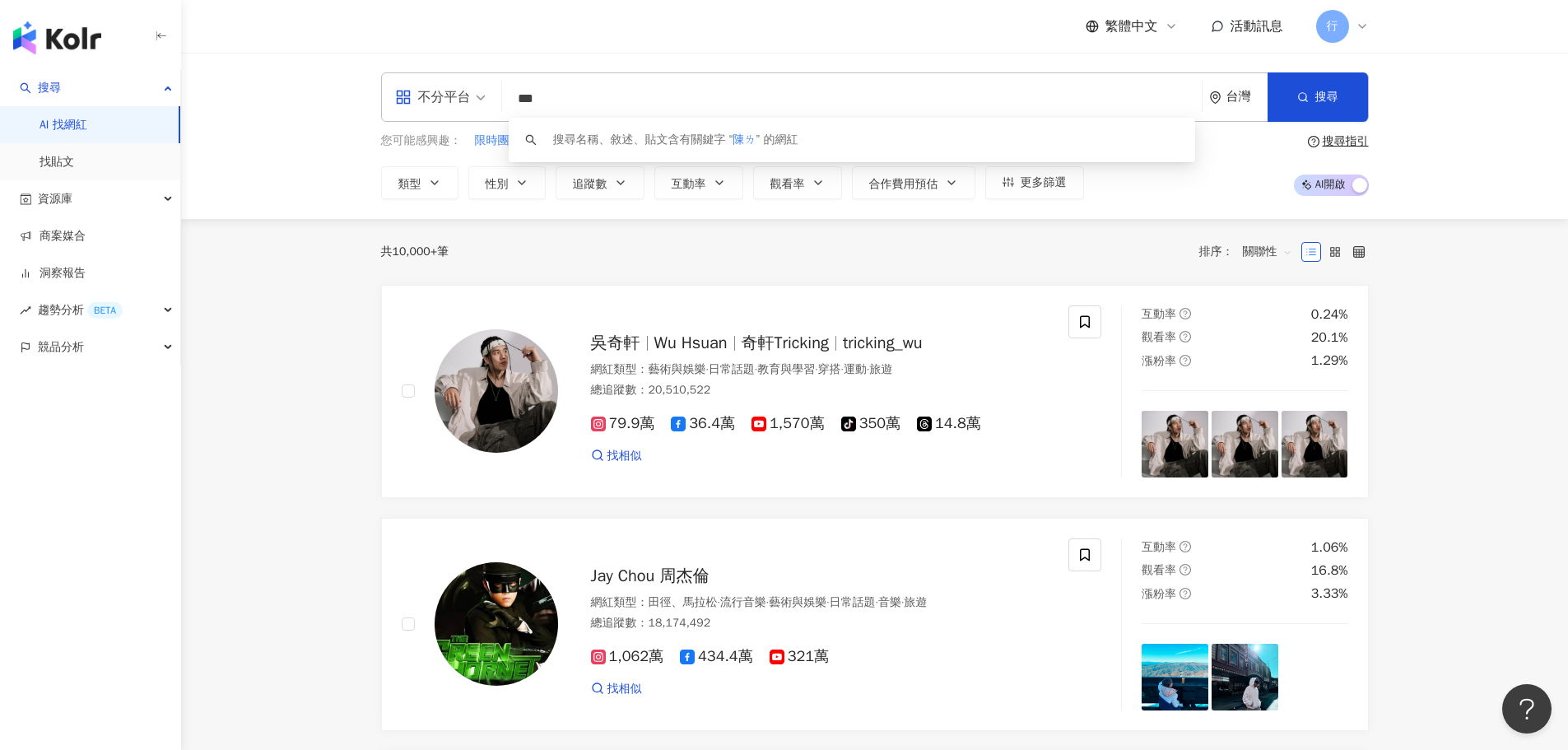 type on "**" 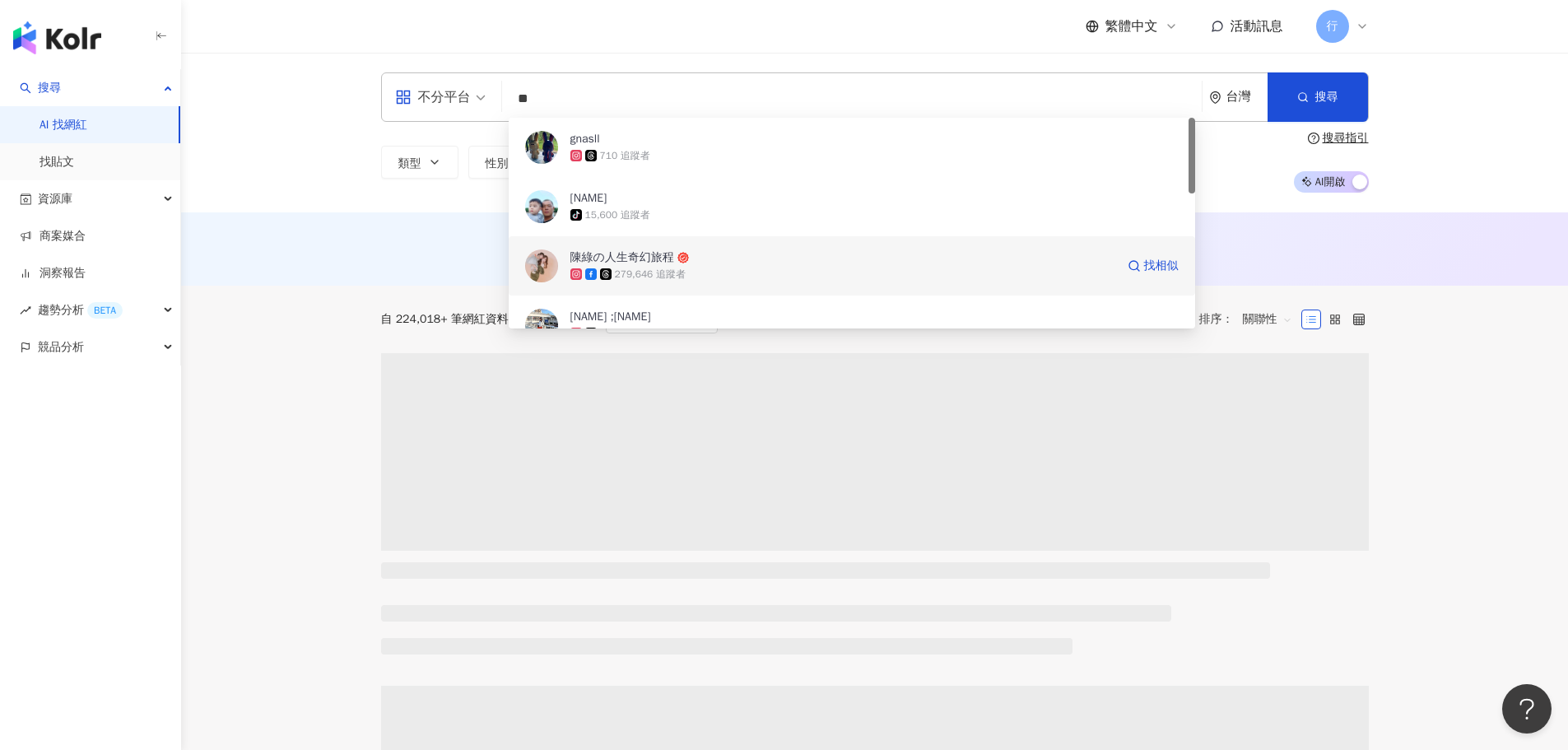 click on "279,646   追蹤者" at bounding box center [843, 274] 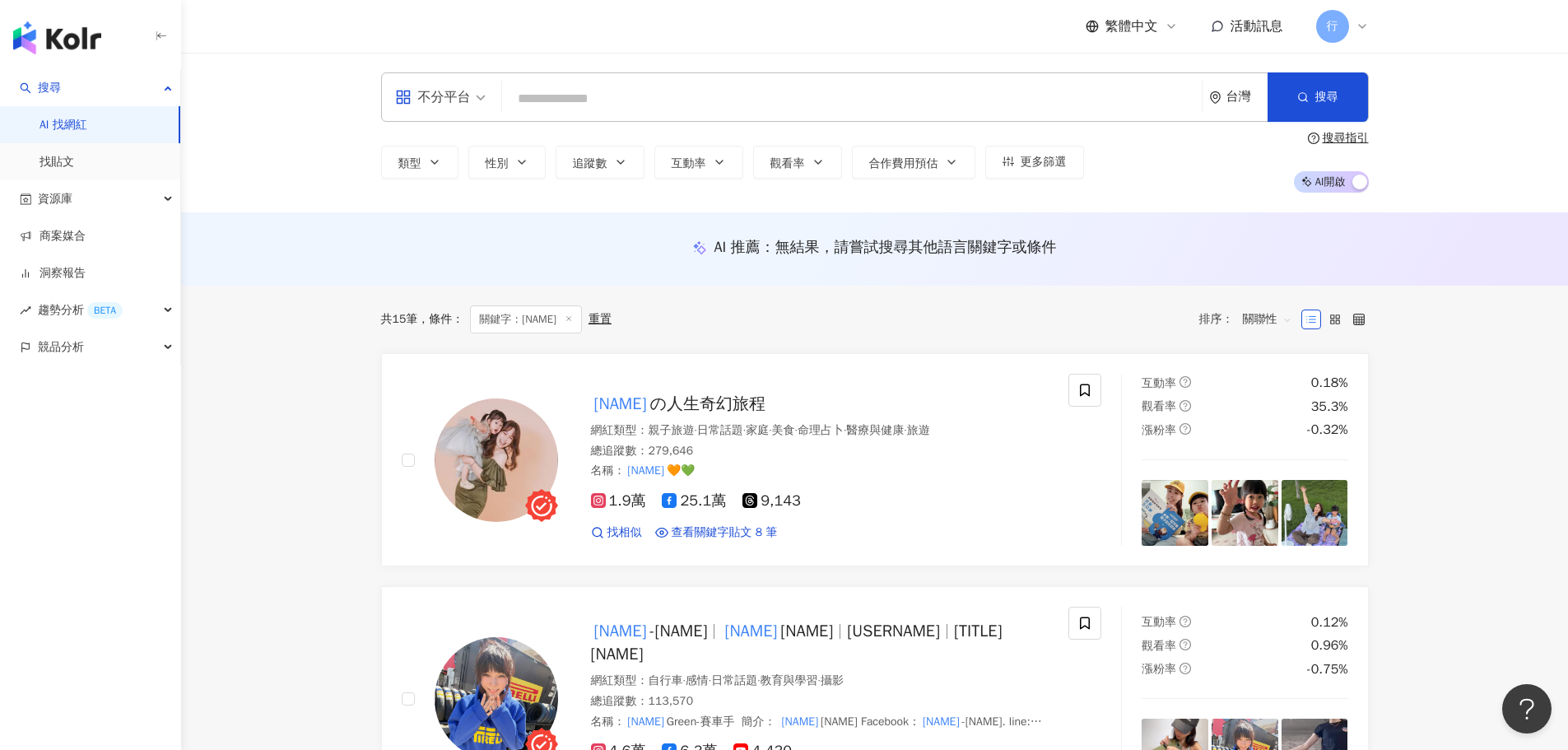 click at bounding box center (852, 99) 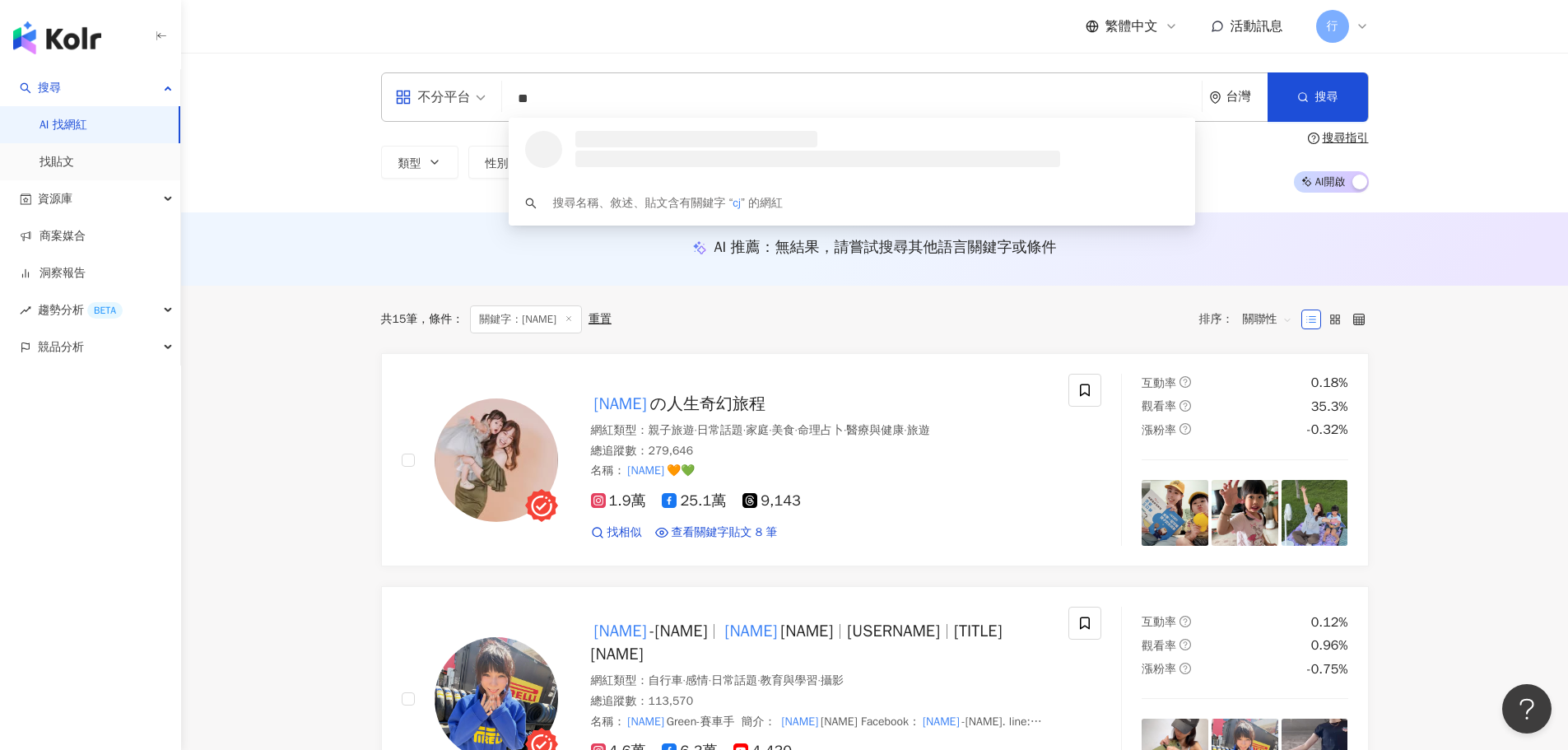type on "*" 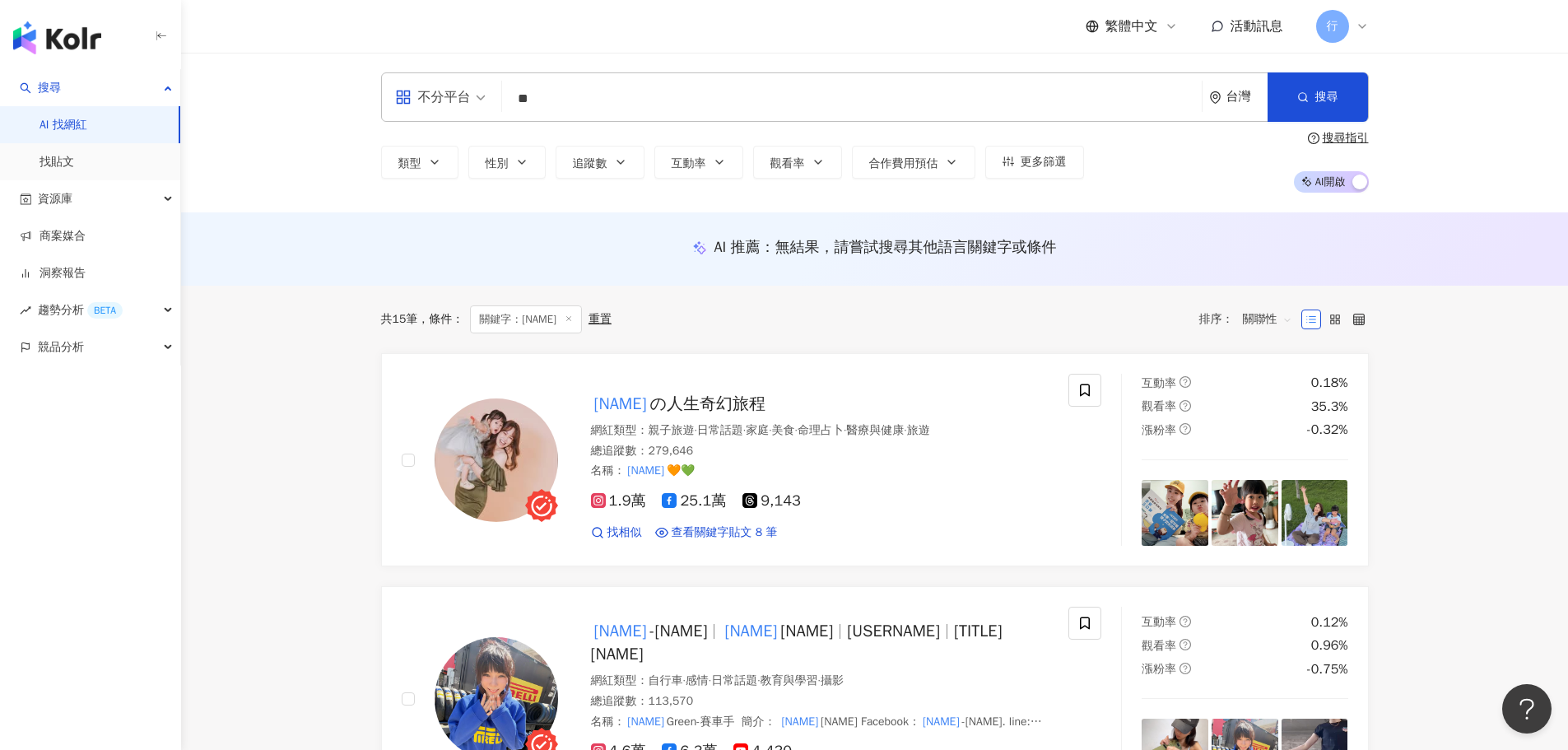type on "**" 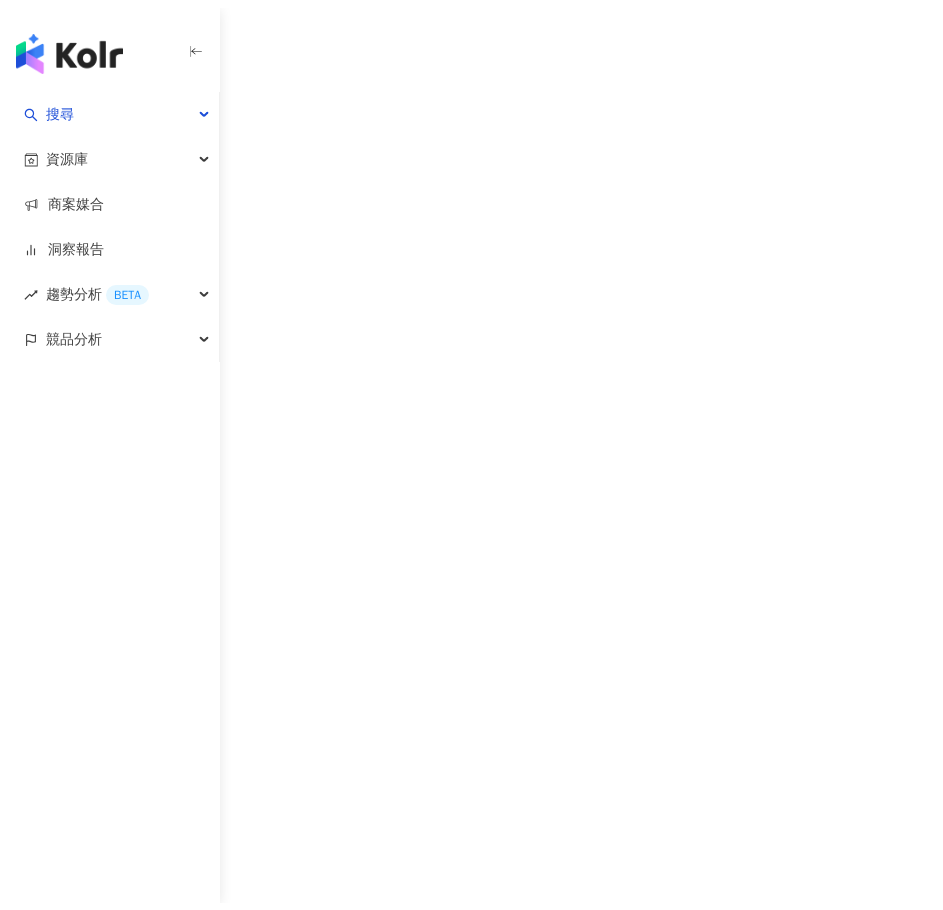 scroll, scrollTop: 0, scrollLeft: 0, axis: both 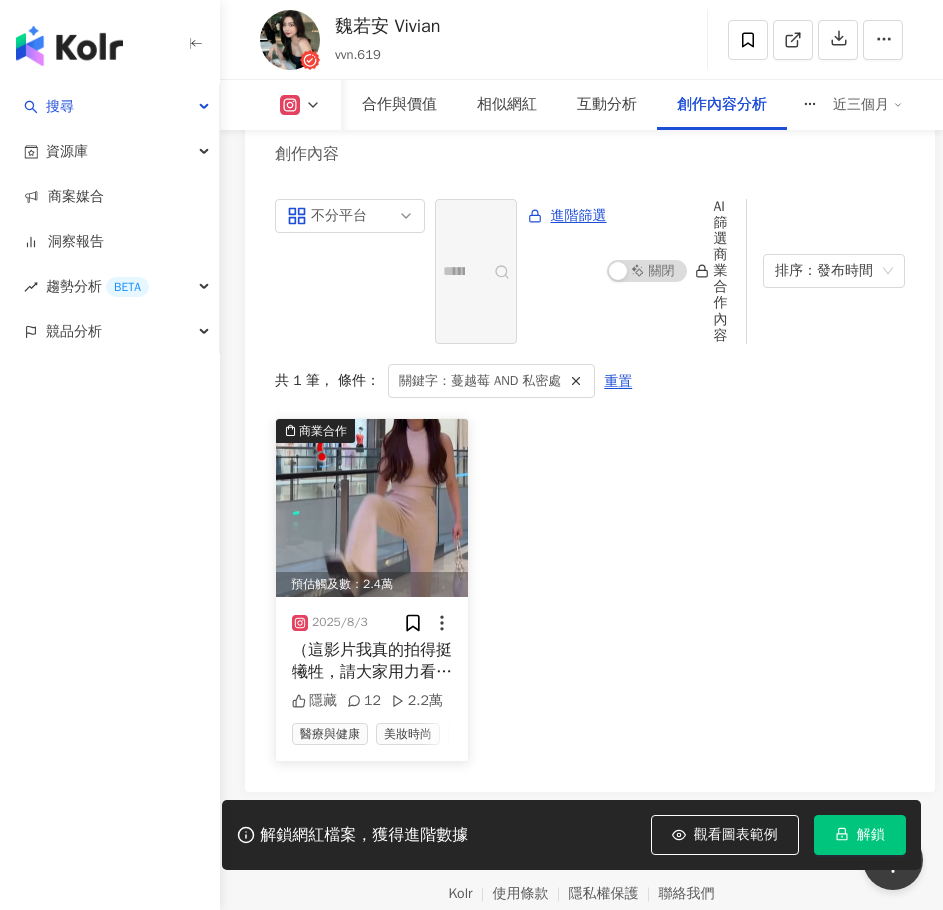 click at bounding box center [372, 508] 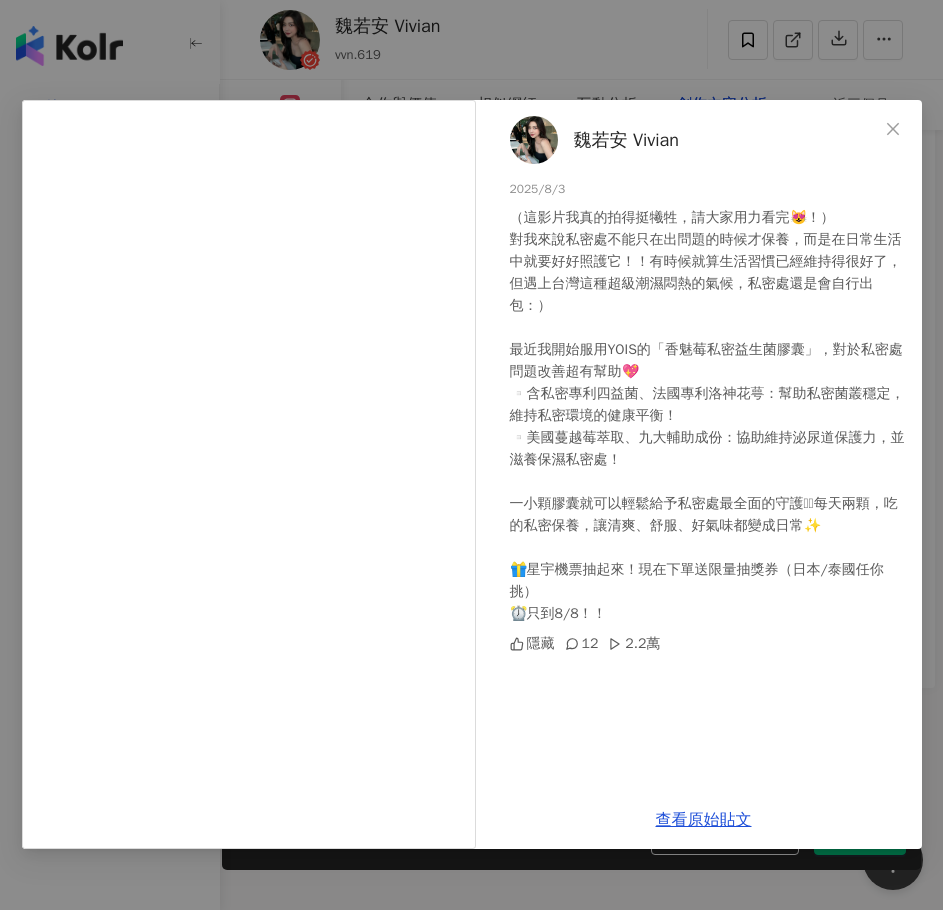 scroll, scrollTop: 9421, scrollLeft: 0, axis: vertical 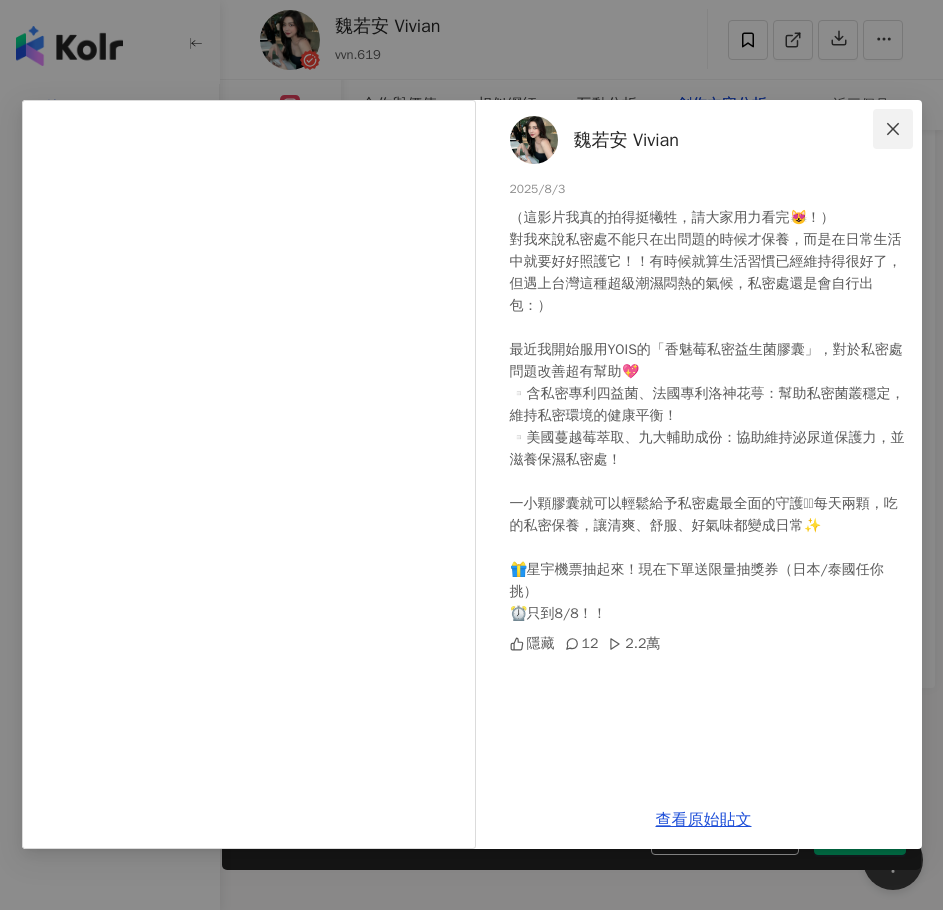 click 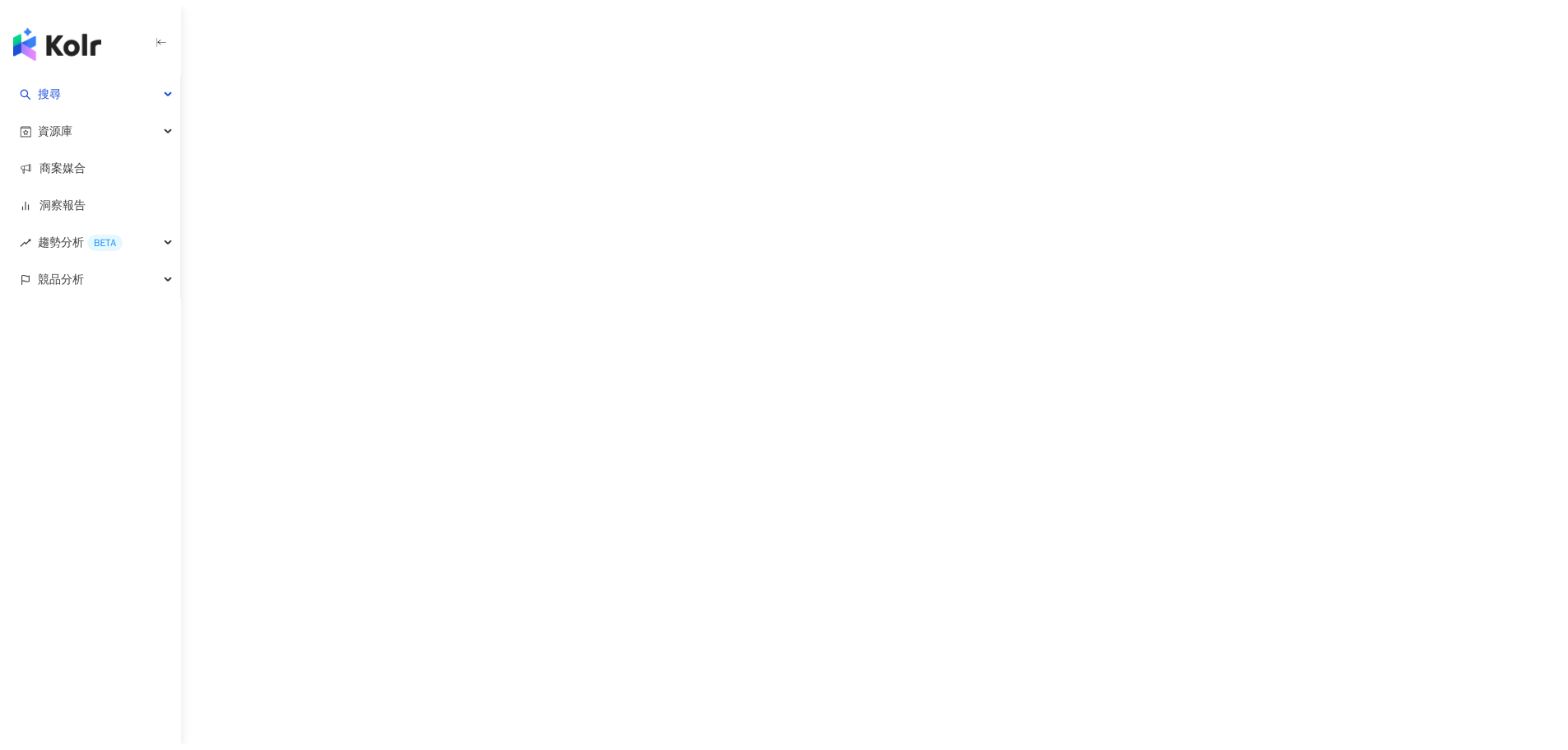 scroll, scrollTop: 0, scrollLeft: 0, axis: both 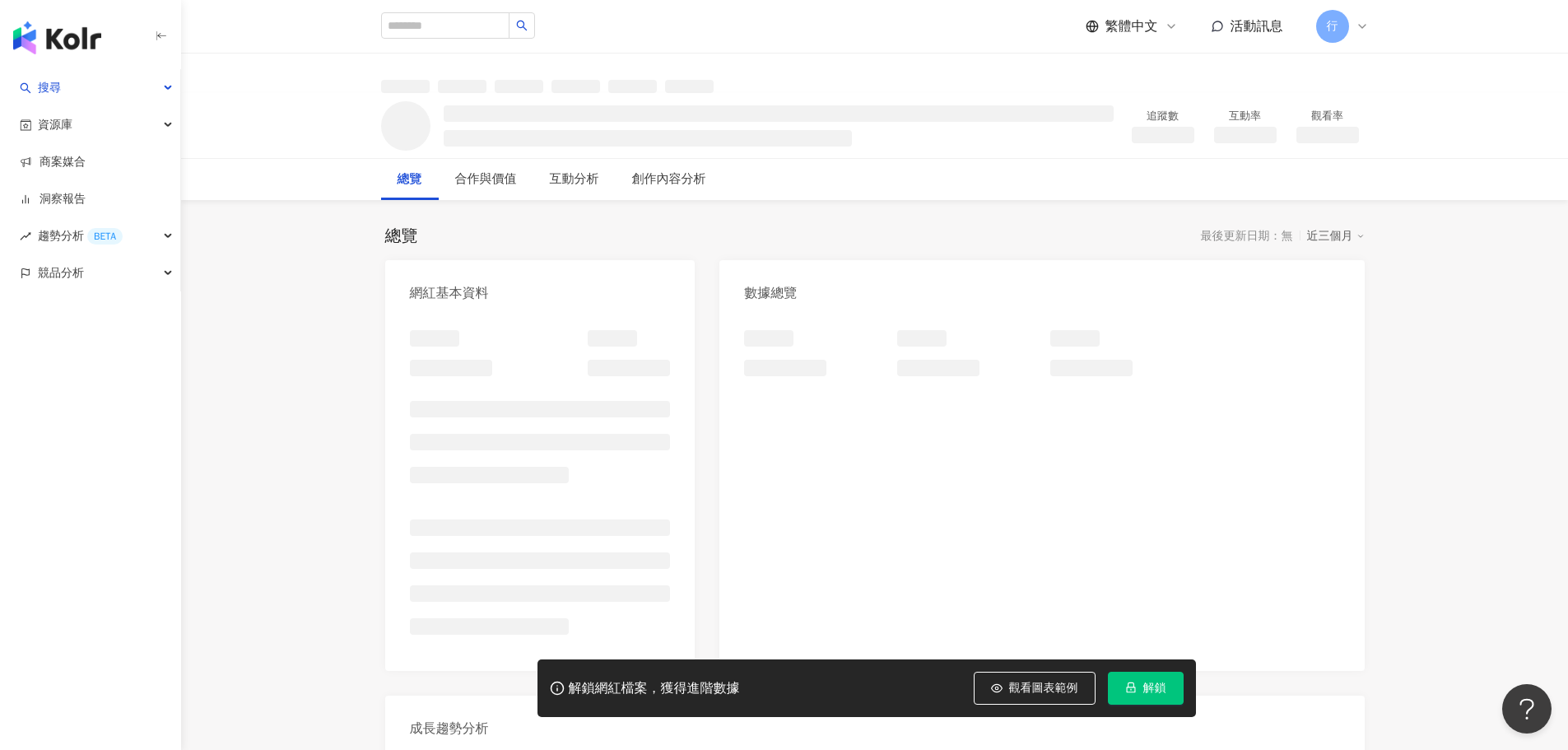 click on "解鎖" at bounding box center [1155, 688] 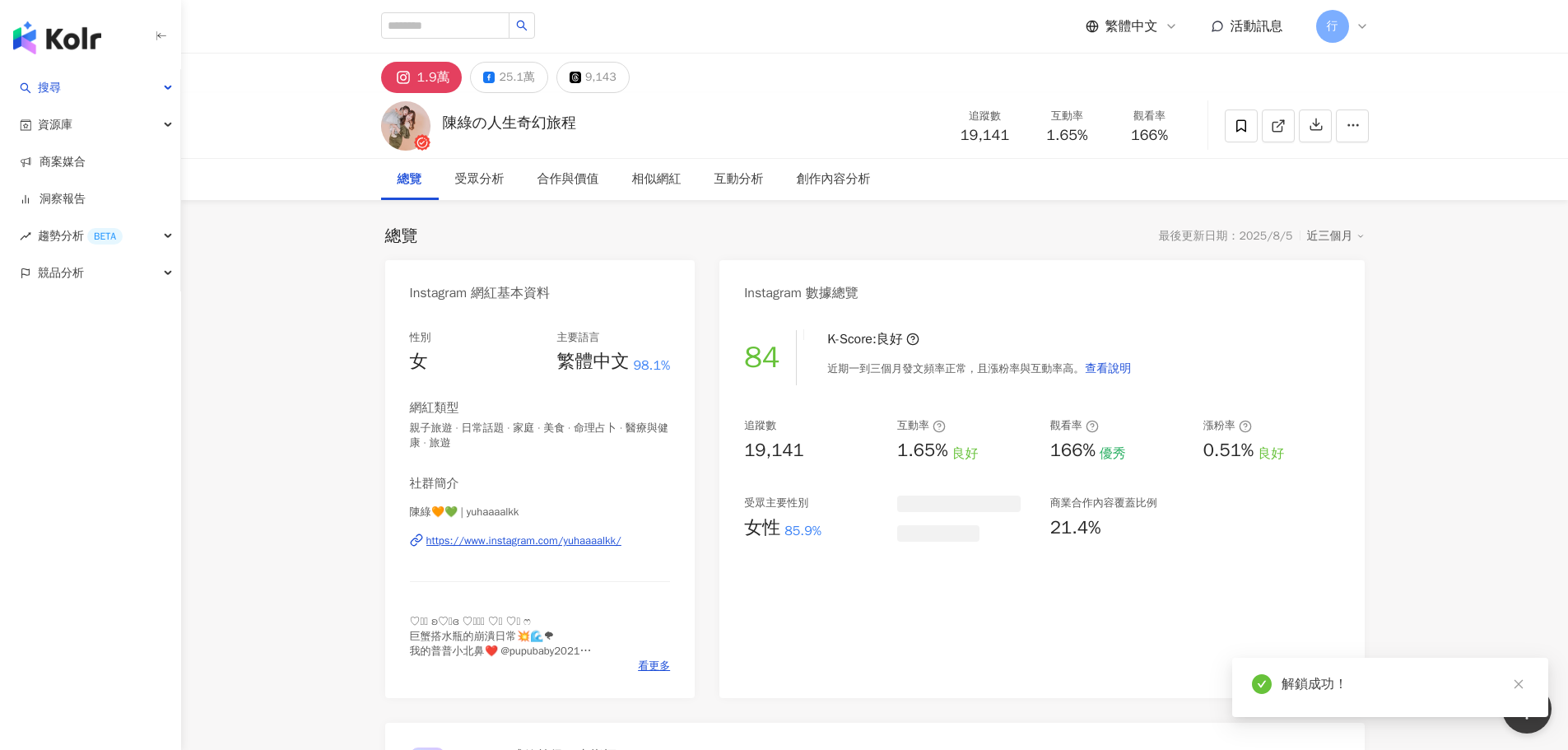 click on "1.9萬 25.1萬 9,143 陳綠の人生奇幻旅程 追蹤數 19,141 互動率 1.65% 觀看率 166% 總覽 受眾分析 合作與價值 相似網紅 互動分析 創作內容分析 總覽 最後更新日期：2025/8/5 近三個月 Instagram 網紅基本資料 性別   女 主要語言   繁體中文 98.1% 網紅類型 親子旅遊 · 日常話題 · 家庭 · 美食 · 命理占卜 · 醫療與健康 · 旅遊 社群簡介 陳綠🧡💚 | yuhaaaalkk https://www.instagram.com/yuhaaaalkk/ ♡̆̈     ʚ♡⃛ɞ     ♡̷̷̷      ♡̶      ♡̴     ෆ
巨蟹搭水瓶的崩潰日常💥🌊🌪
我的普普小北鼻❤️ @pupubaby2021
吃貨𝔾𝕠𝕦𝕣𝕞𝕖𝕥*◞🧃🥣🥞🥕യ •₊˚
標準洋裝人𝔻𝕣𝕖𝕤𝕤
合作邀約📩：katedog@ms35.hinet.net 看更多 Instagram 數據總覽 84 K-Score :   良好 近期一到三個月發文頻率正常，且漲粉率與互動率高。 查看說明 追蹤數   19,141 互動率   1.65% 良好 觀看率   166% 優秀 漲粉率   0.51% 良好" at bounding box center [874, 2639] 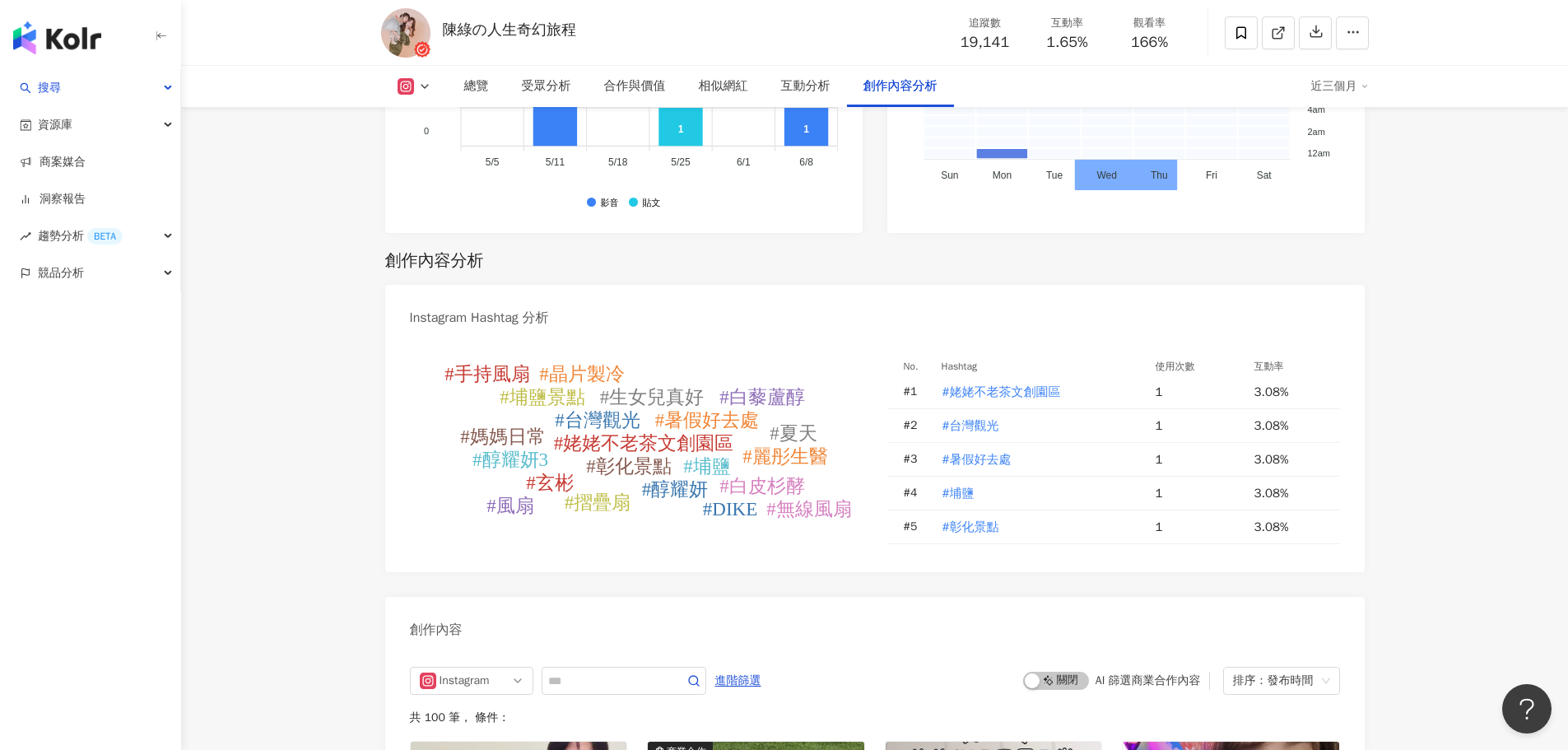 scroll, scrollTop: 5022, scrollLeft: 0, axis: vertical 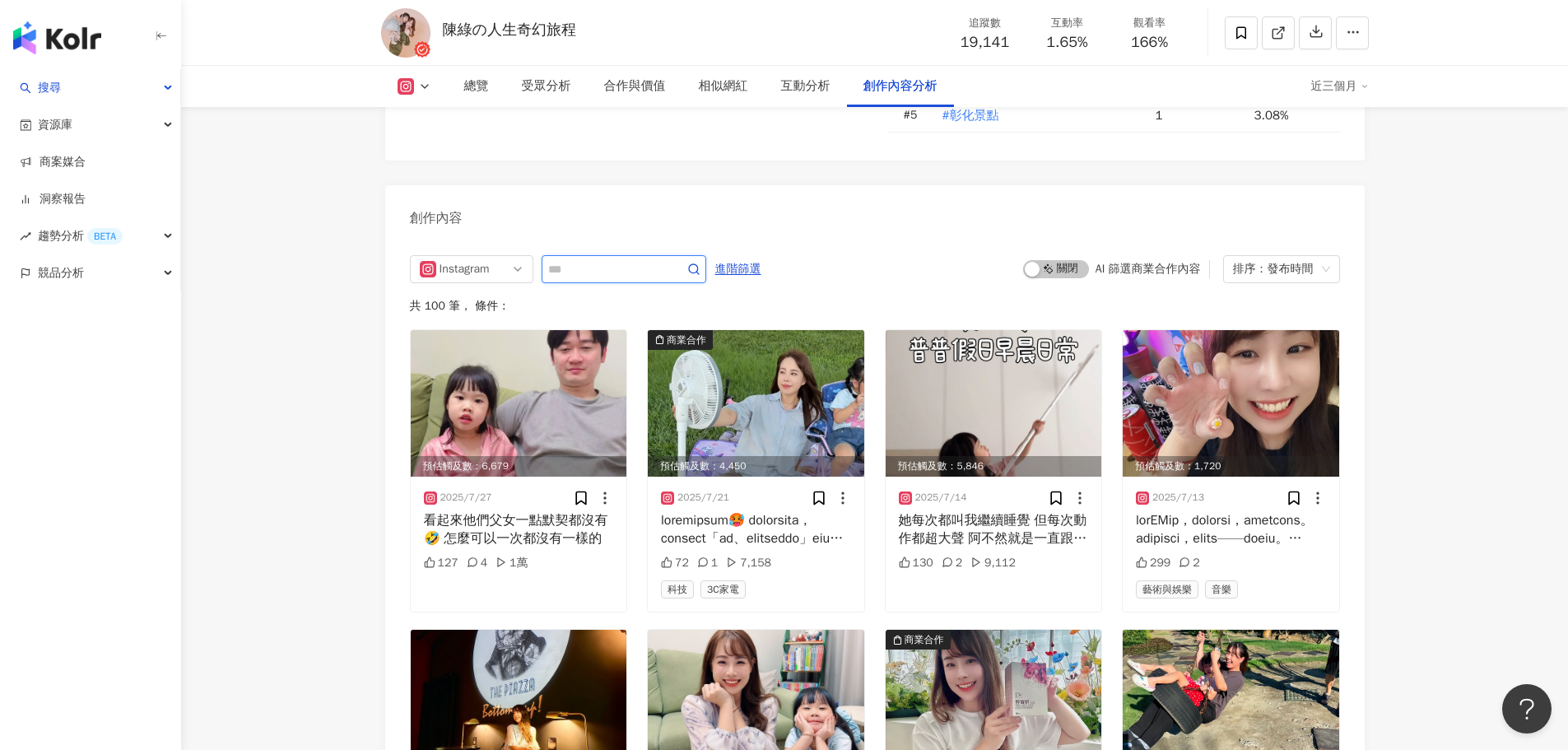 click at bounding box center [606, 269] 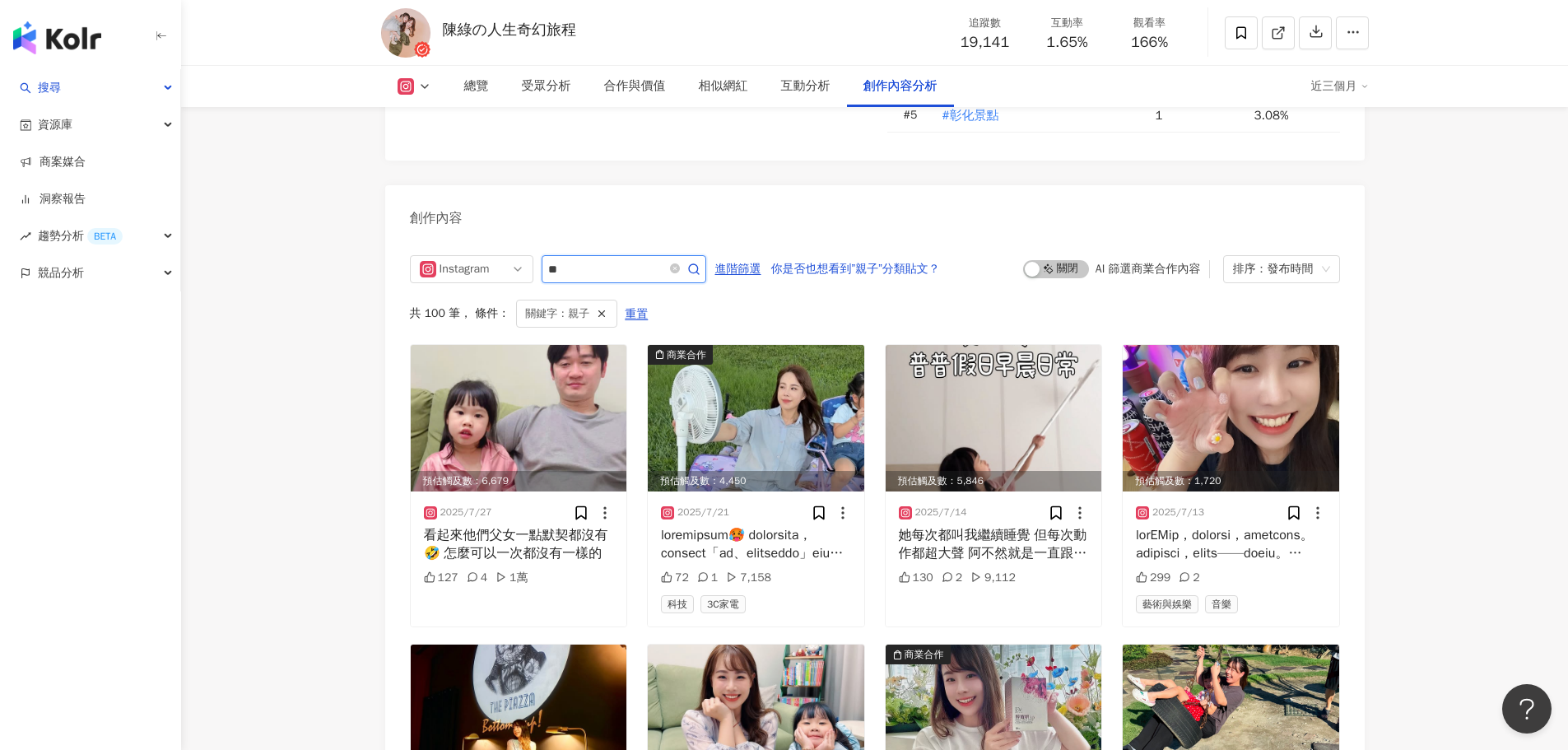scroll, scrollTop: 5112, scrollLeft: 0, axis: vertical 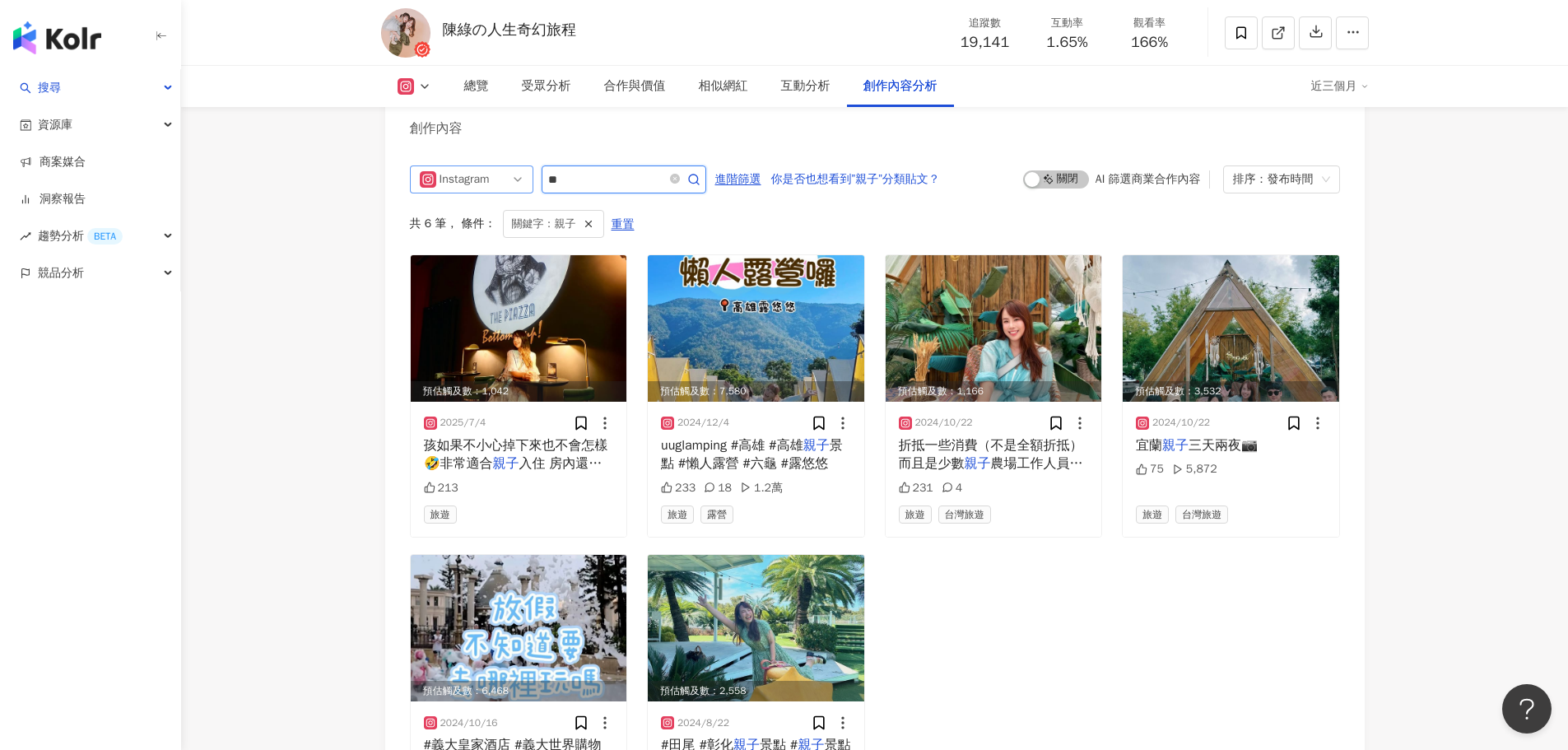 drag, startPoint x: 612, startPoint y: 189, endPoint x: 499, endPoint y: 184, distance: 113.11057 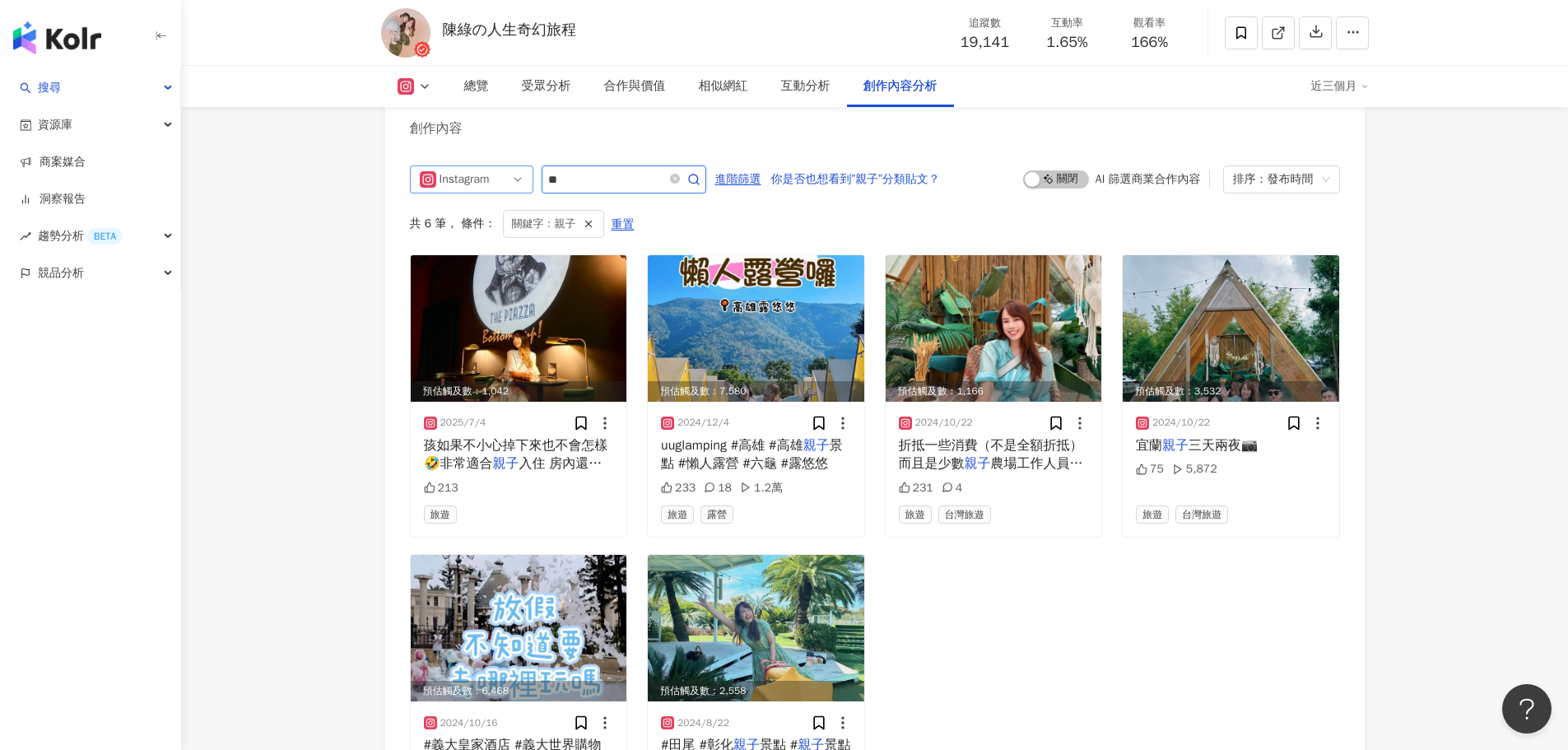 type on "*" 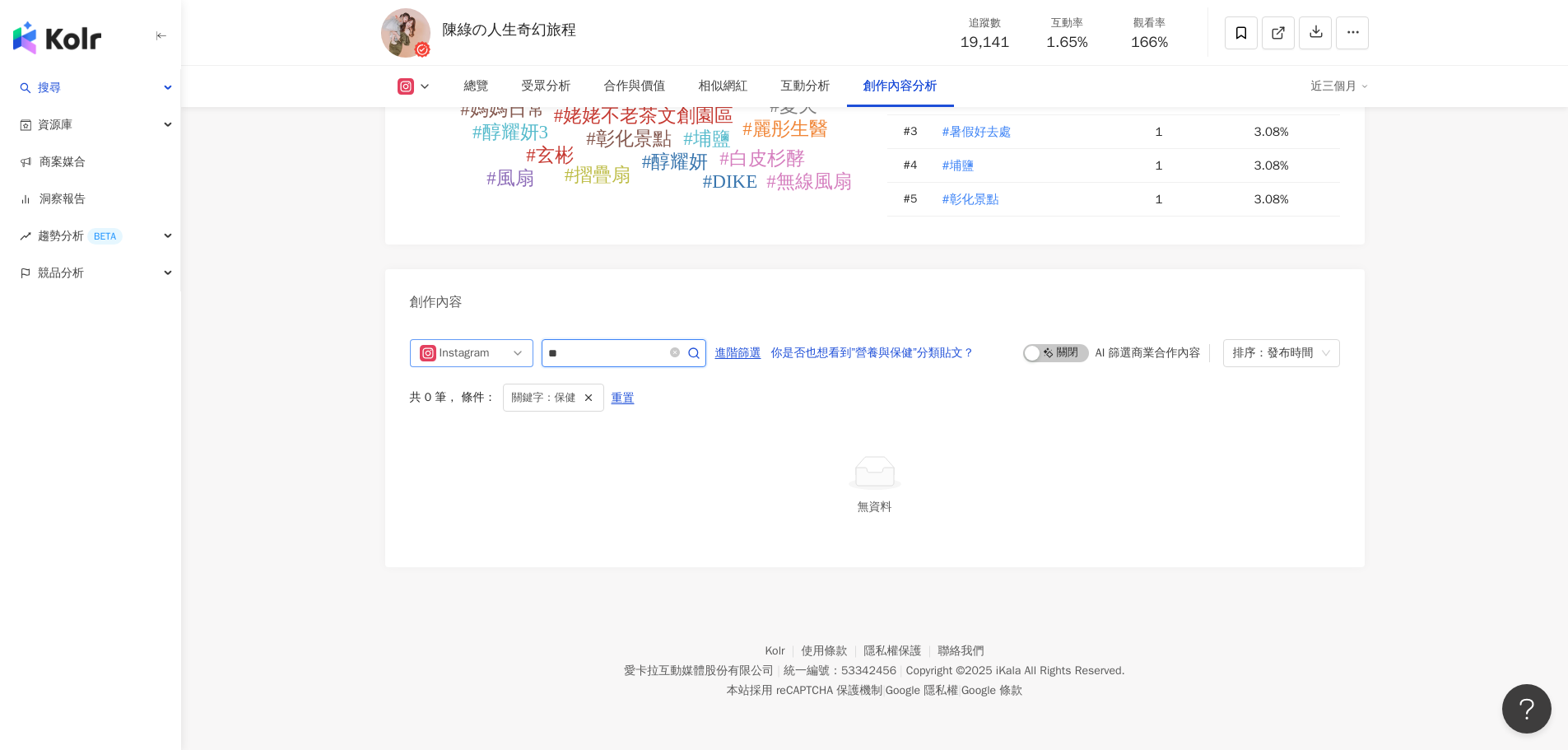 scroll, scrollTop: 4950, scrollLeft: 0, axis: vertical 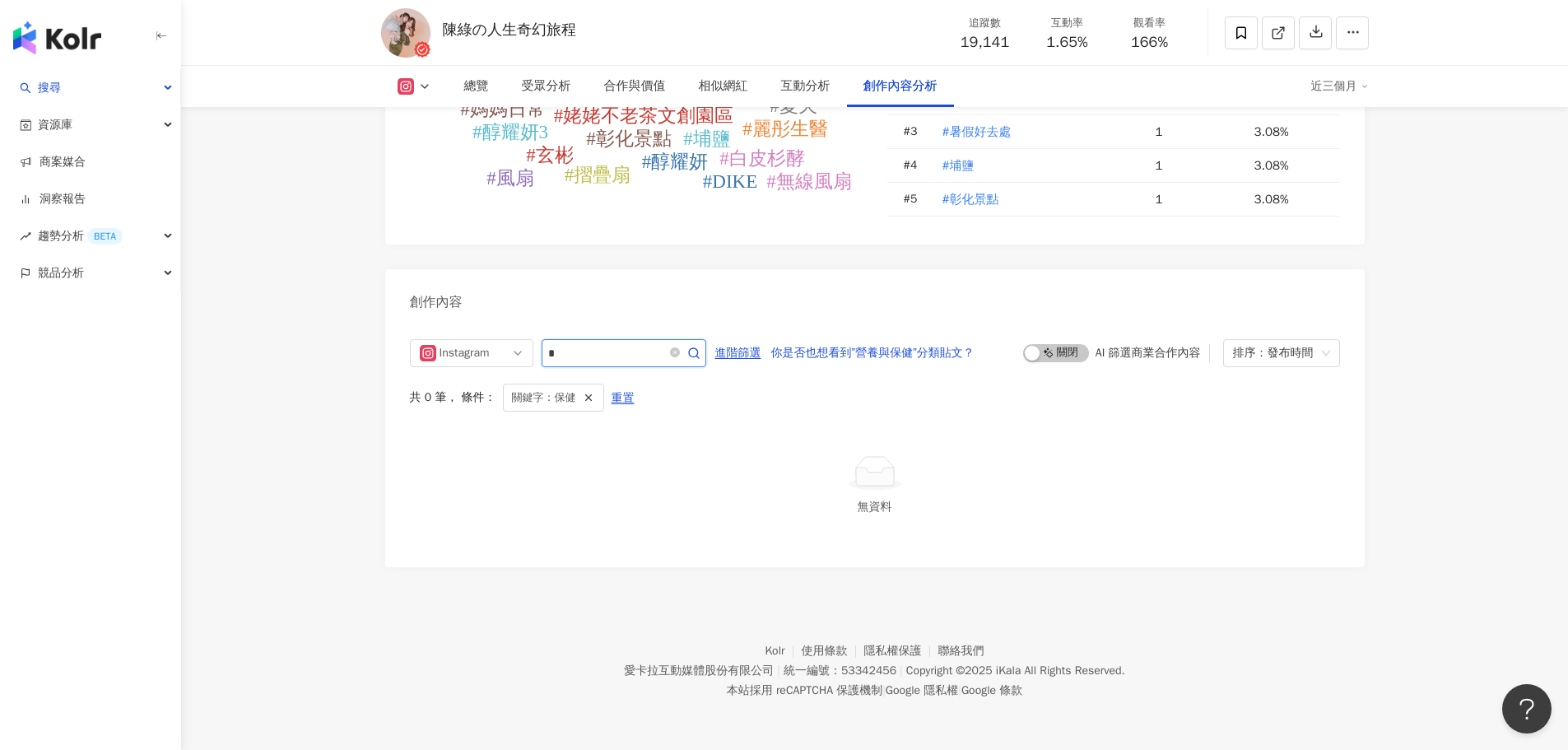 type on "*" 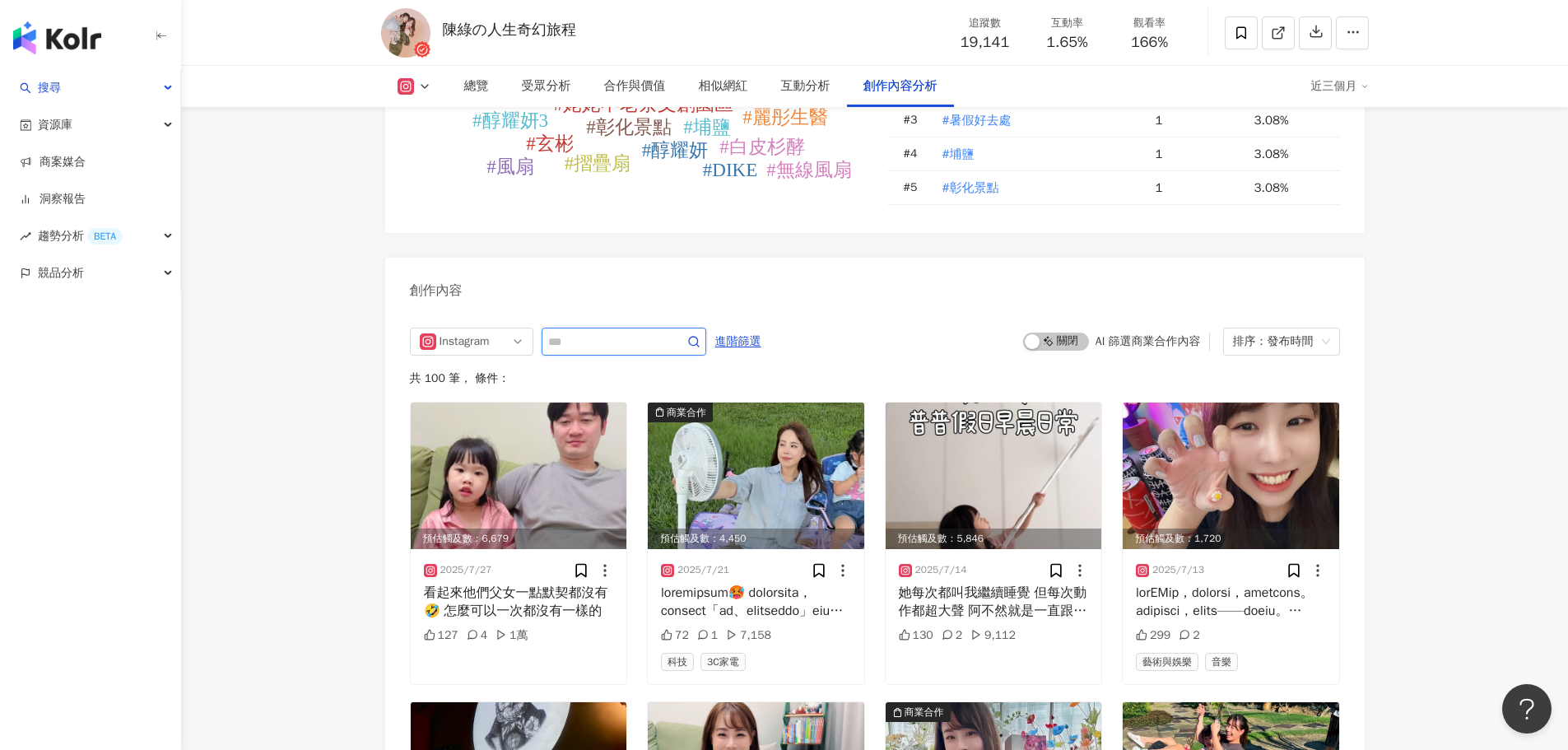 scroll, scrollTop: 5112, scrollLeft: 0, axis: vertical 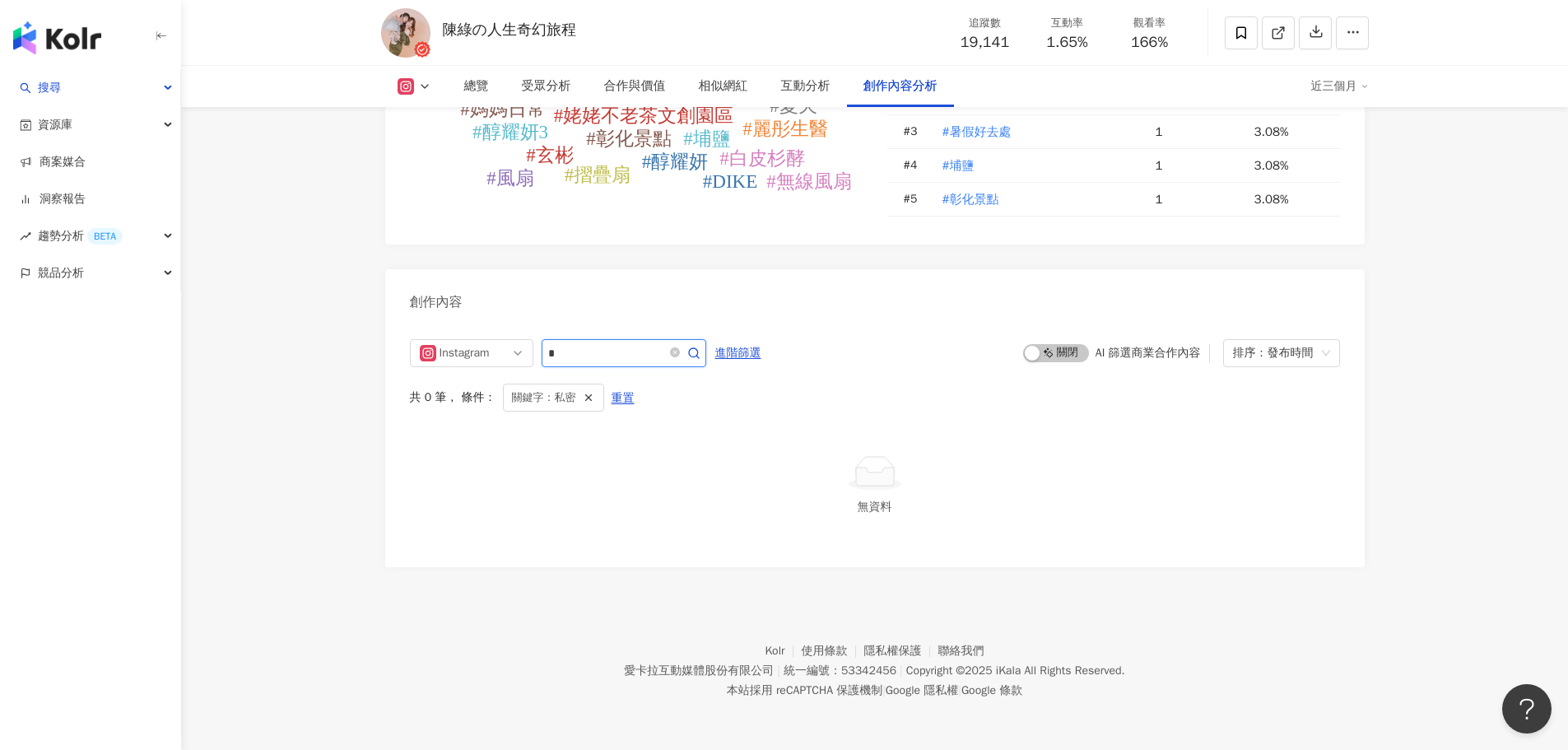 type on "*" 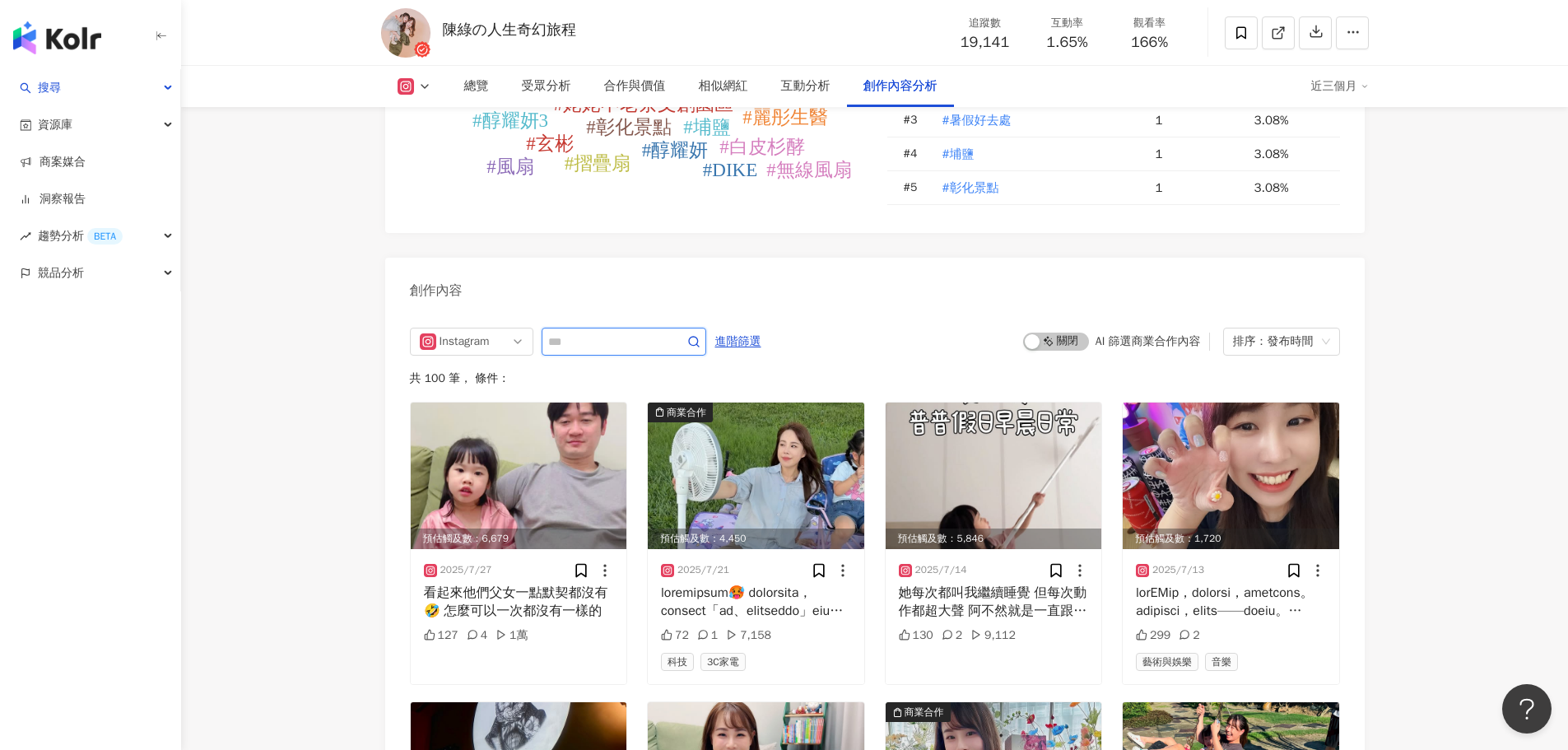 scroll, scrollTop: 5112, scrollLeft: 0, axis: vertical 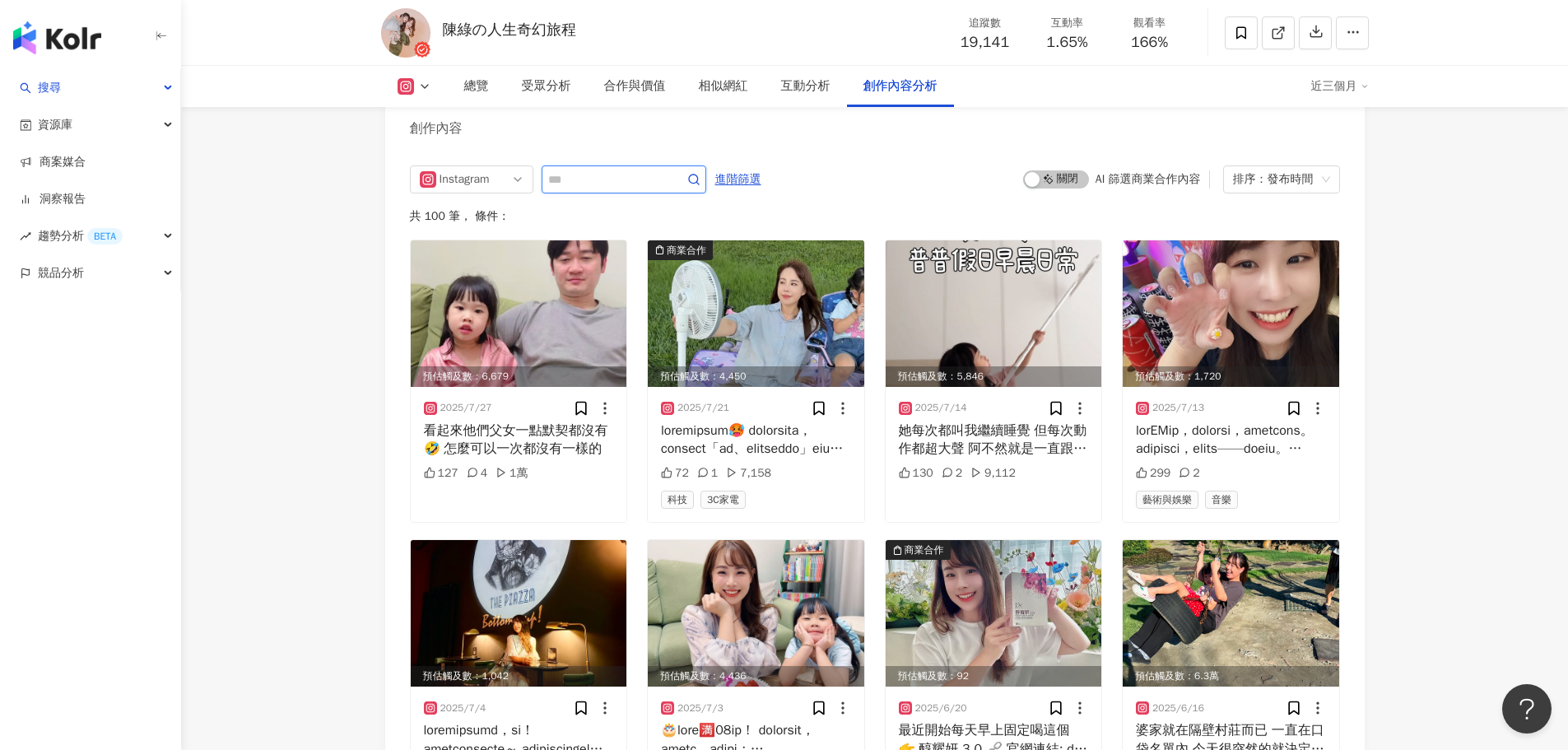 click at bounding box center (606, 179) 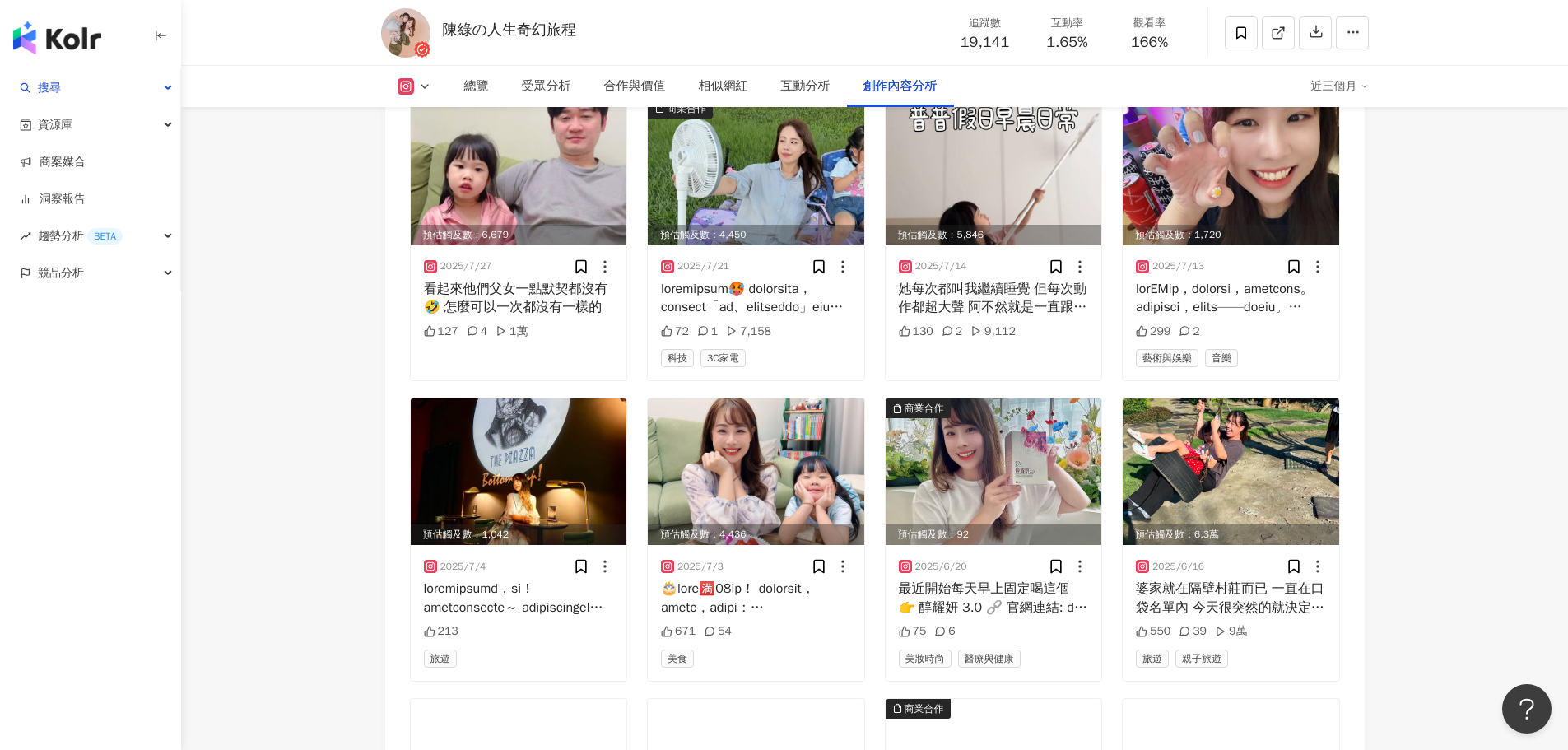 scroll, scrollTop: 5276, scrollLeft: 0, axis: vertical 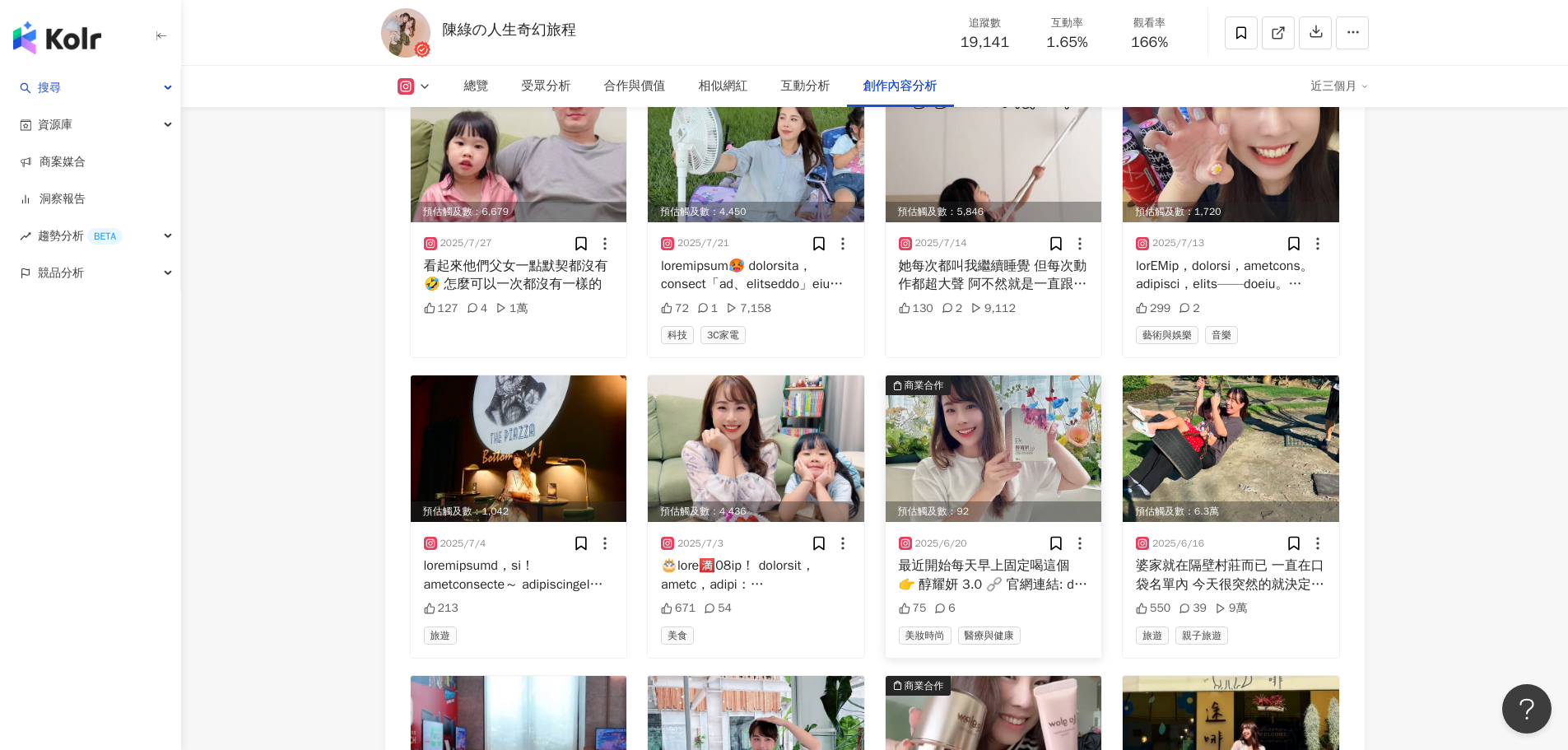 click at bounding box center [993, 449] 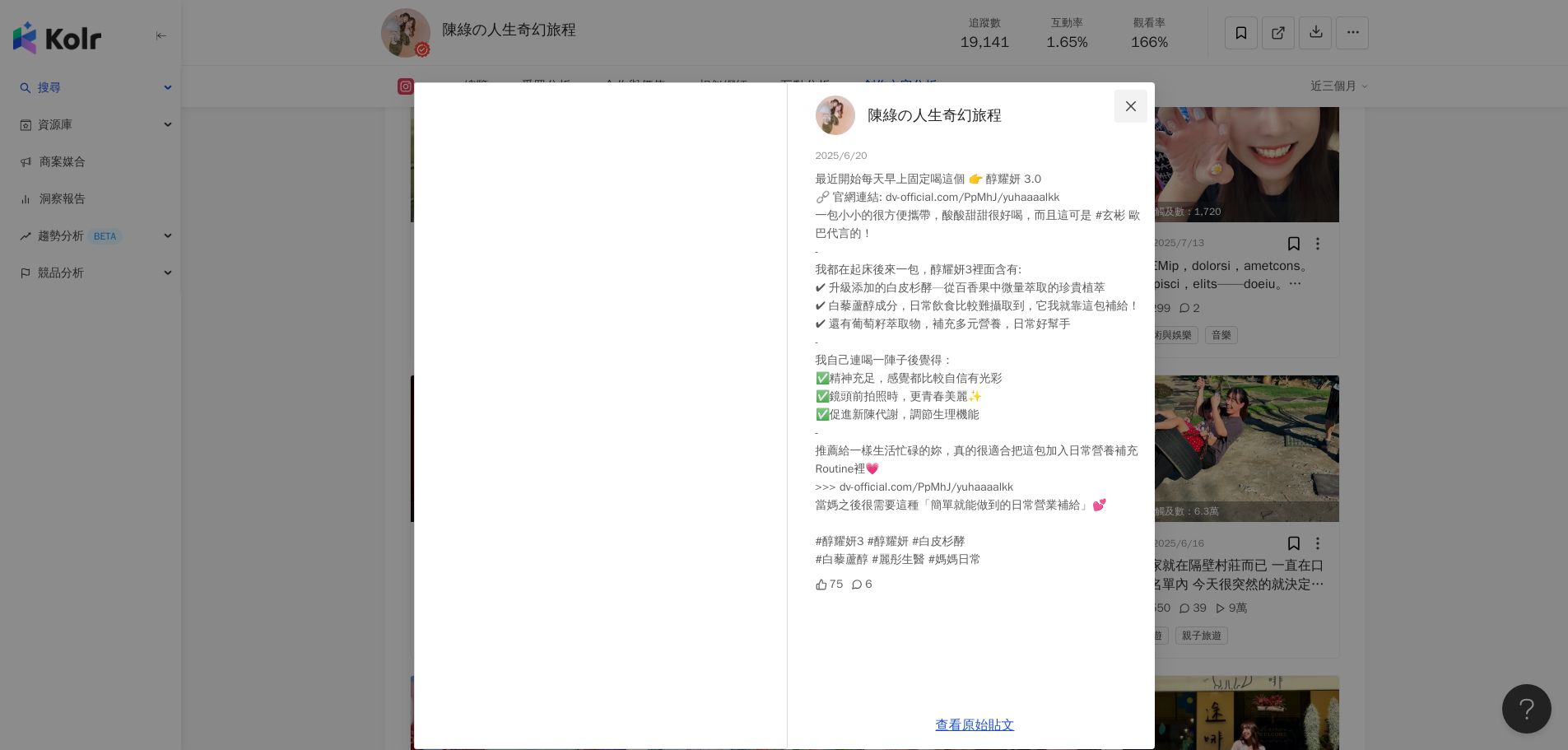 click 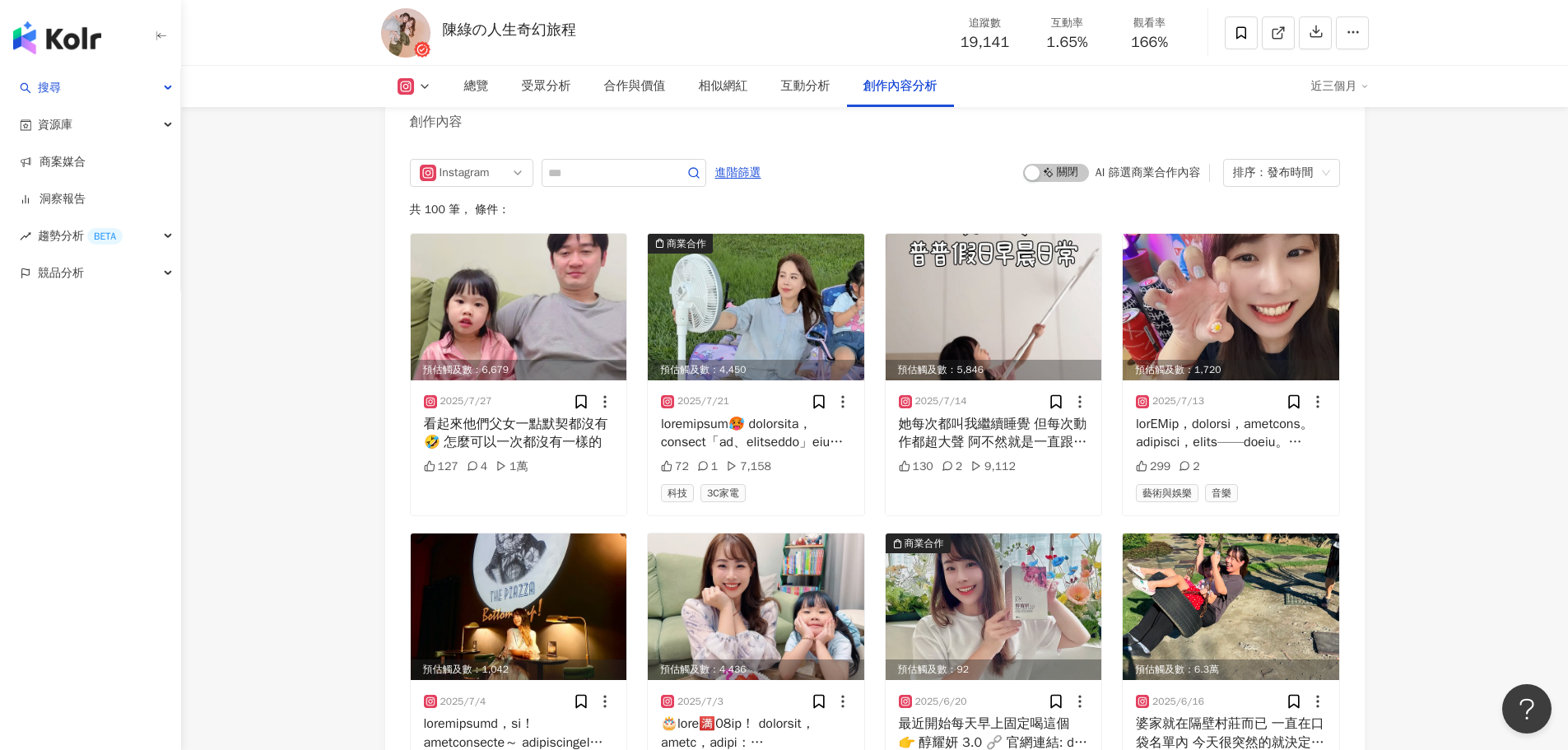 scroll, scrollTop: 5112, scrollLeft: 0, axis: vertical 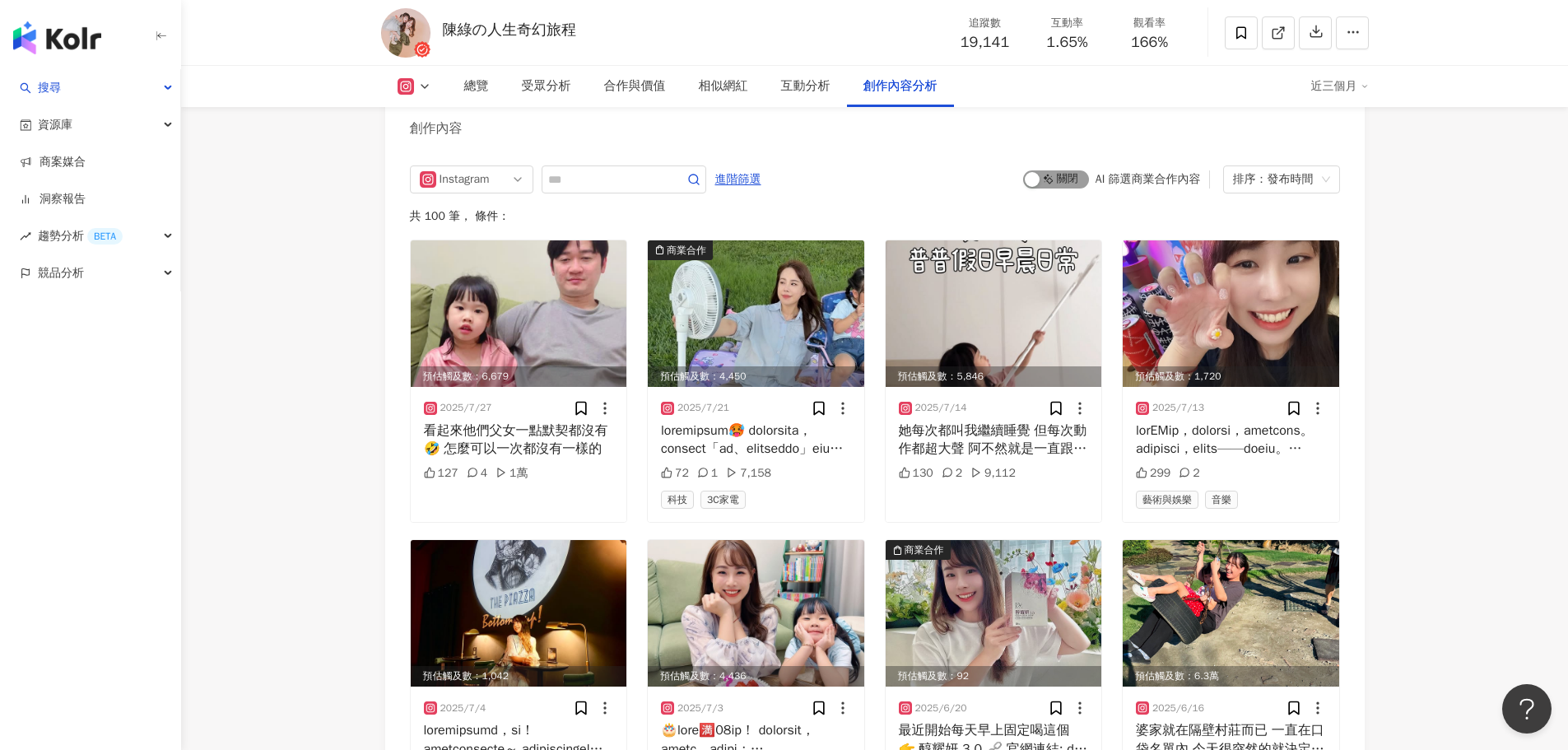 click on "啟動 關閉" at bounding box center [1056, 179] 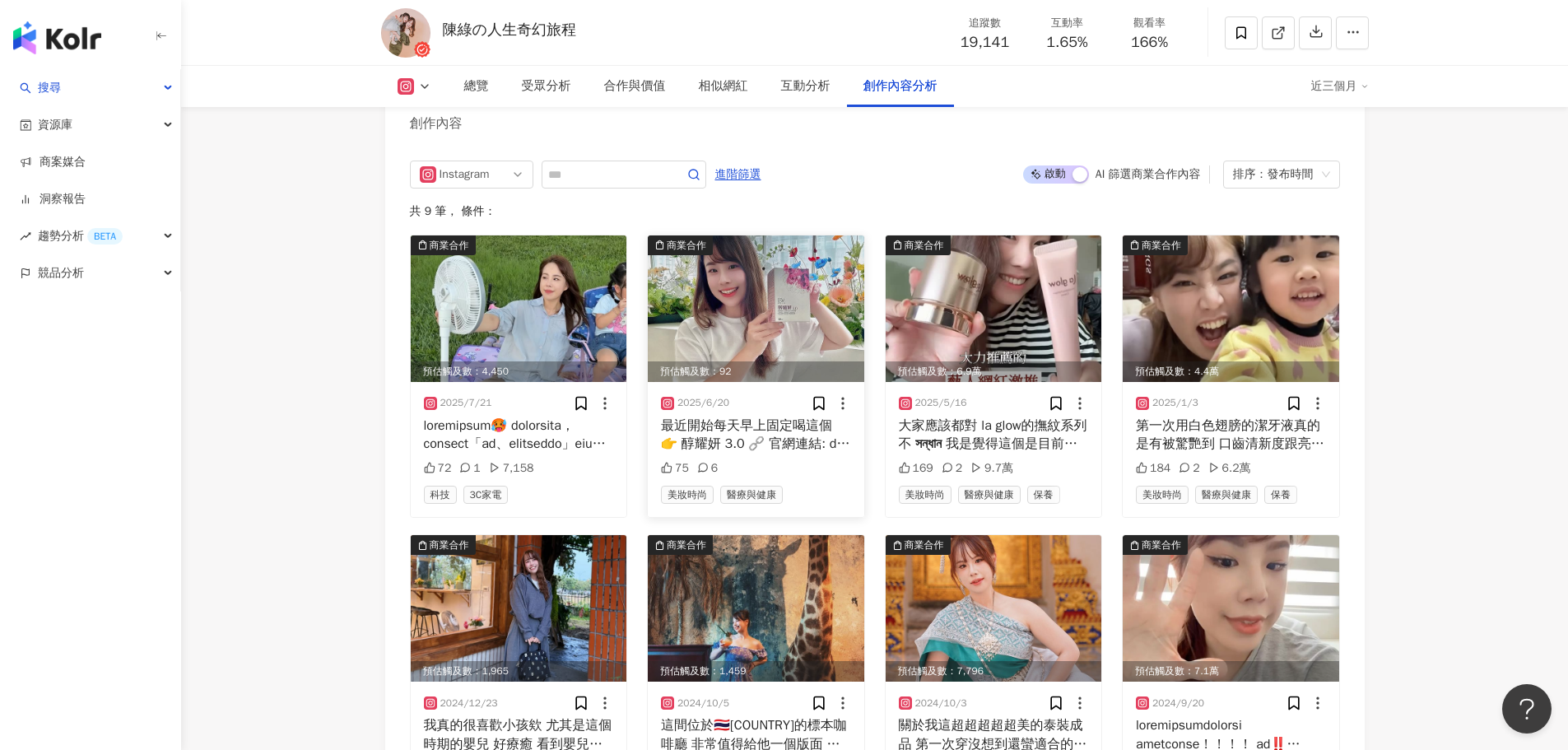 scroll, scrollTop: 5112, scrollLeft: 0, axis: vertical 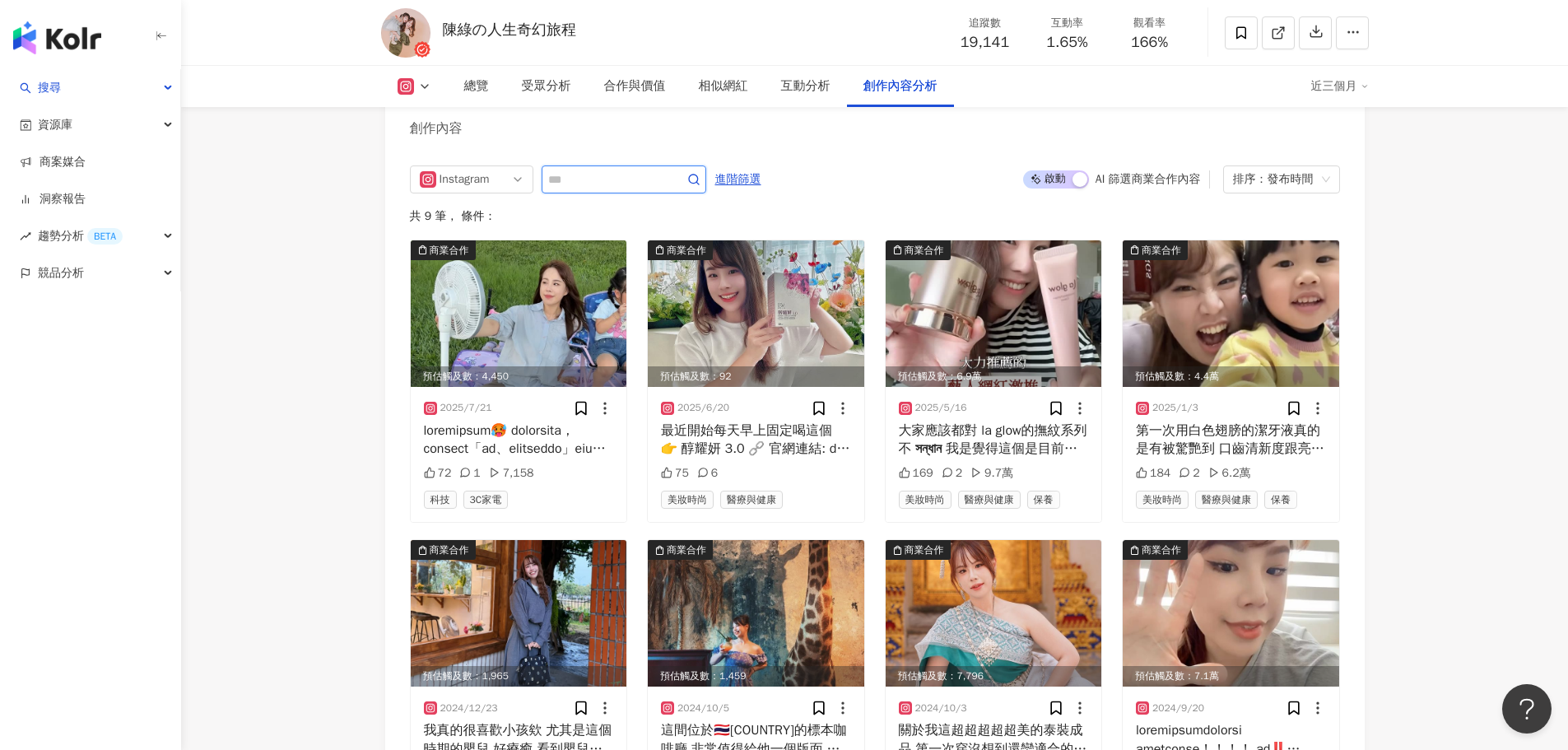 click at bounding box center (606, 179) 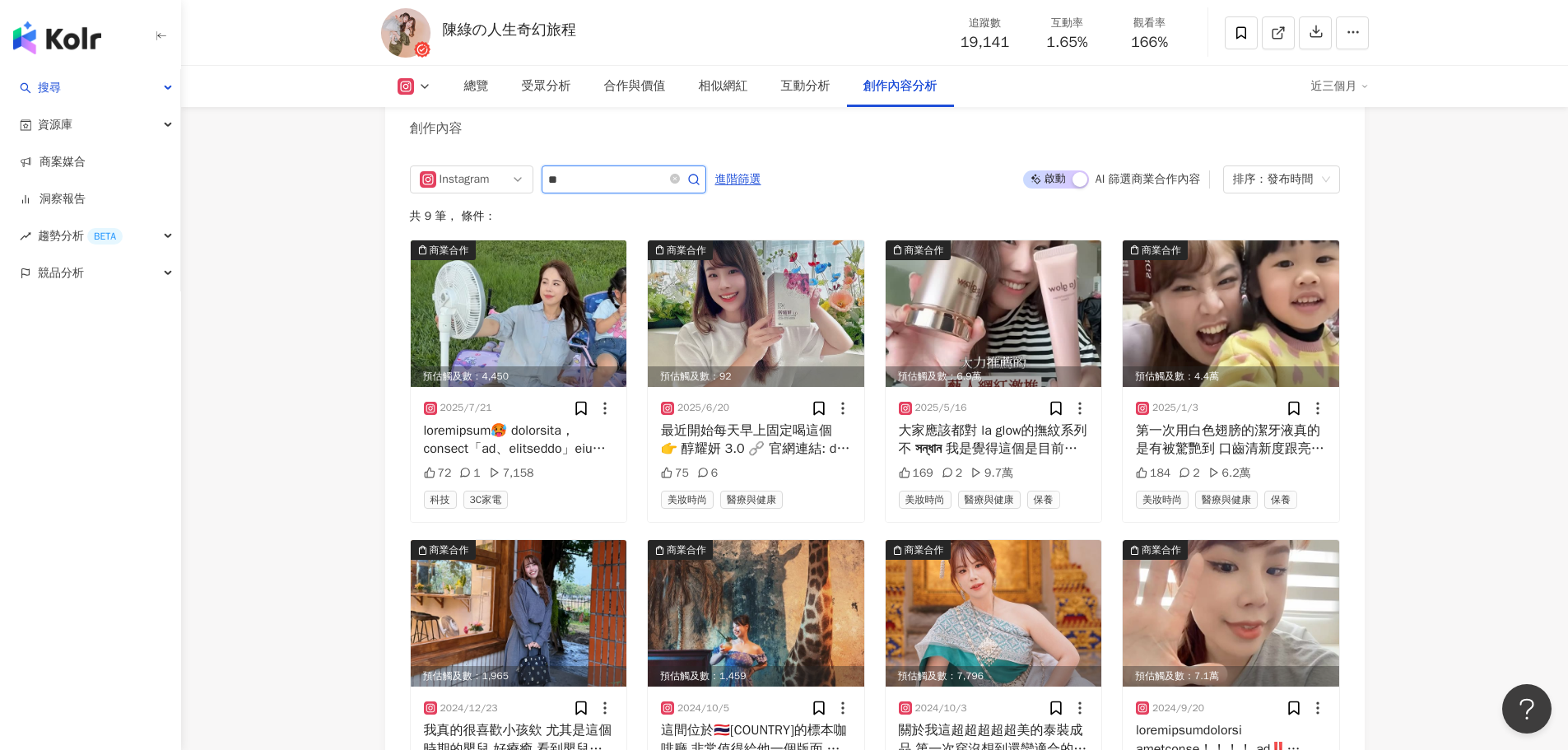 type on "**" 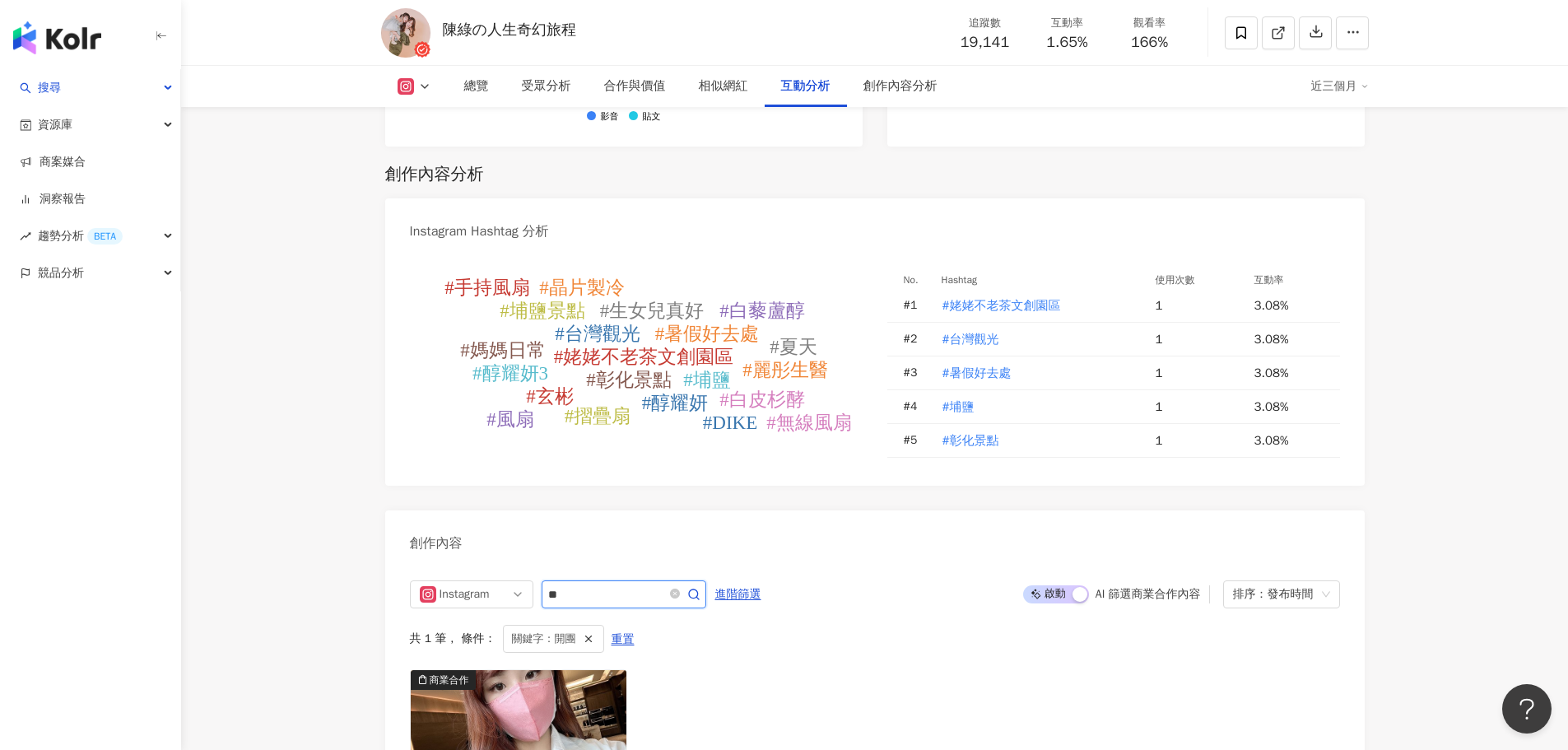 scroll, scrollTop: 4700, scrollLeft: 0, axis: vertical 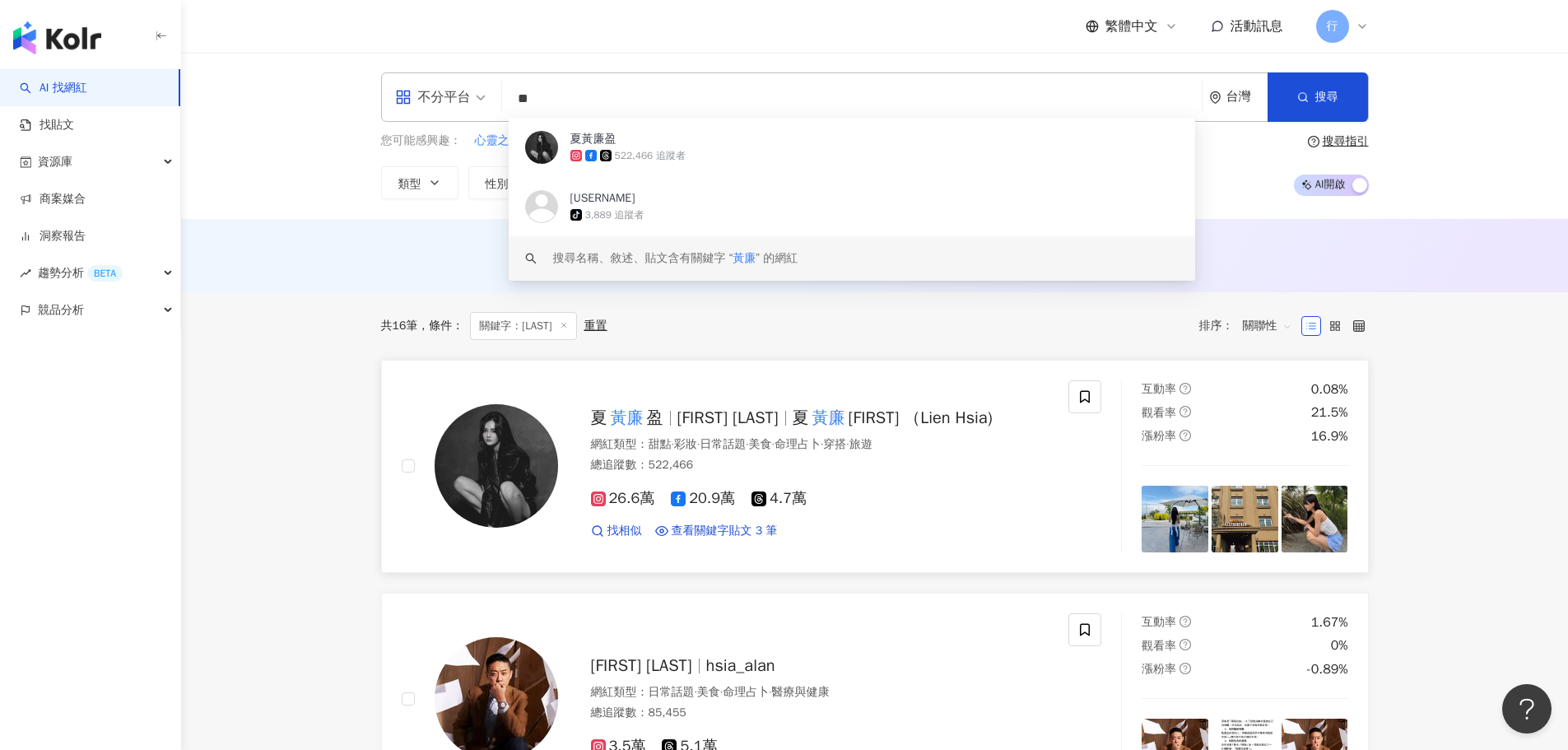 click on "[FIRST] [LAST]" at bounding box center (728, 417) 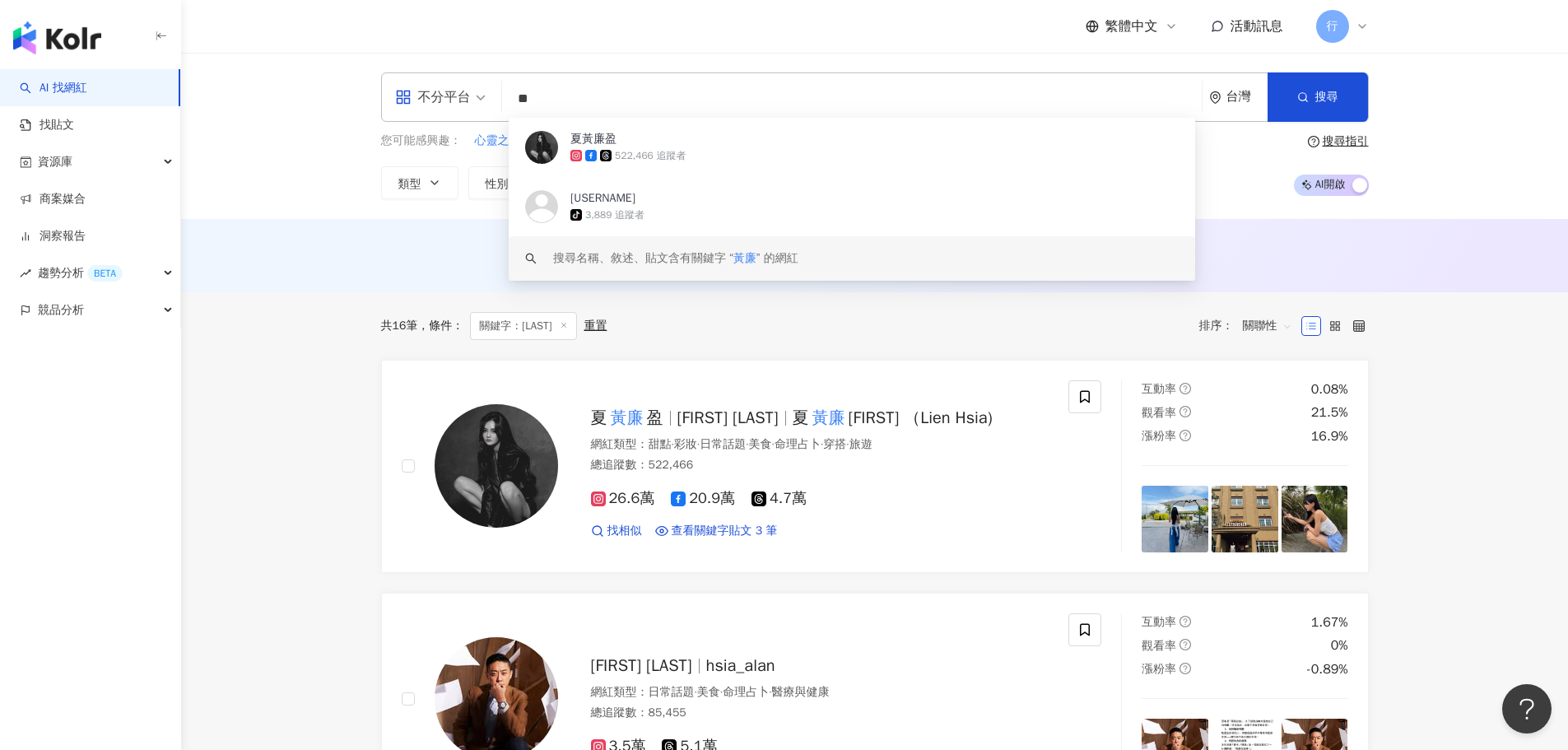 drag, startPoint x: 557, startPoint y: 96, endPoint x: 497, endPoint y: 95, distance: 60.00833 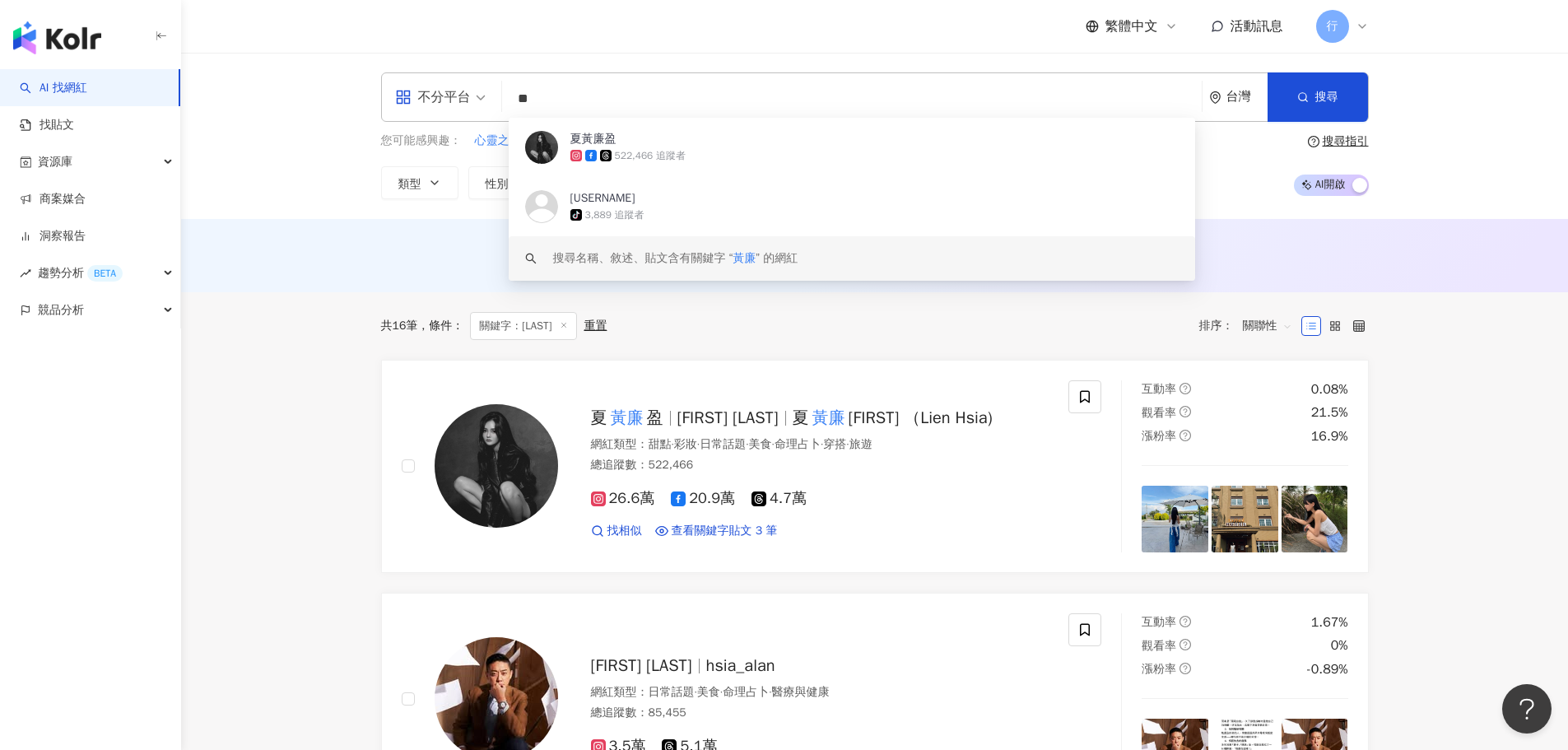 paste on "*********" 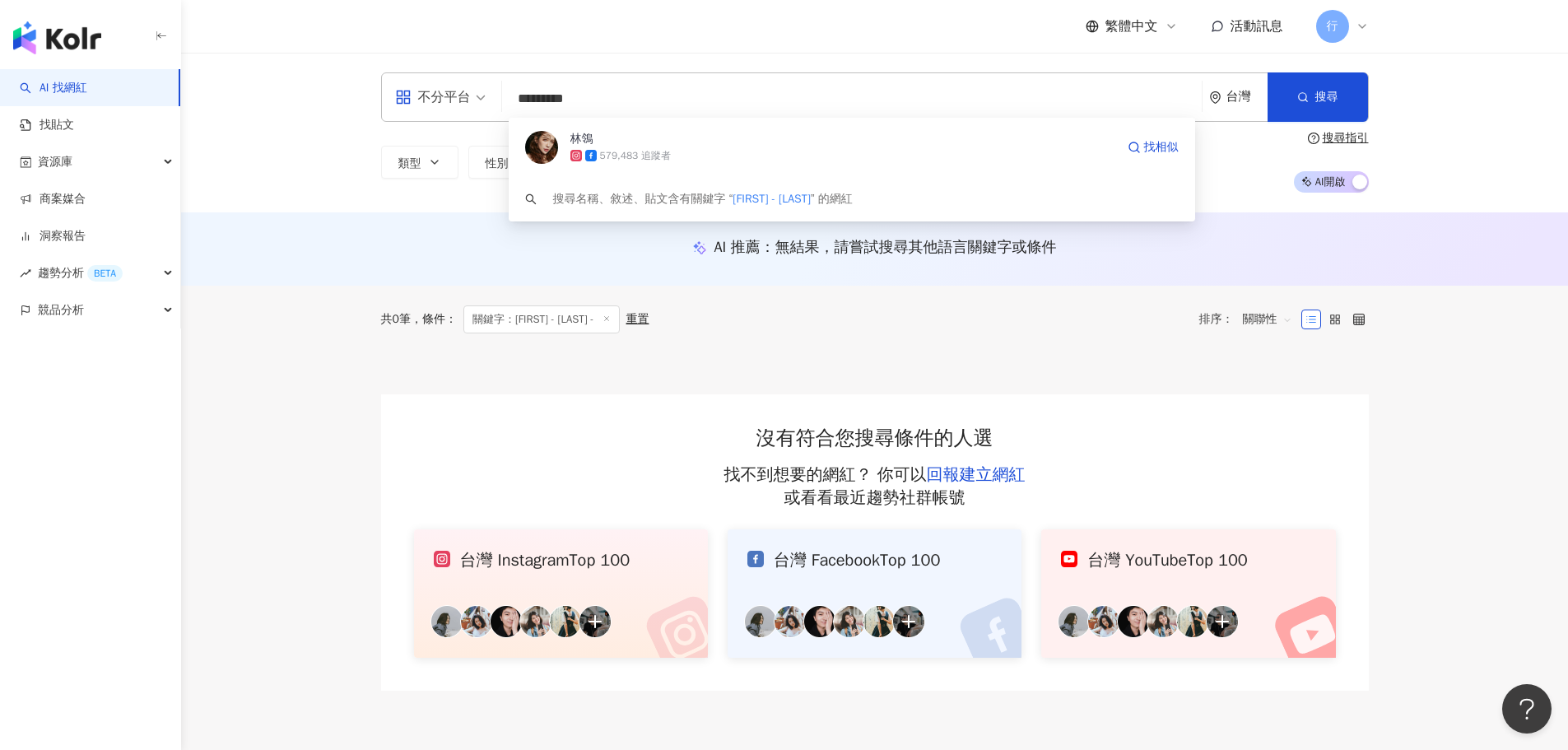 type on "********" 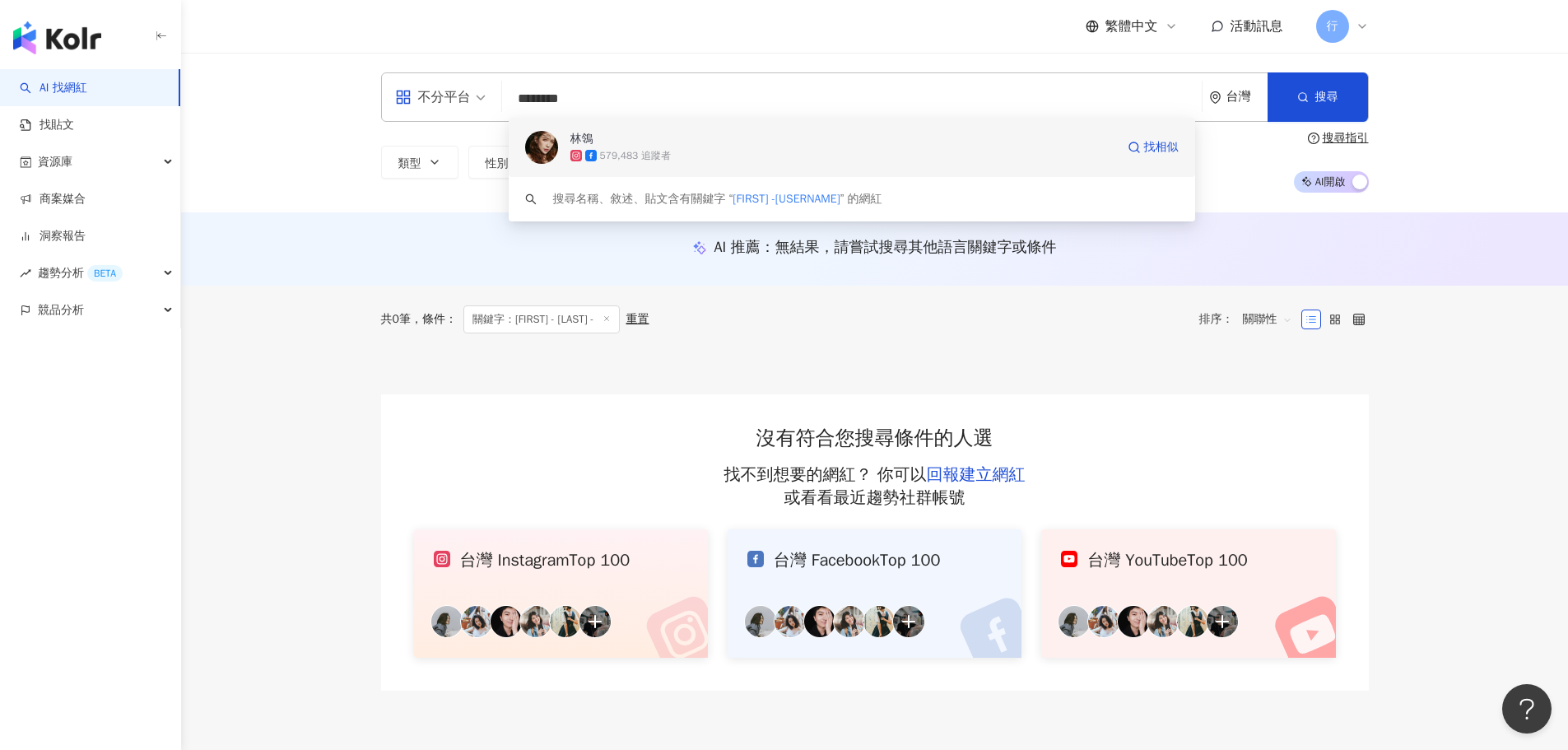 click on "林鴒" at bounding box center [843, 139] 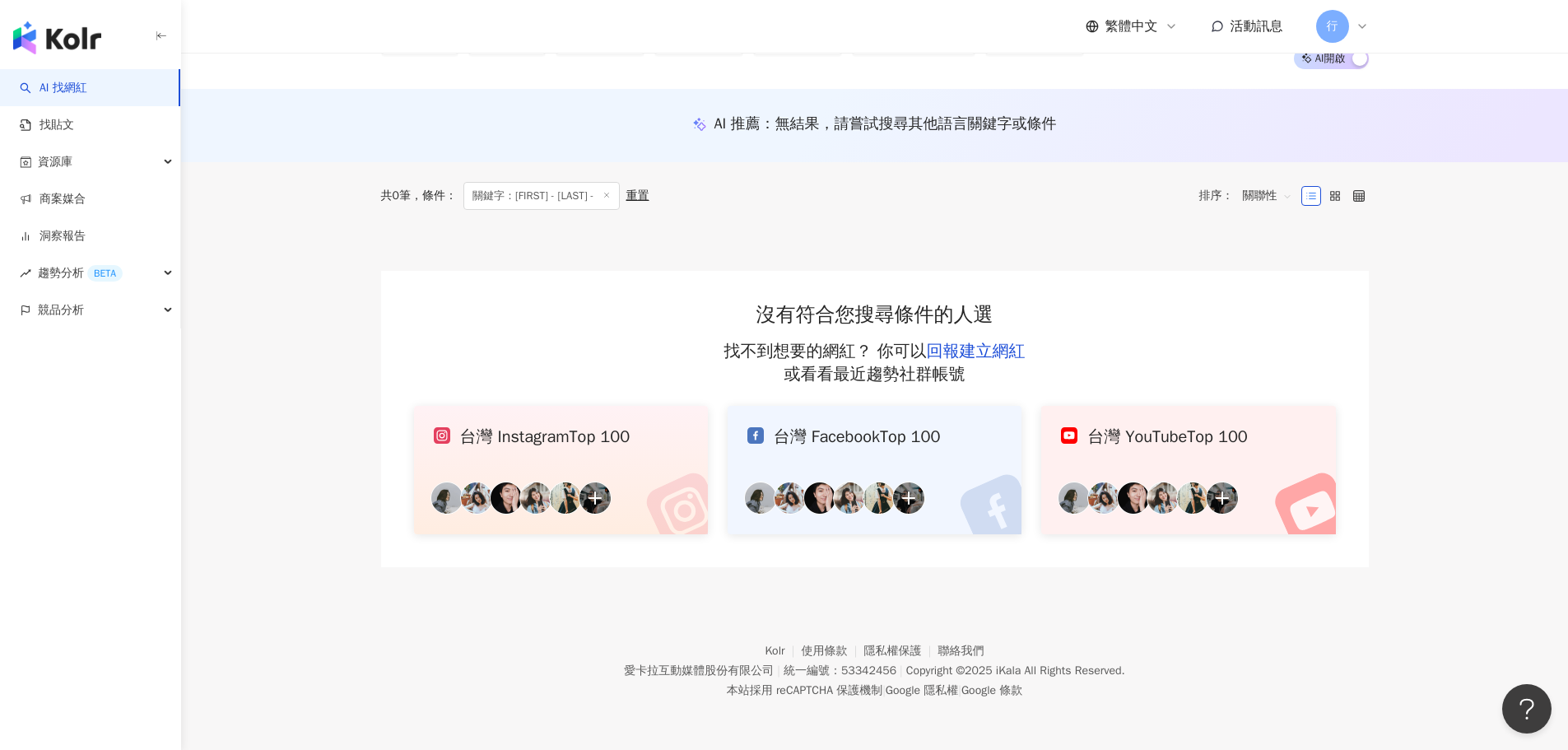 scroll, scrollTop: 0, scrollLeft: 0, axis: both 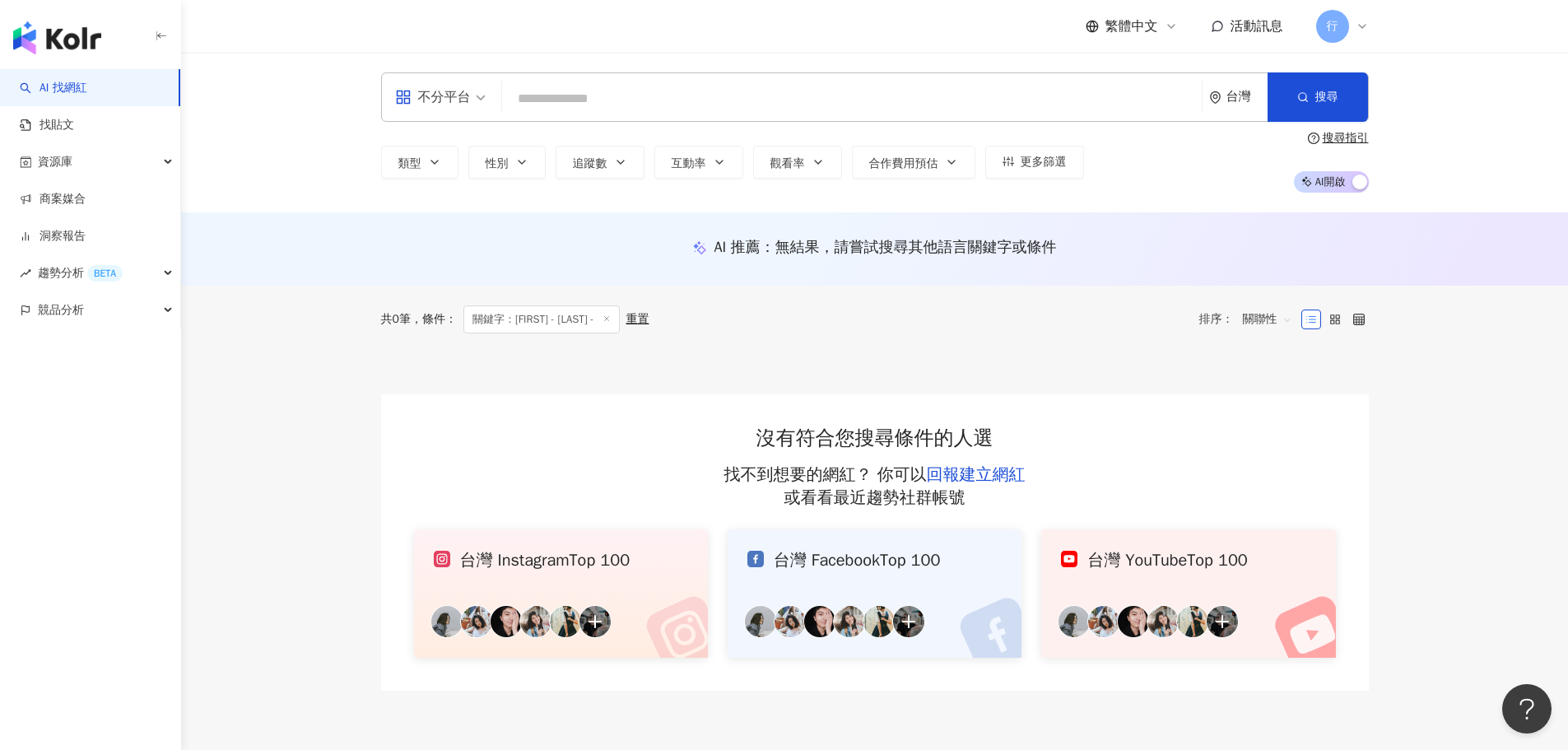 click at bounding box center (852, 99) 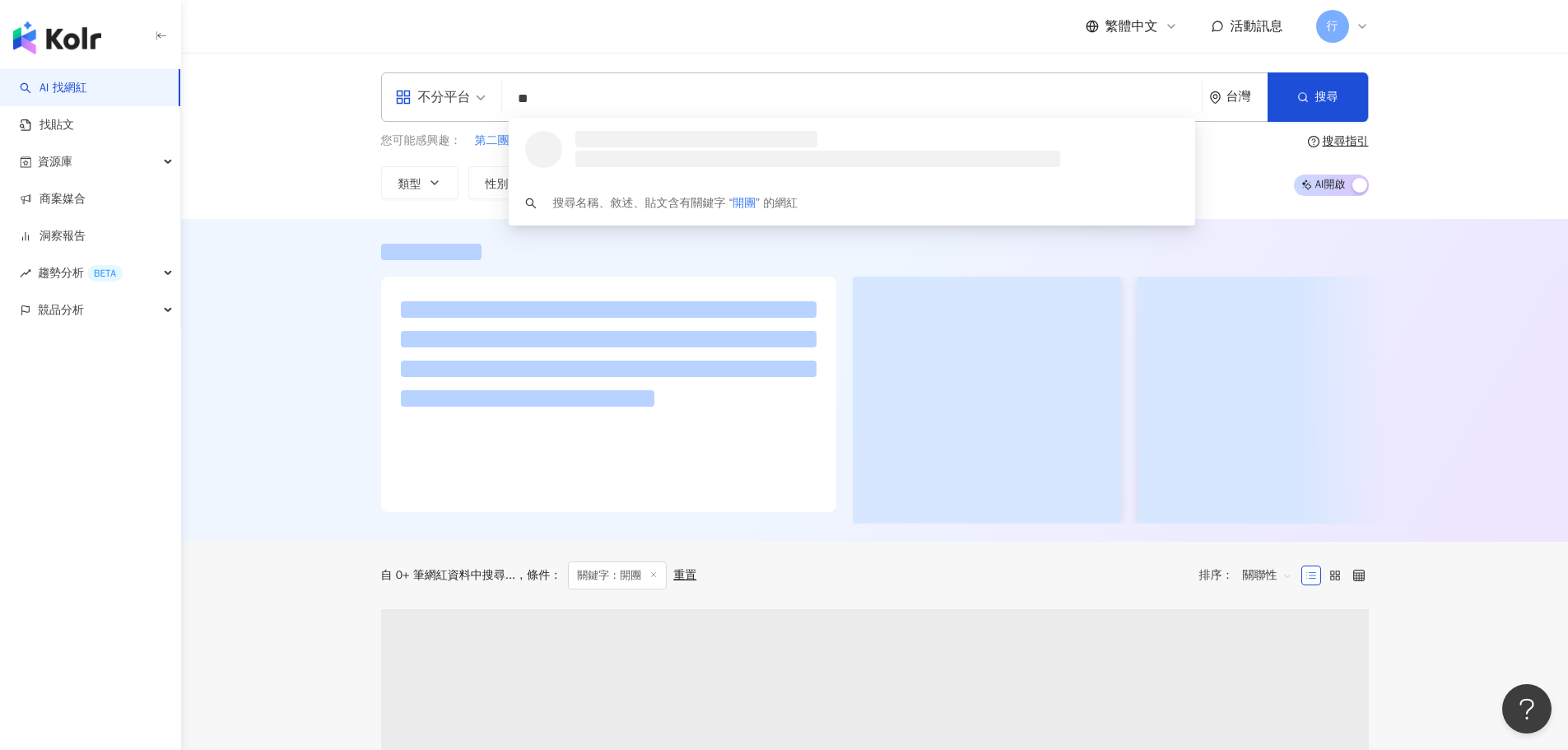 type on "**" 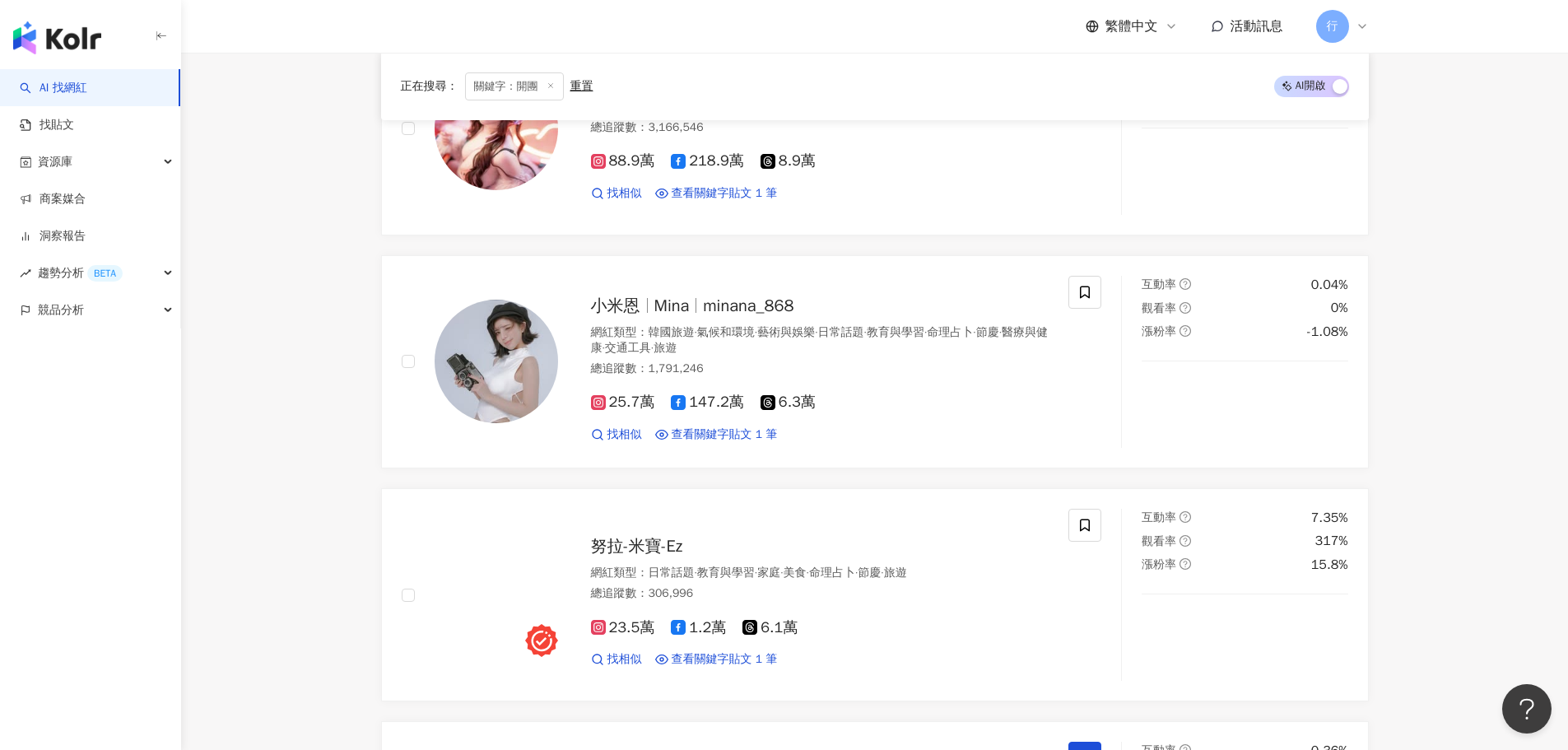 scroll, scrollTop: 741, scrollLeft: 0, axis: vertical 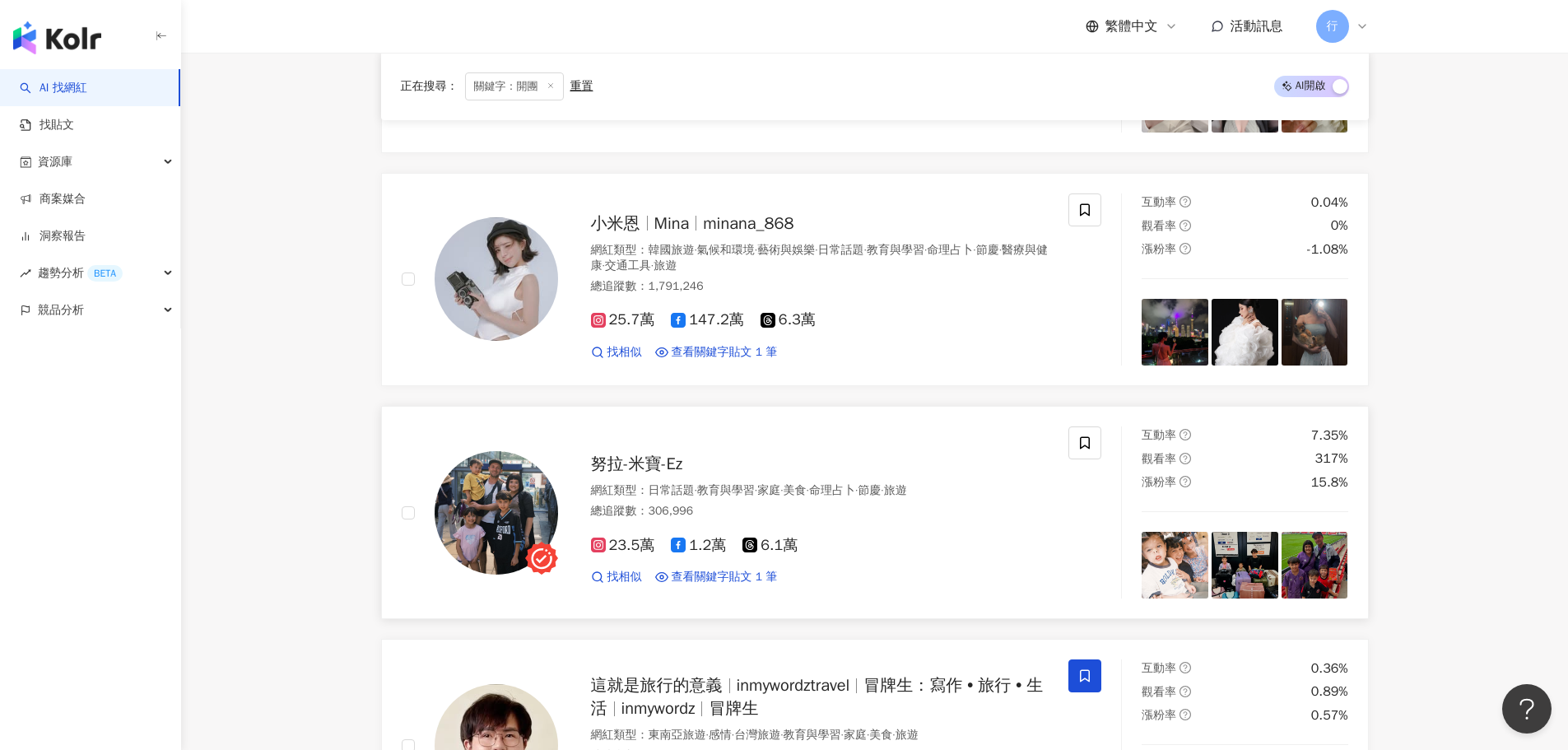 click on "努拉-米寶-Ez" at bounding box center [637, 464] 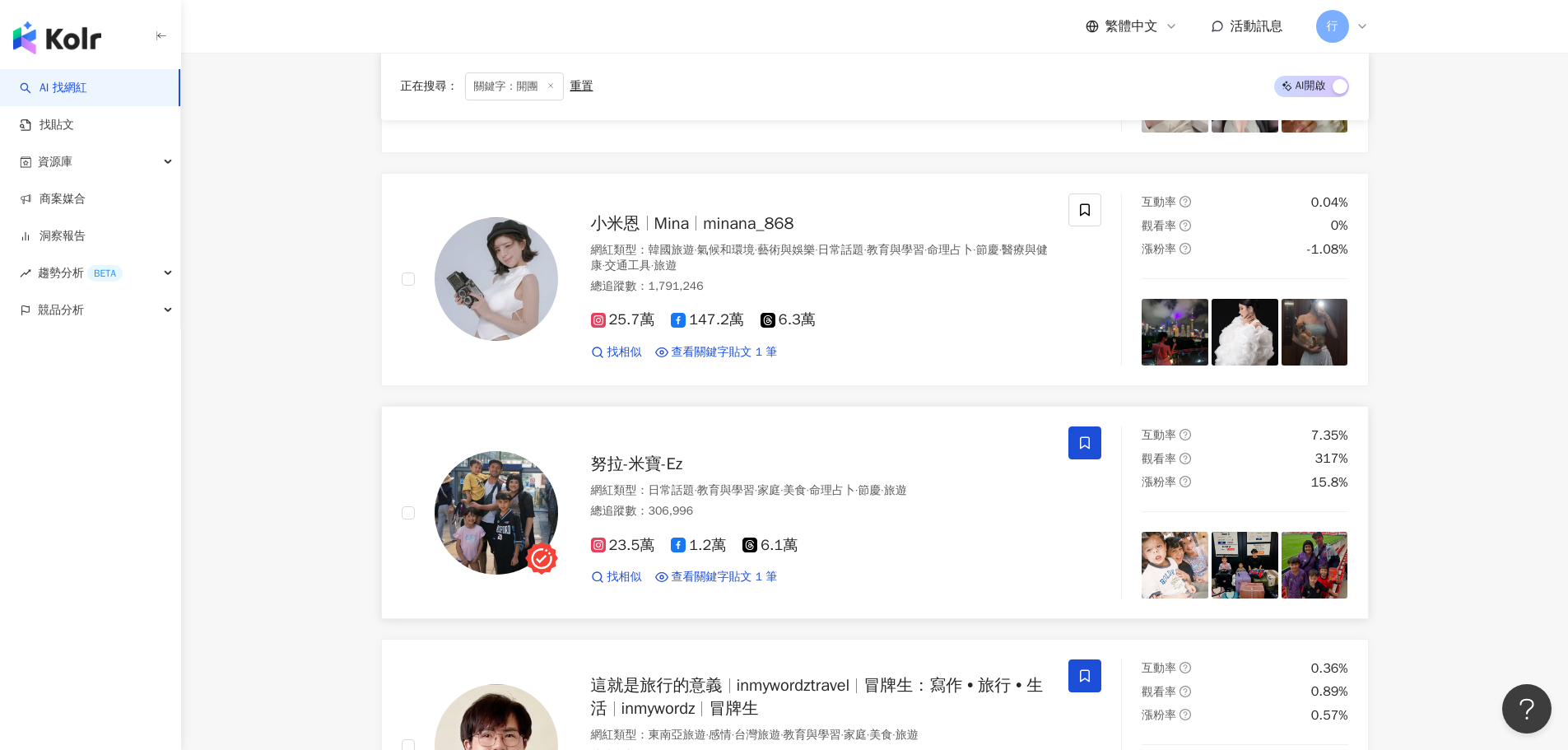 click at bounding box center [1085, 443] 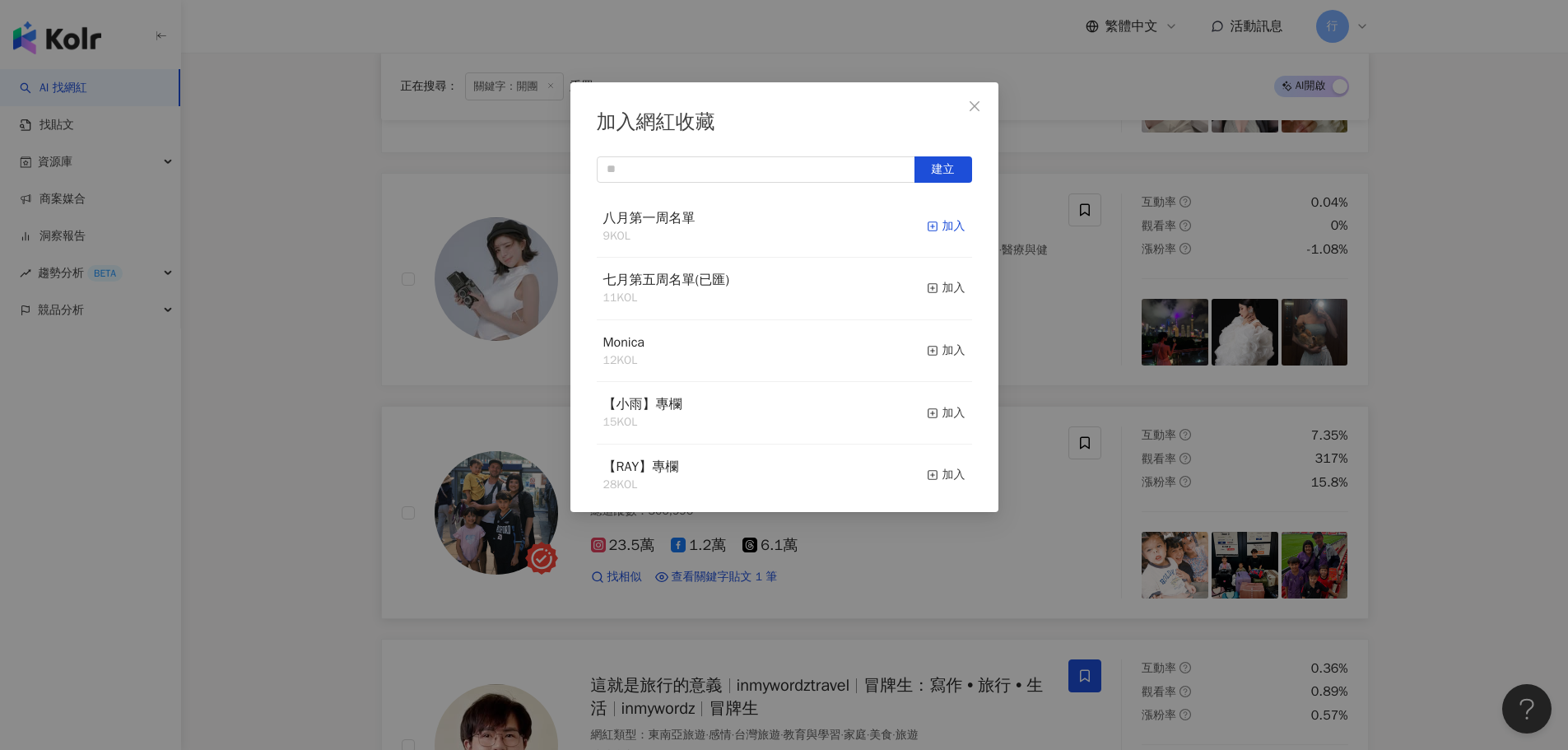 click on "加入" at bounding box center [946, 226] 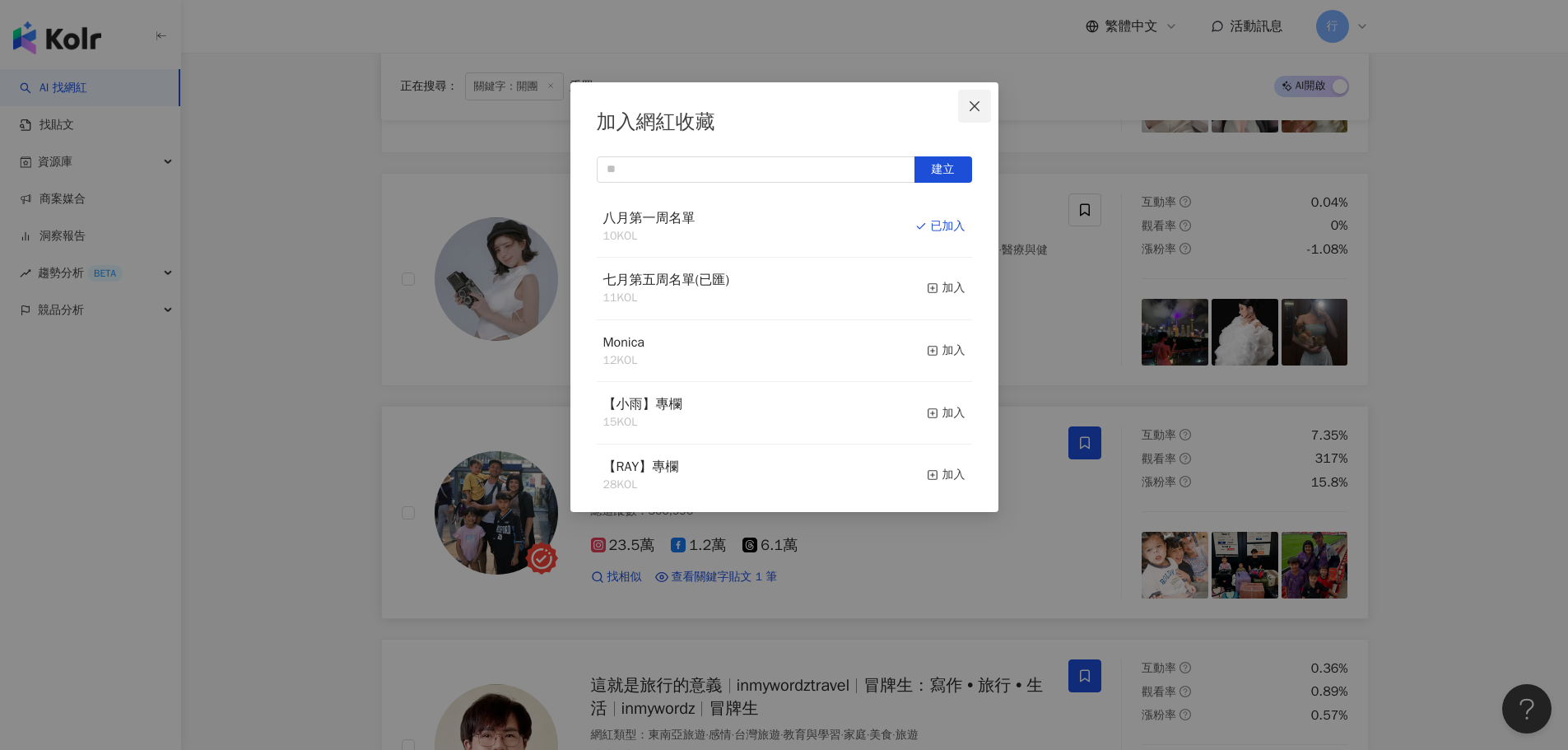 click 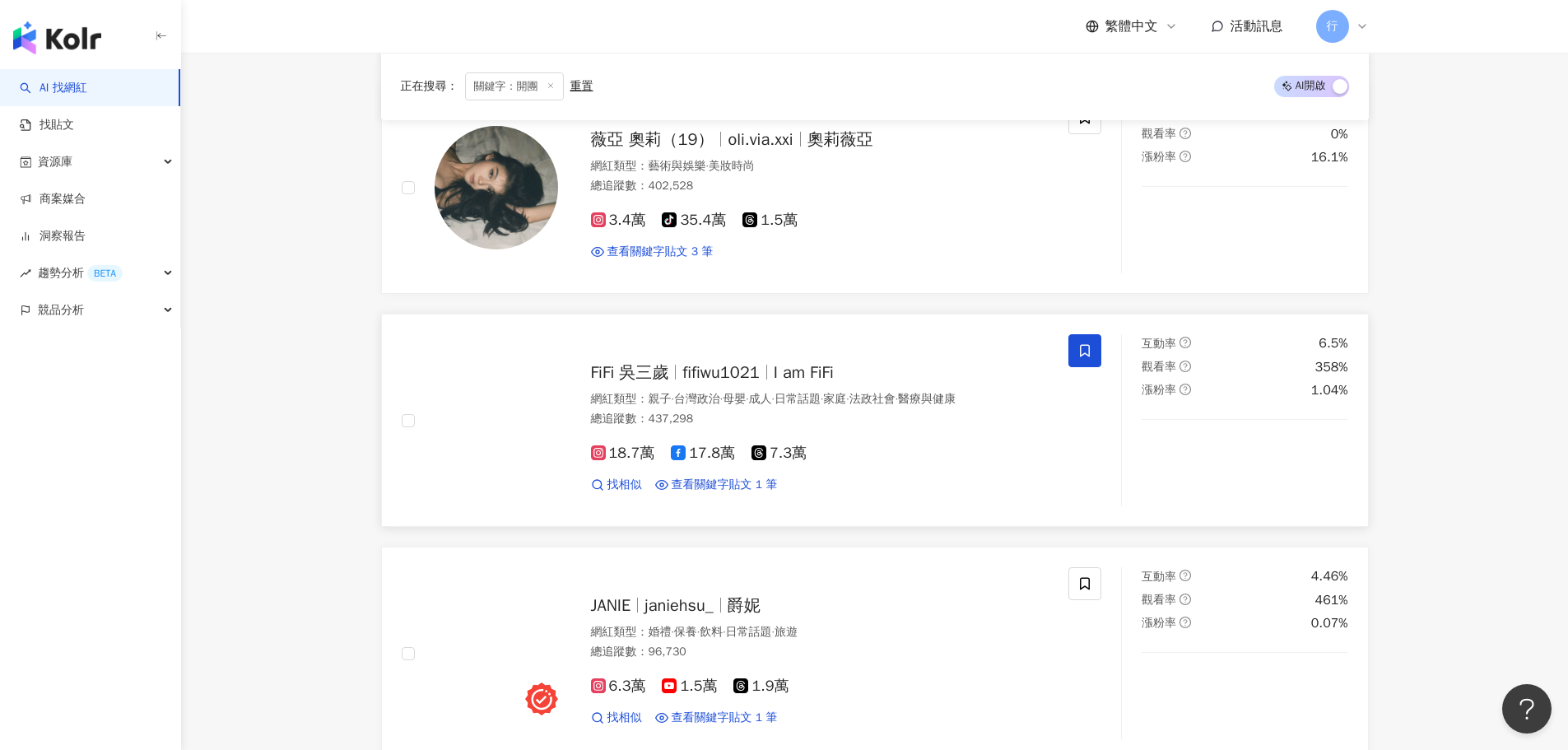 scroll, scrollTop: 1729, scrollLeft: 0, axis: vertical 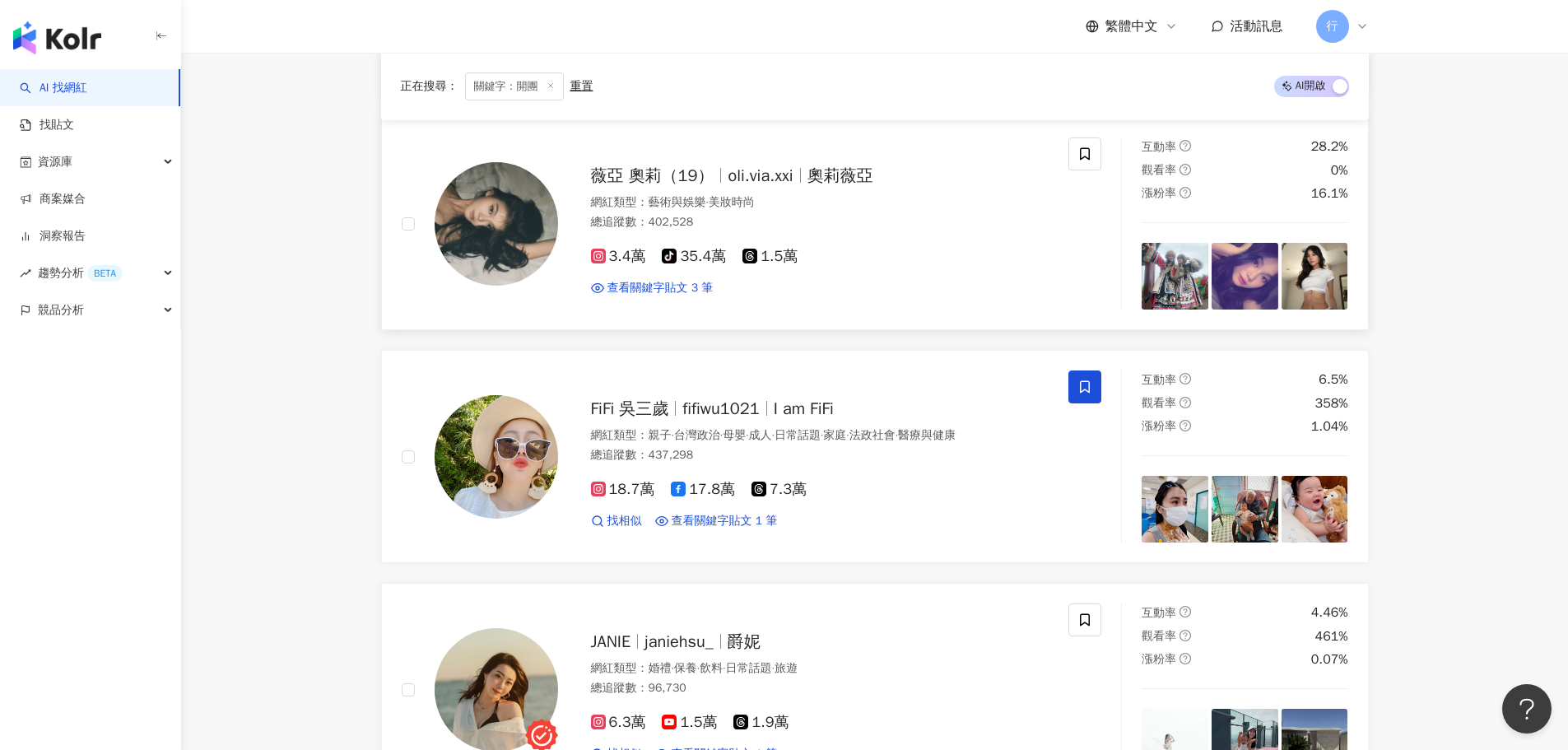 click on "oli.via.xxi" at bounding box center (760, 175) 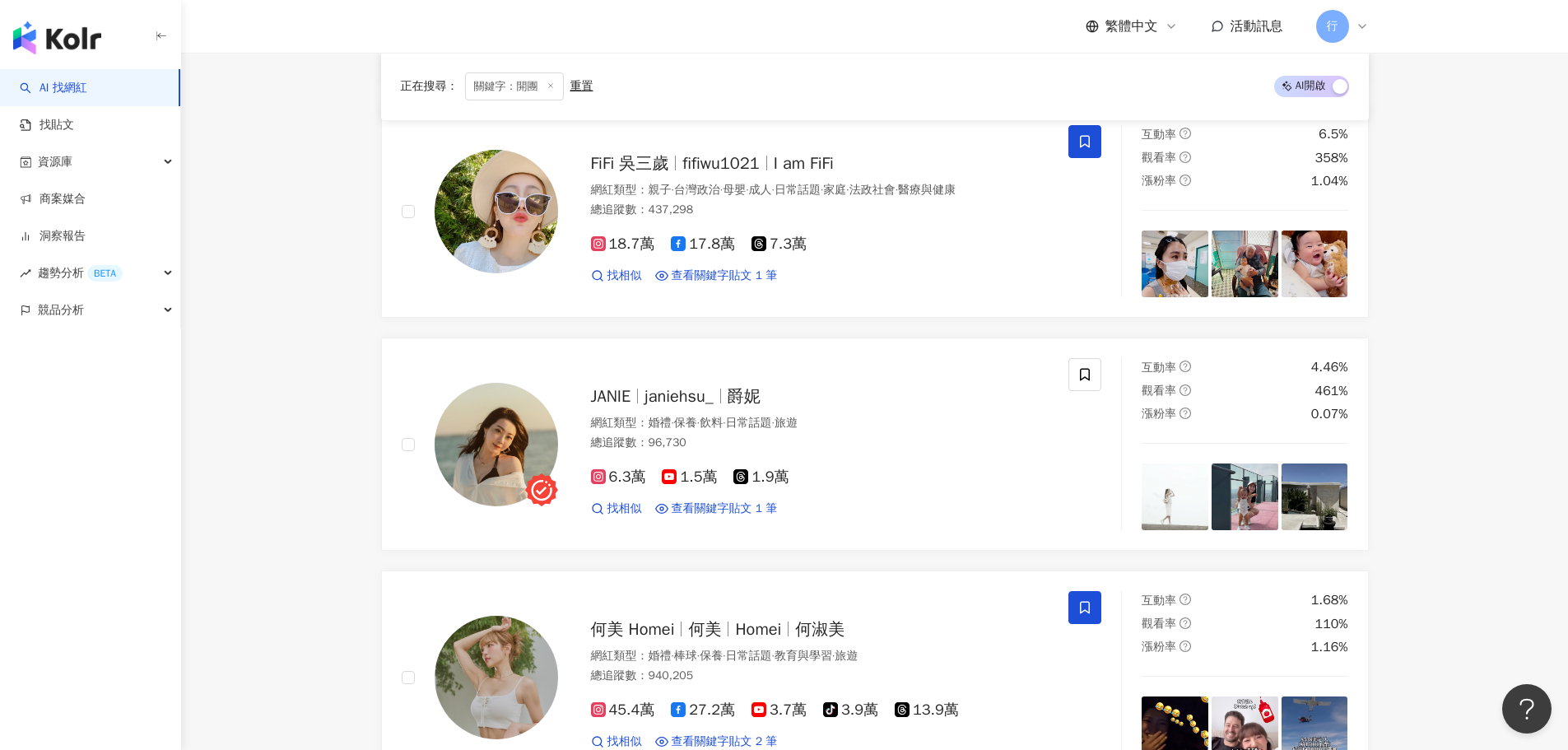 scroll, scrollTop: 1976, scrollLeft: 0, axis: vertical 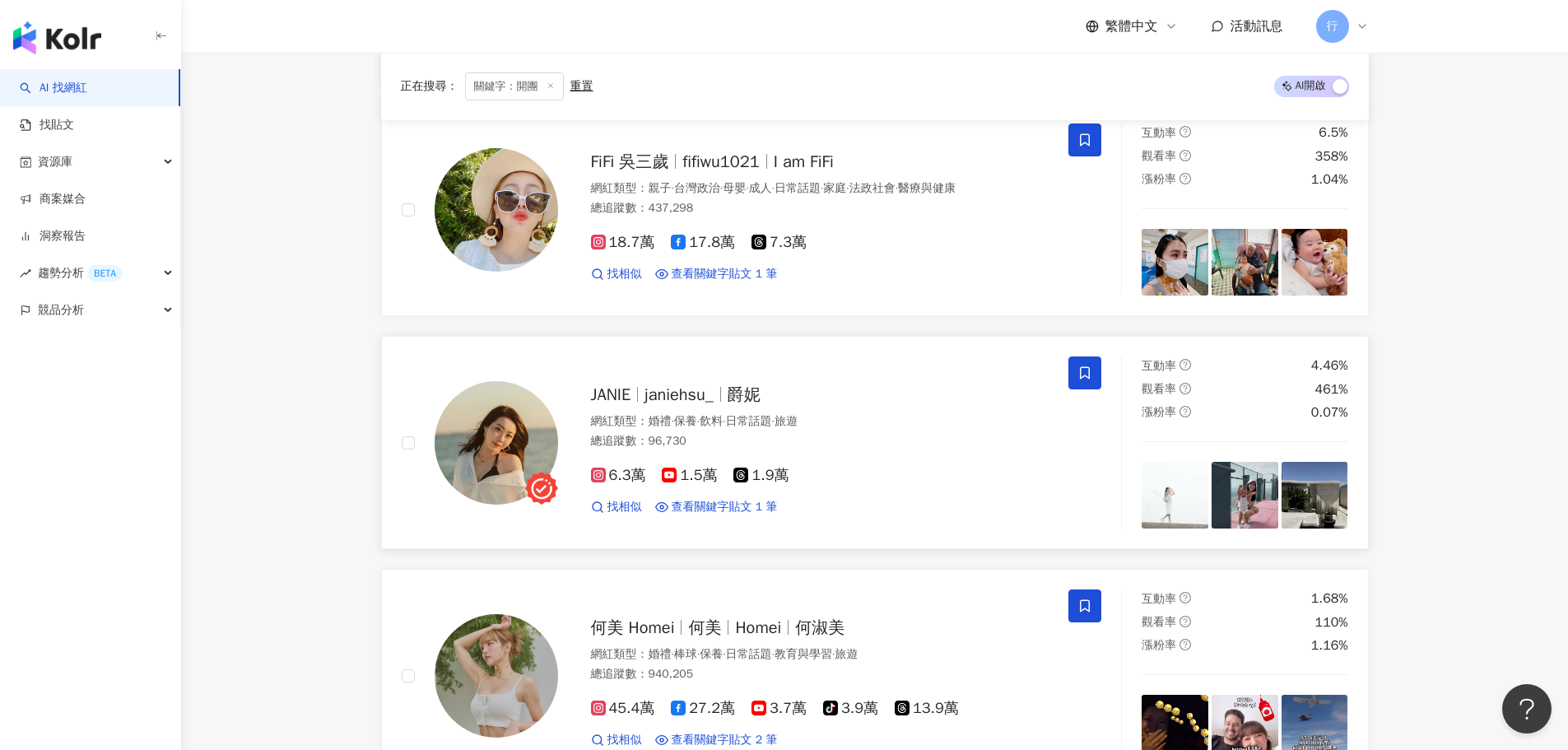 click 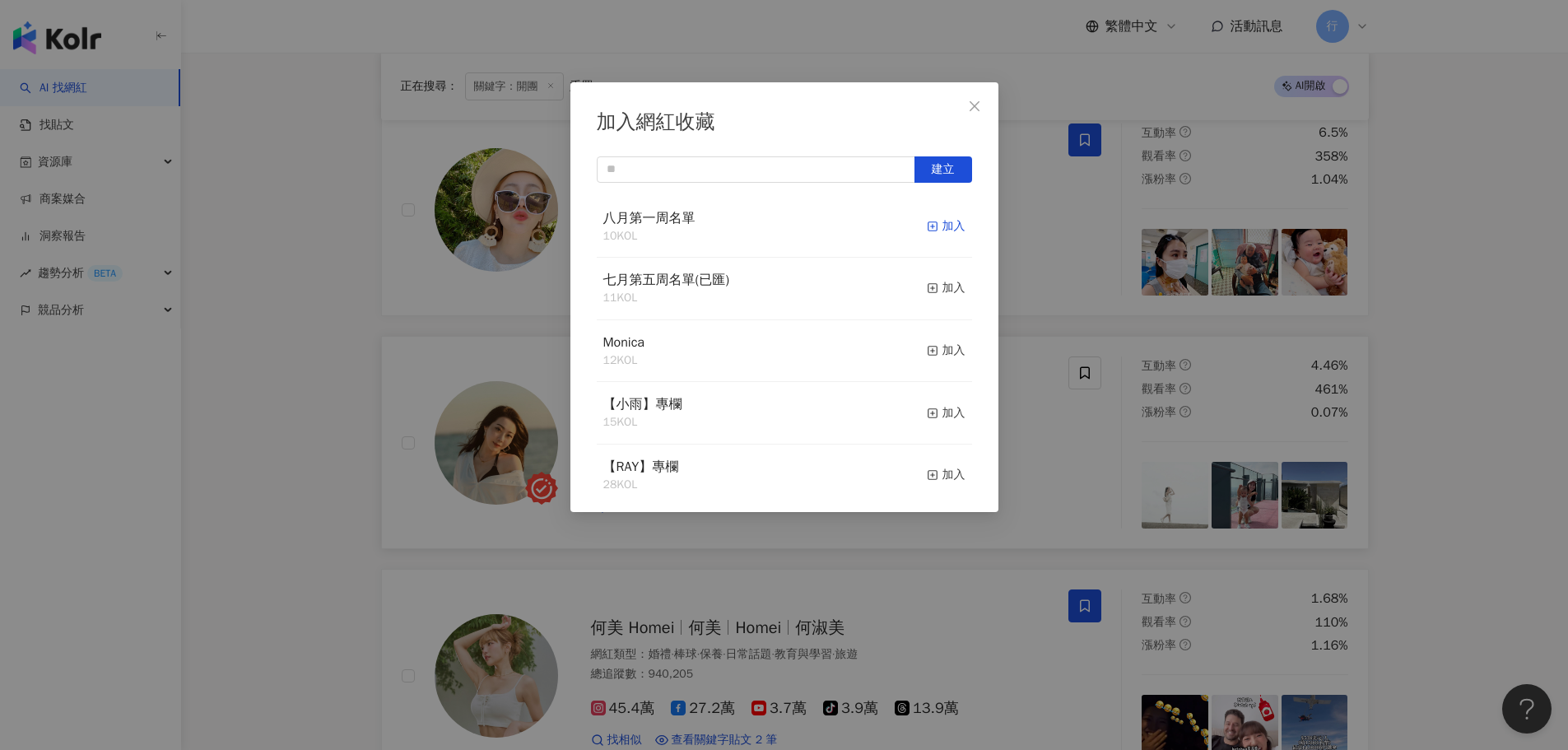 click on "加入" at bounding box center (946, 226) 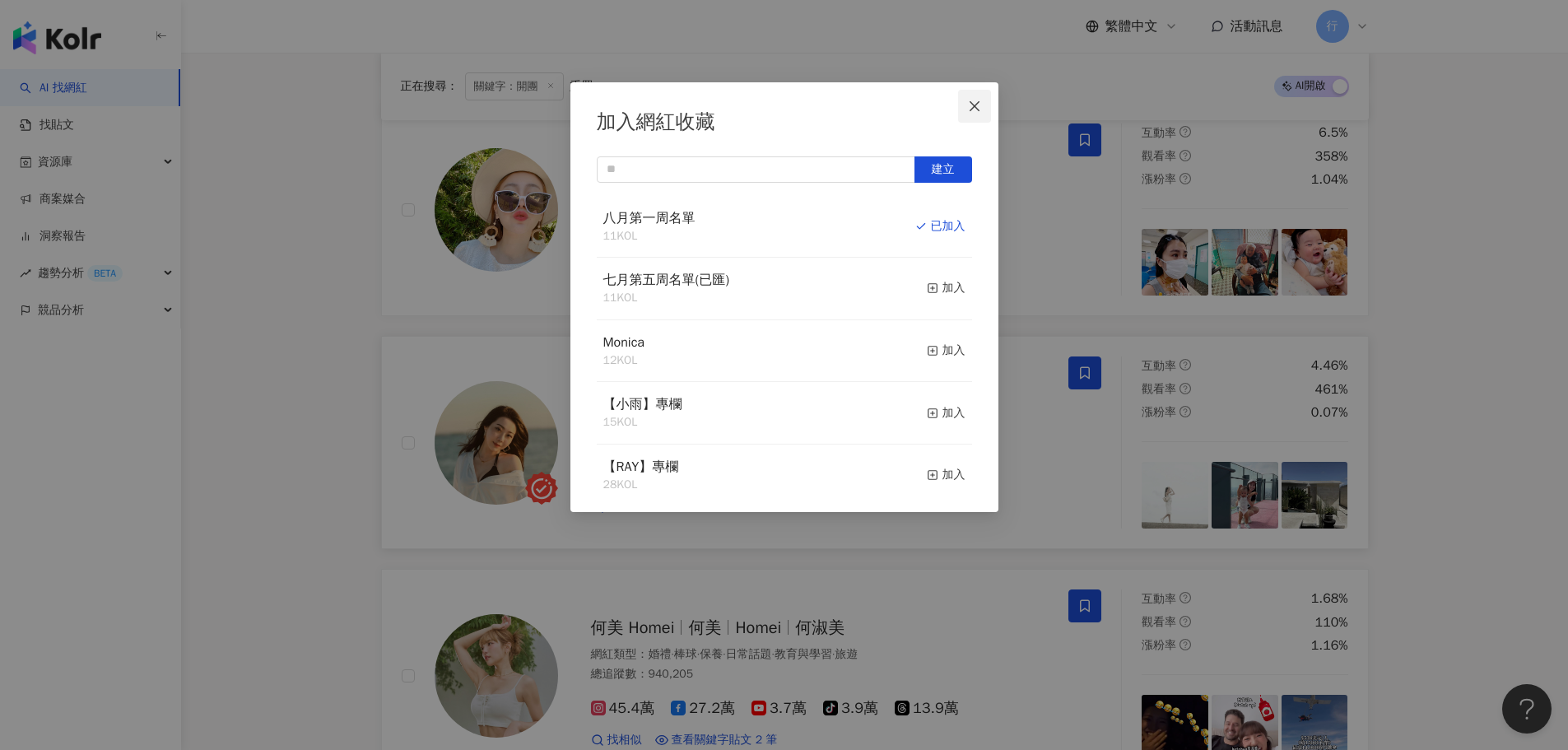 click 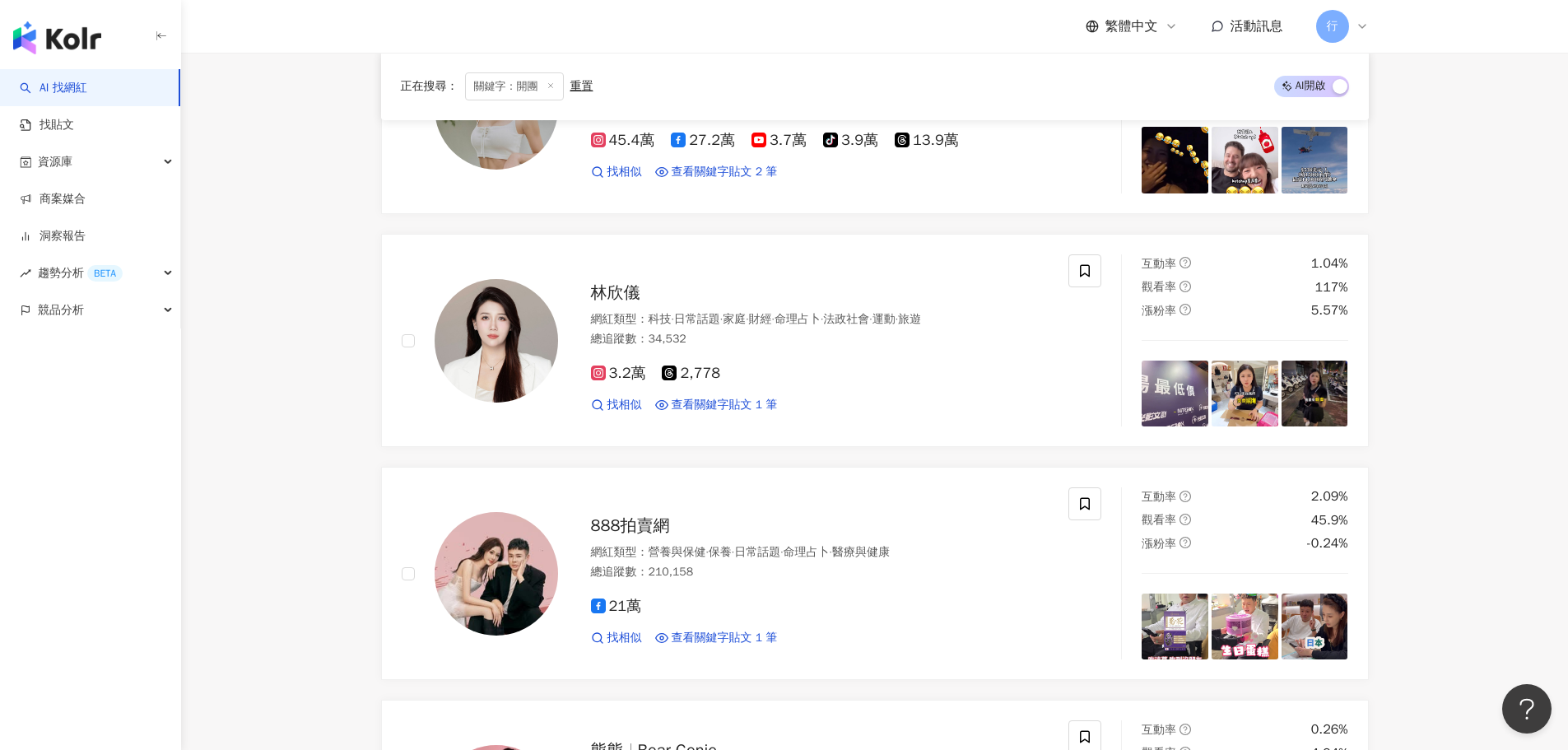 scroll, scrollTop: 2552, scrollLeft: 0, axis: vertical 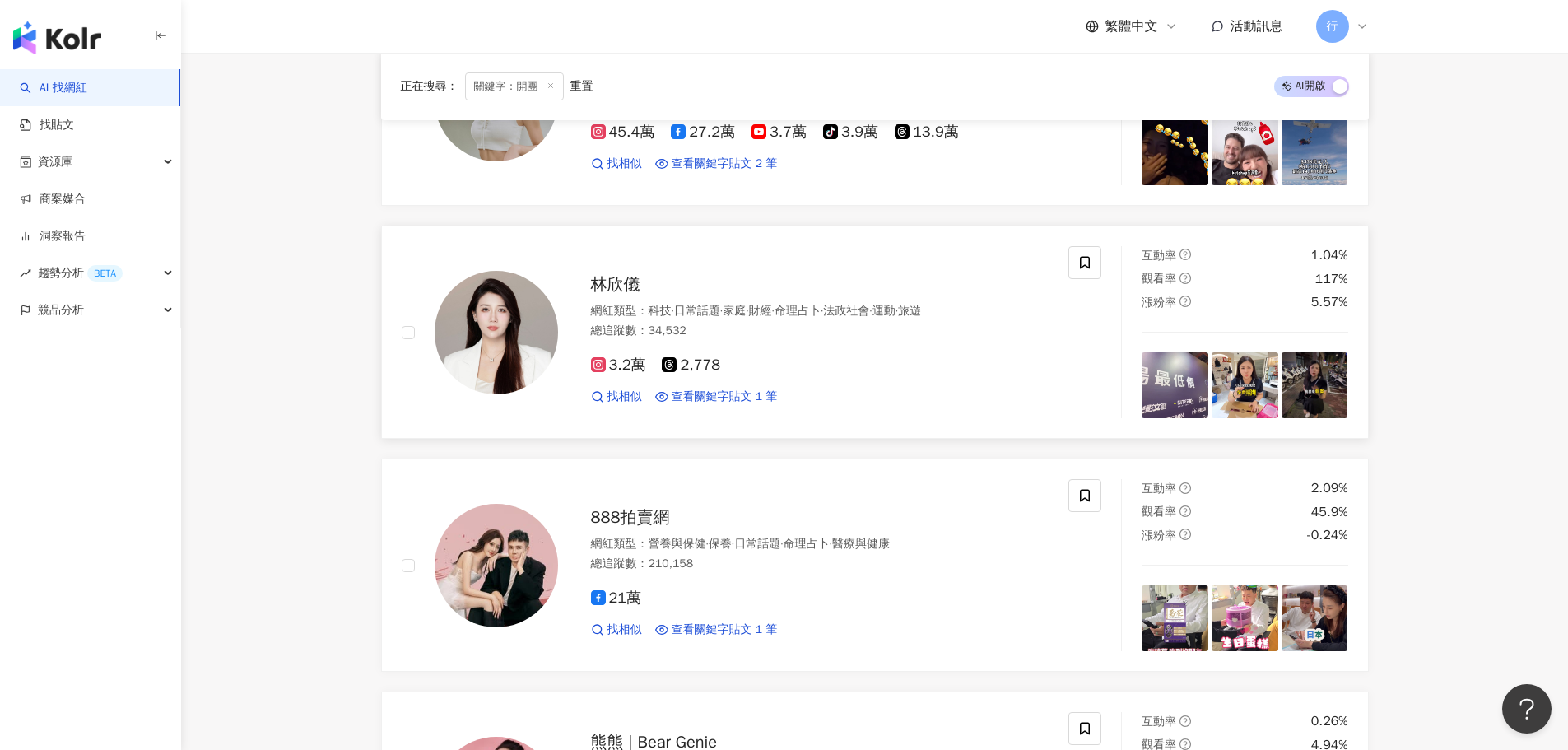 click on "林欣儀" at bounding box center [616, 284] 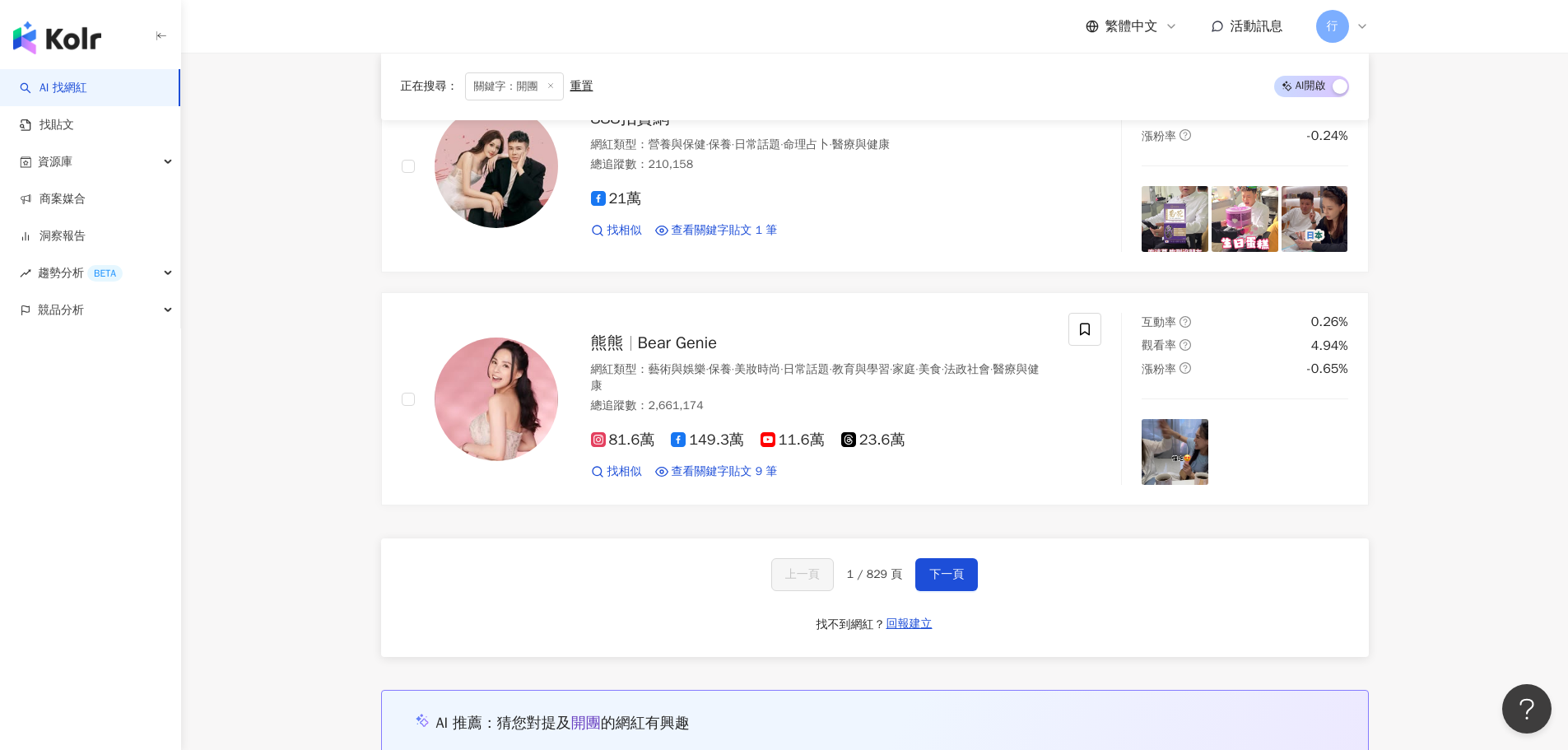 scroll, scrollTop: 3046, scrollLeft: 0, axis: vertical 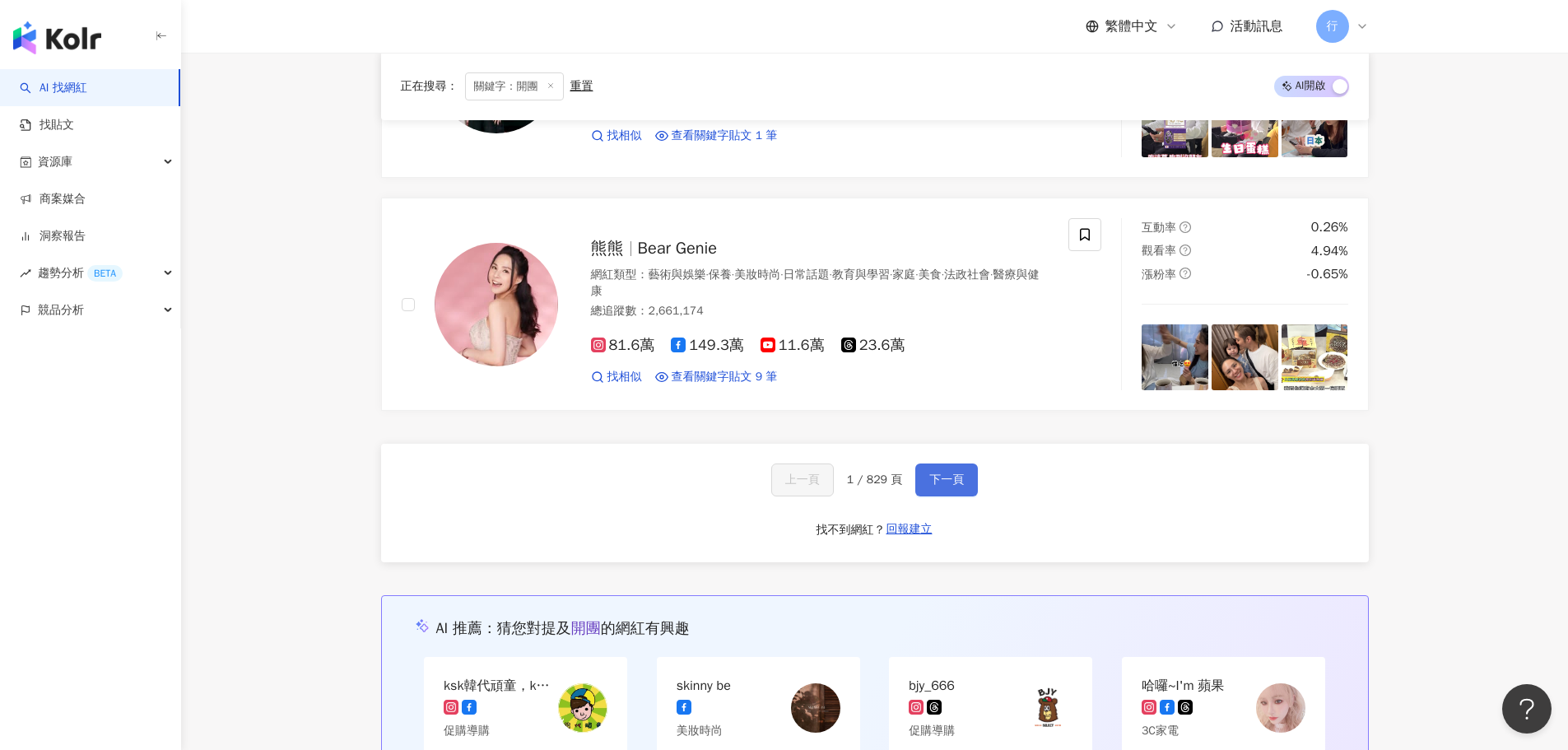 click on "下一頁" at bounding box center [947, 480] 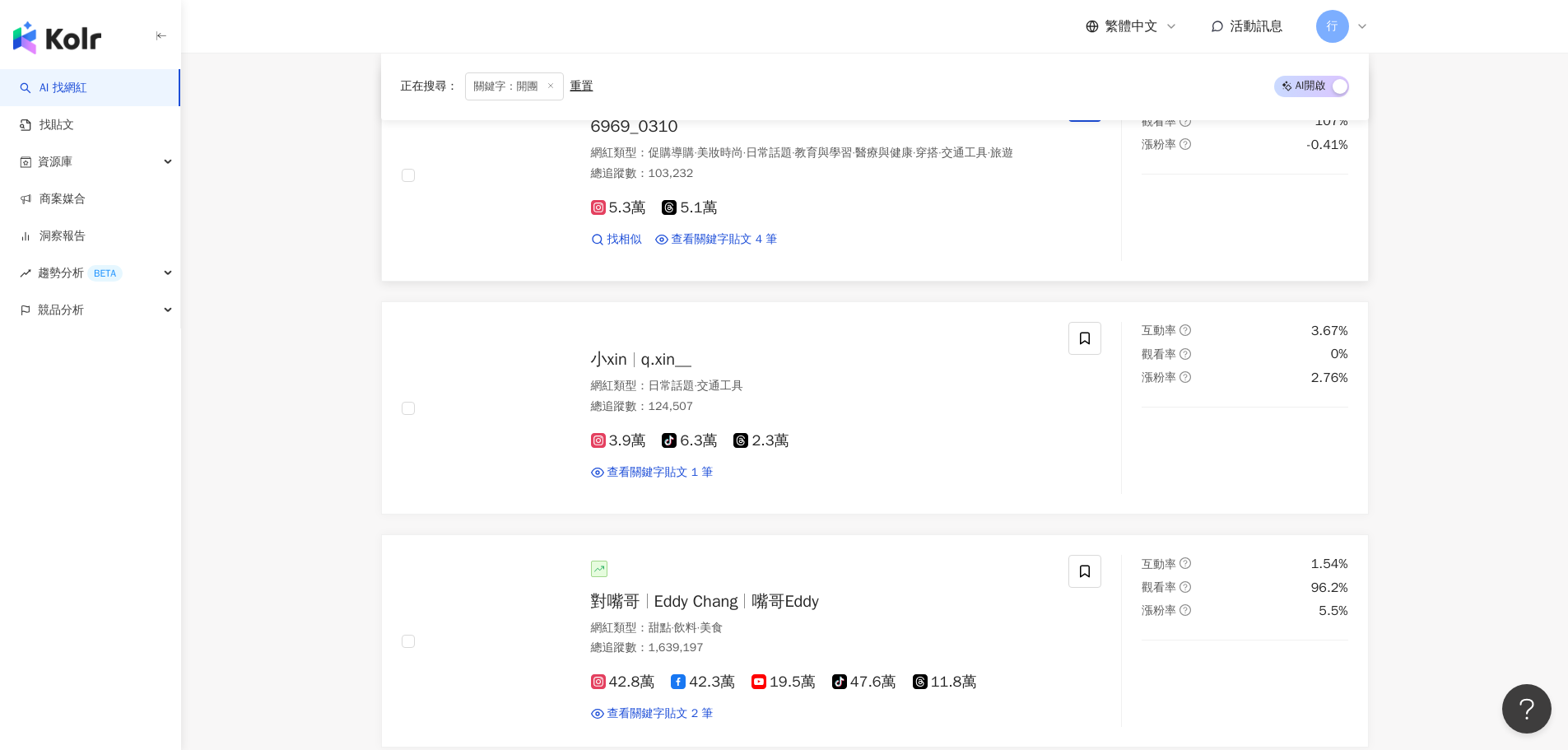 scroll, scrollTop: 1317, scrollLeft: 0, axis: vertical 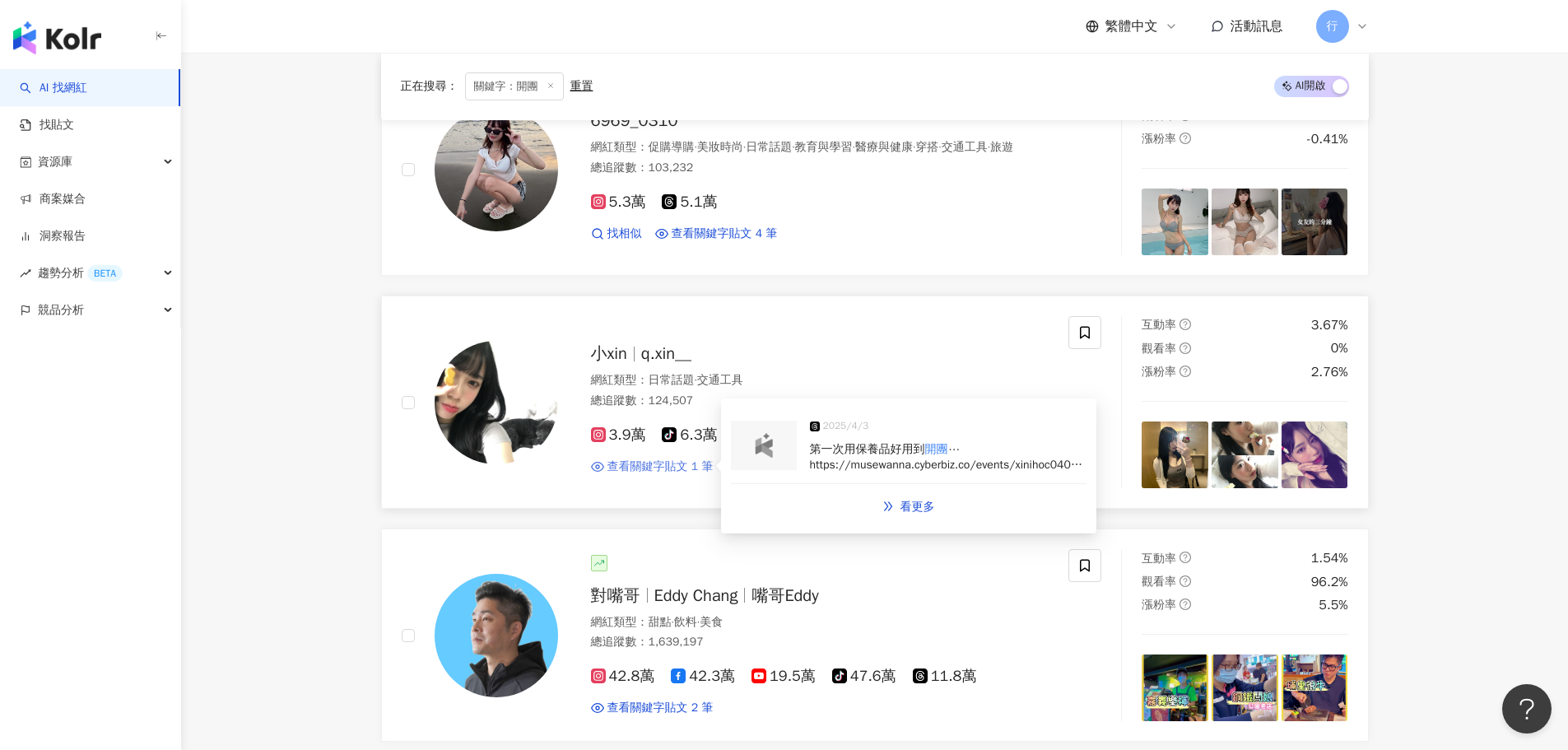 click on "查看關鍵字貼文 1 筆" at bounding box center (660, 467) 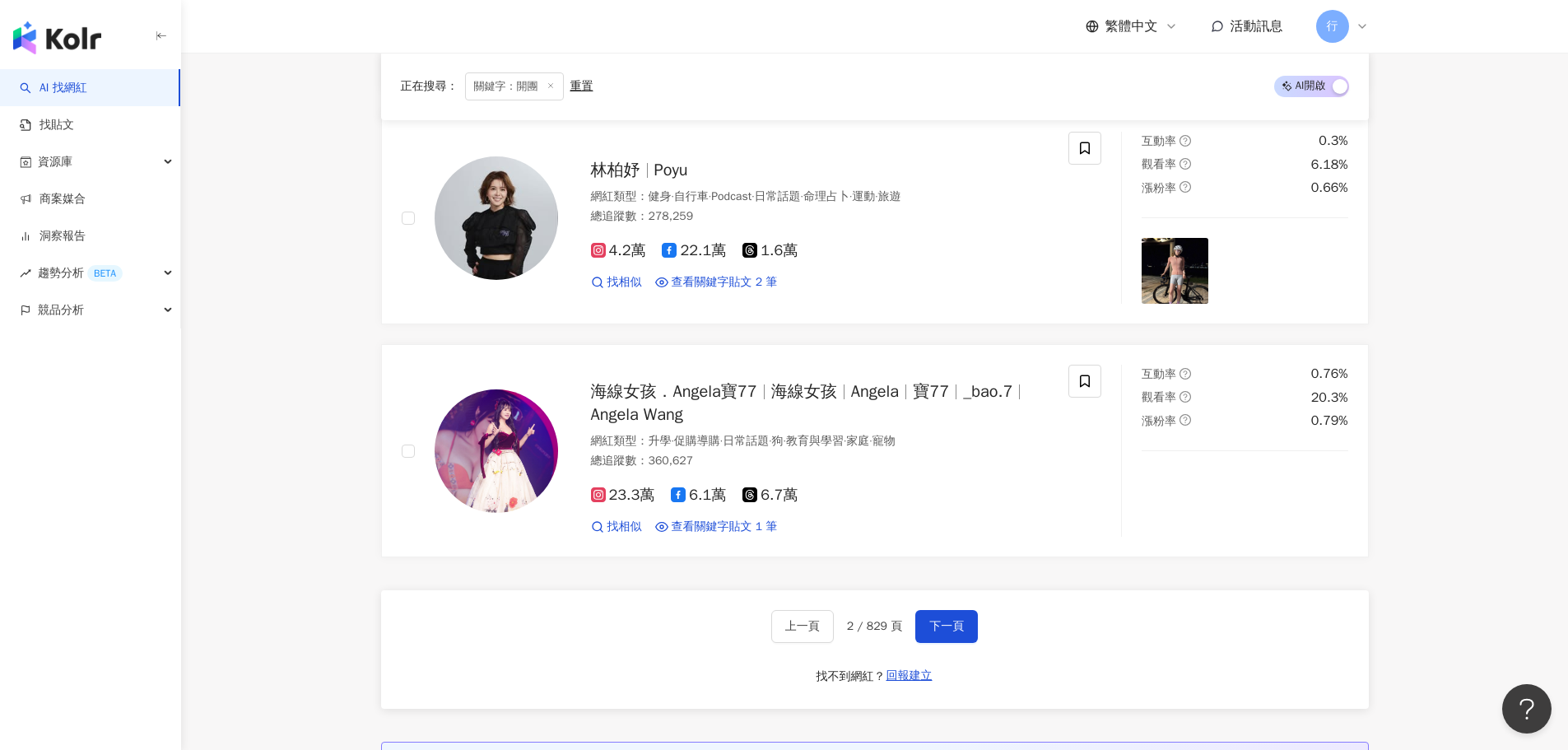 scroll, scrollTop: 2964, scrollLeft: 0, axis: vertical 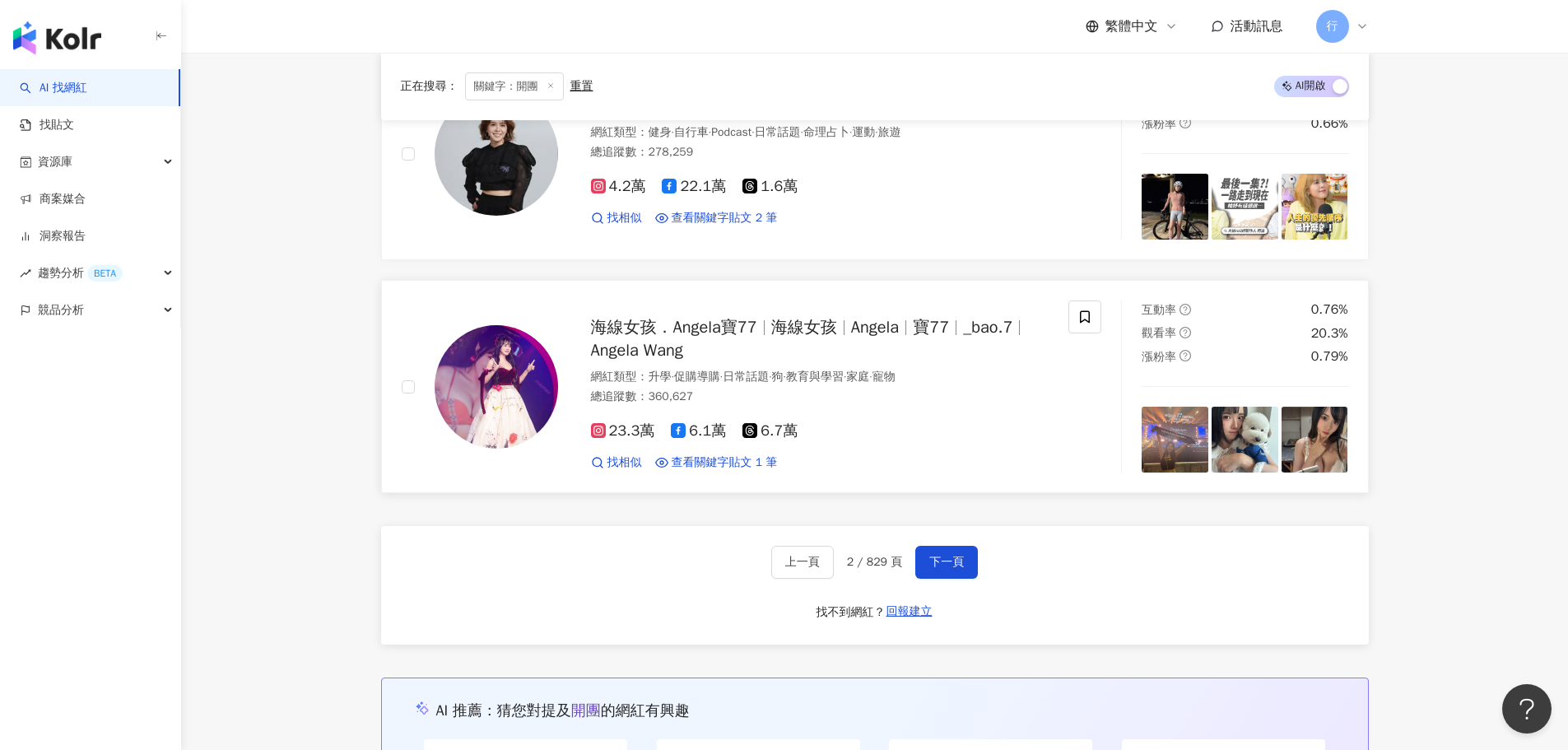 click on "海線女孩．Angela寶77" at bounding box center [674, 327] 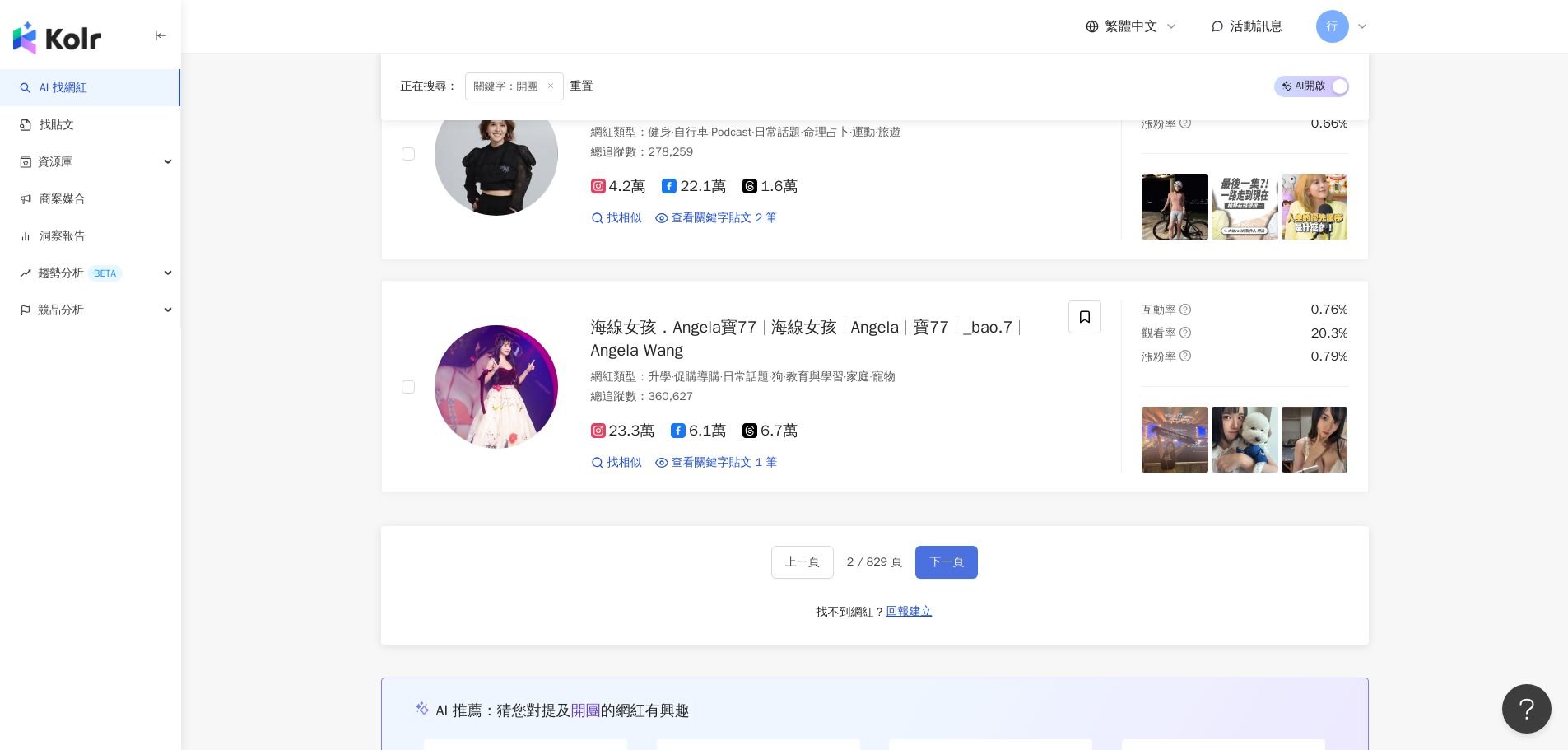 click on "下一頁" at bounding box center (947, 562) 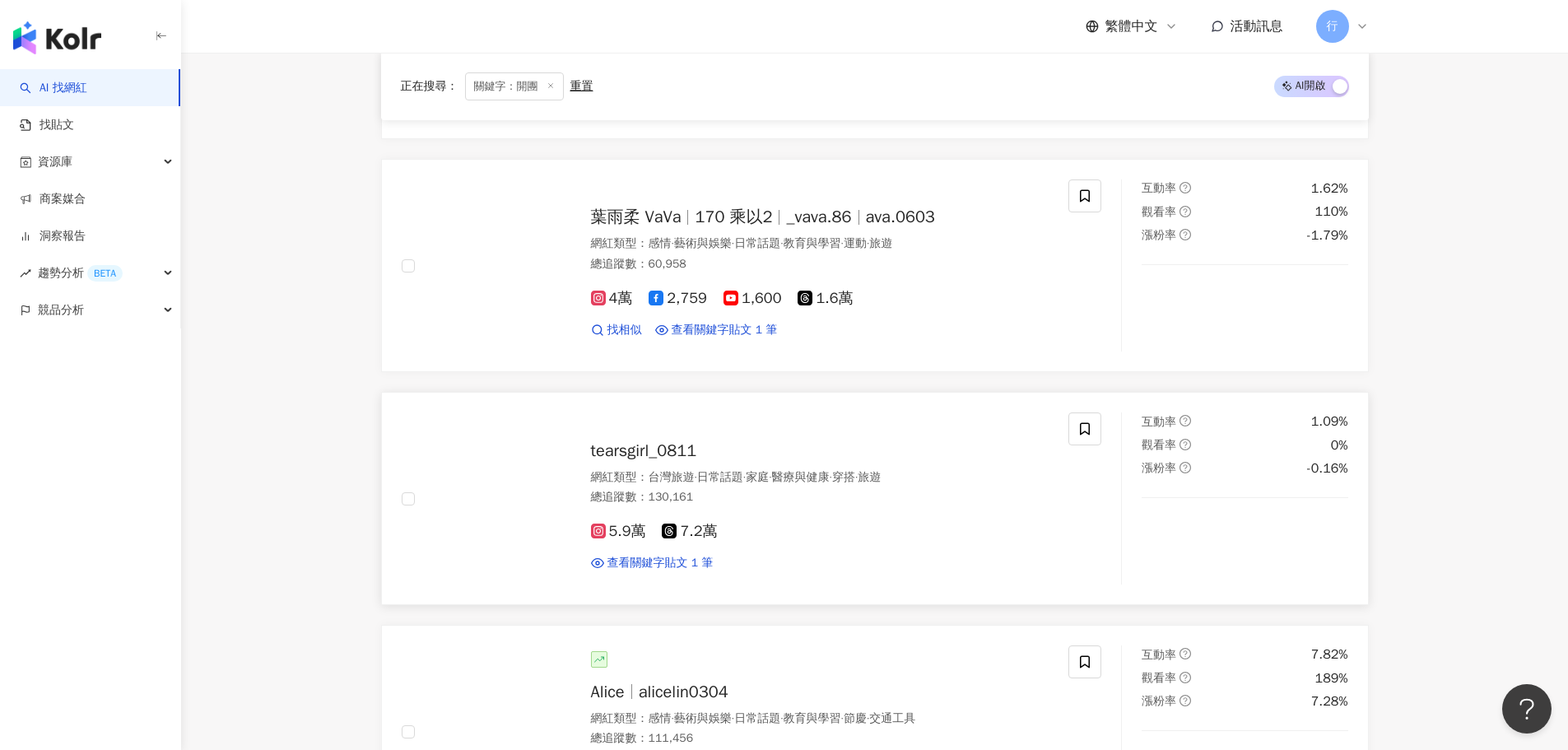 scroll, scrollTop: 1482, scrollLeft: 0, axis: vertical 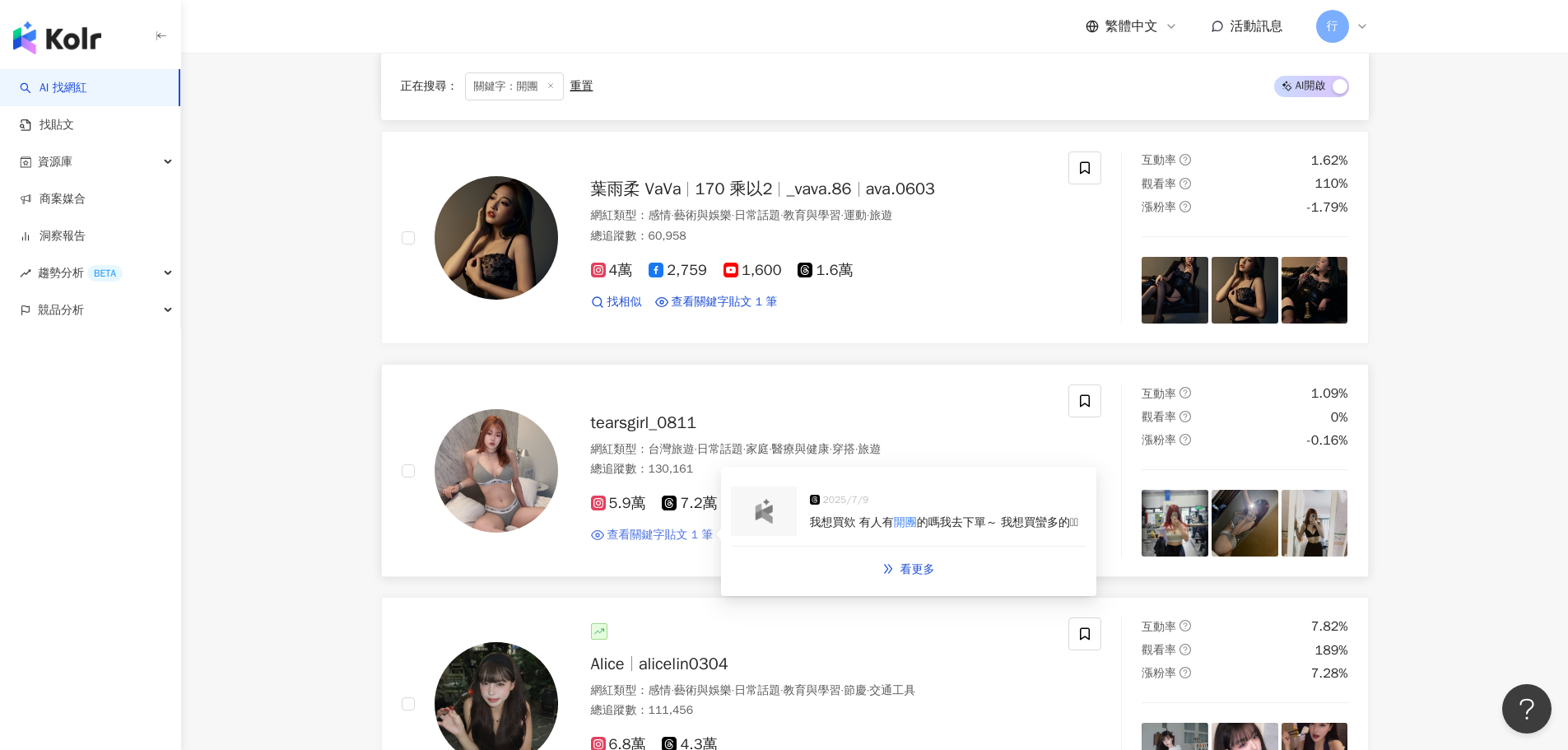 click on "查看關鍵字貼文 1 筆" at bounding box center [660, 535] 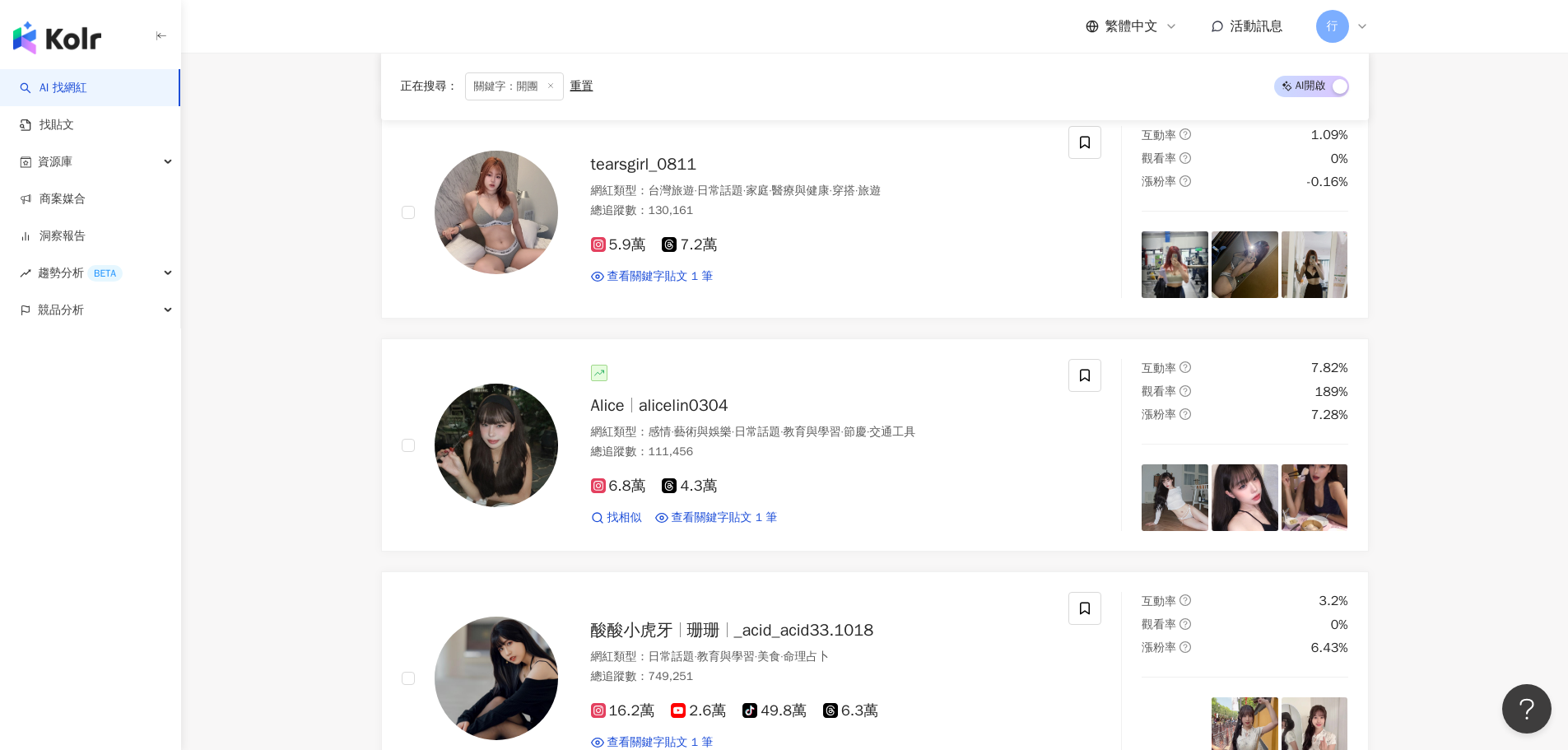 scroll, scrollTop: 1811, scrollLeft: 0, axis: vertical 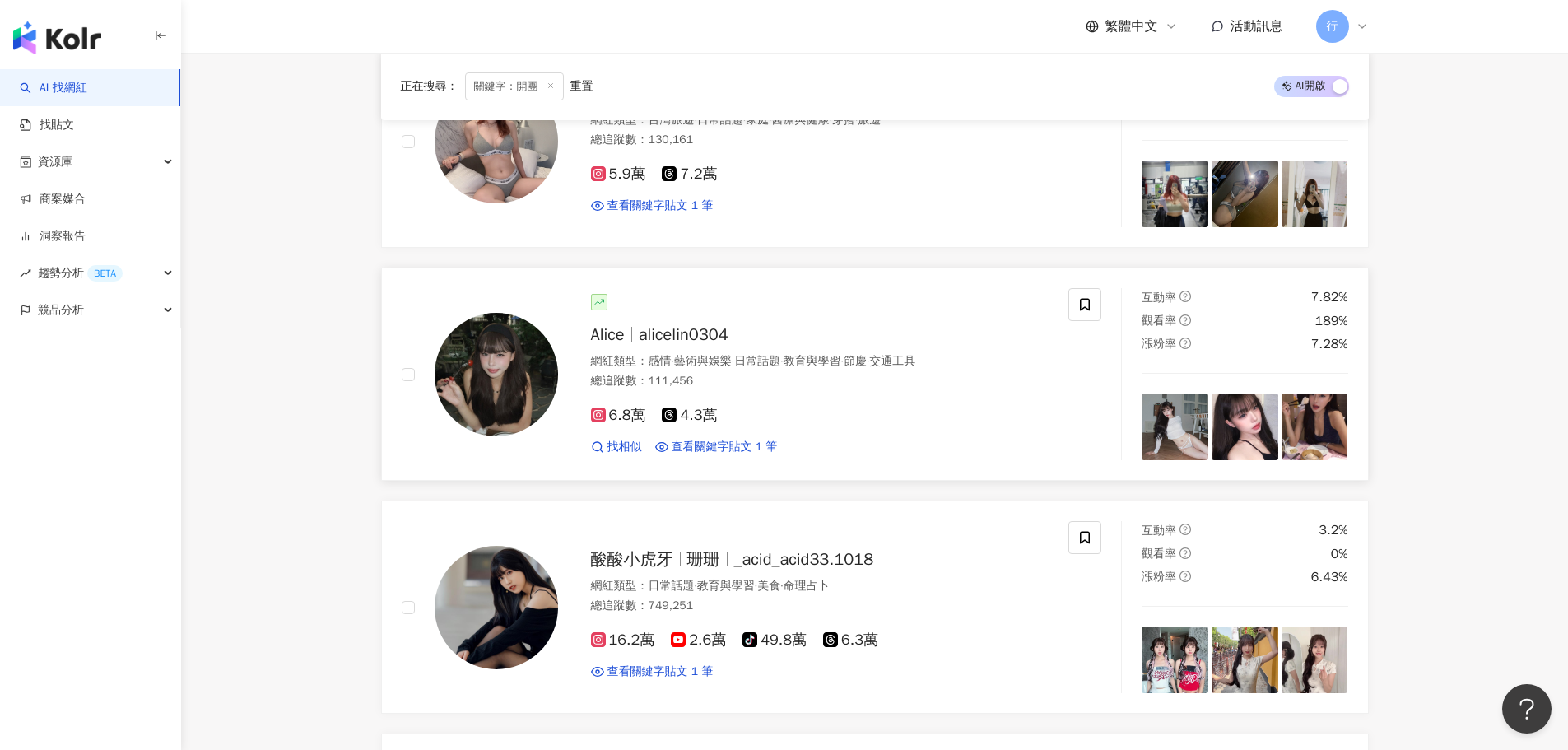 click on "alicelin0304" at bounding box center [683, 334] 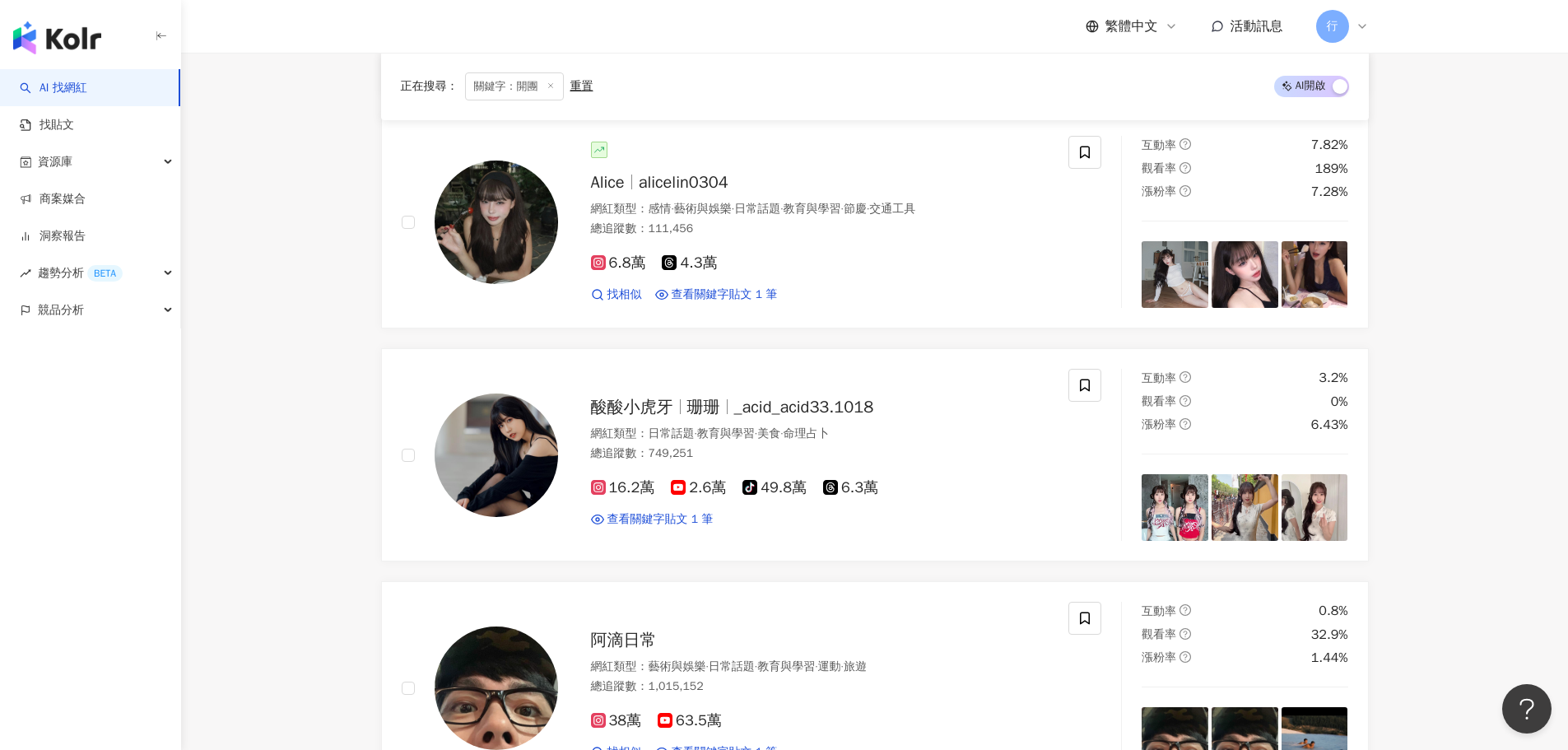 scroll, scrollTop: 1976, scrollLeft: 0, axis: vertical 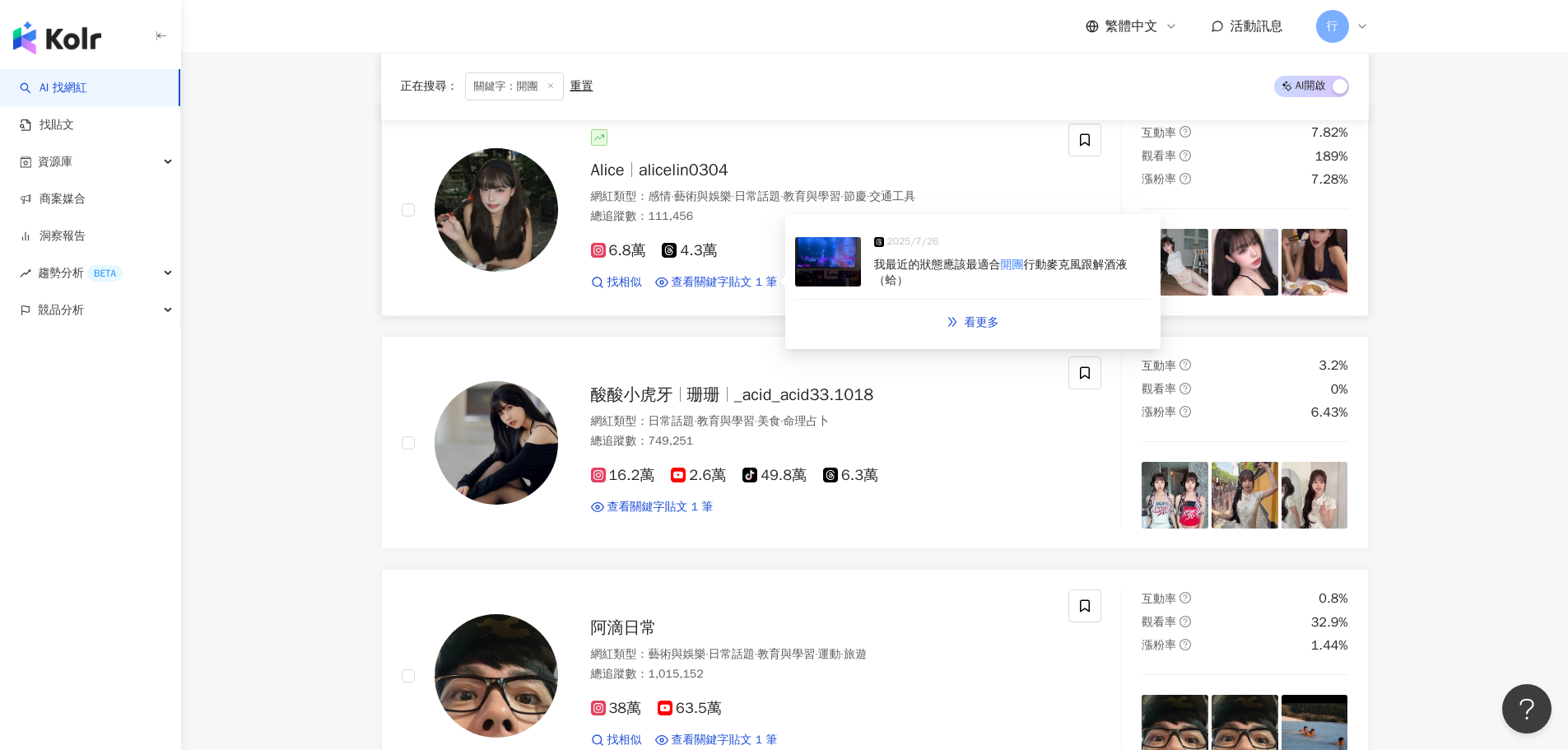 click on "我最近的狀態應該最適合" at bounding box center (938, 264) 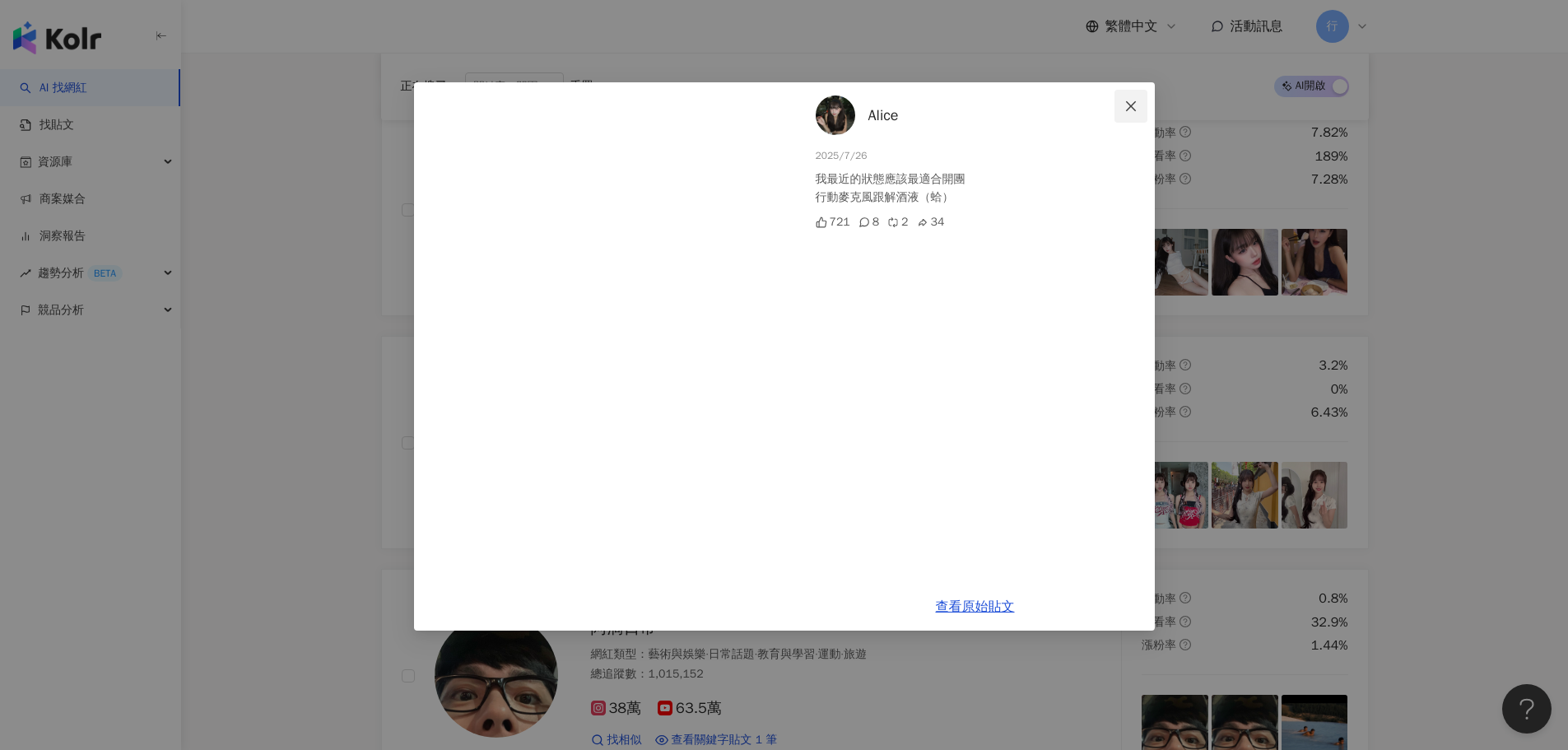 click 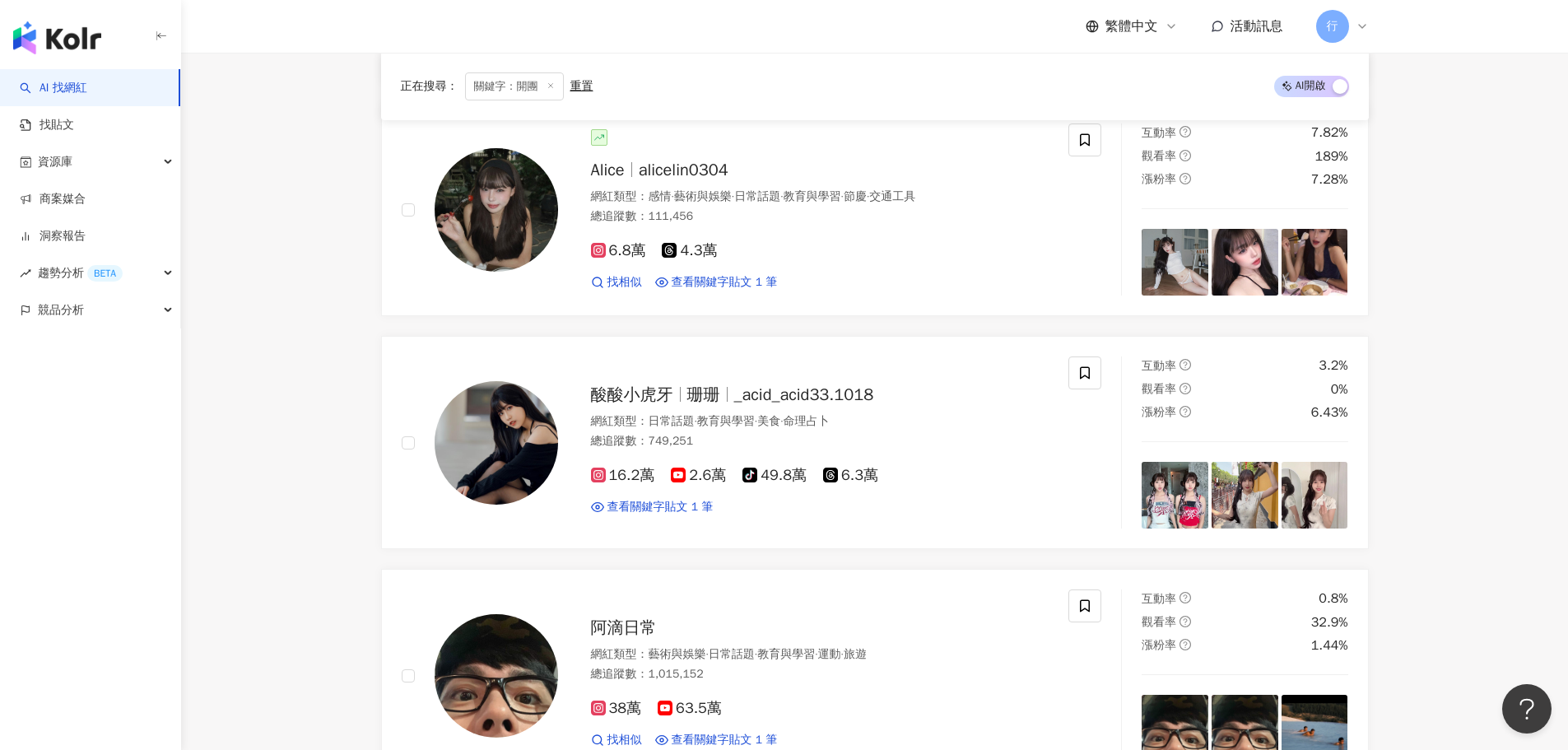 scroll, scrollTop: 2058, scrollLeft: 0, axis: vertical 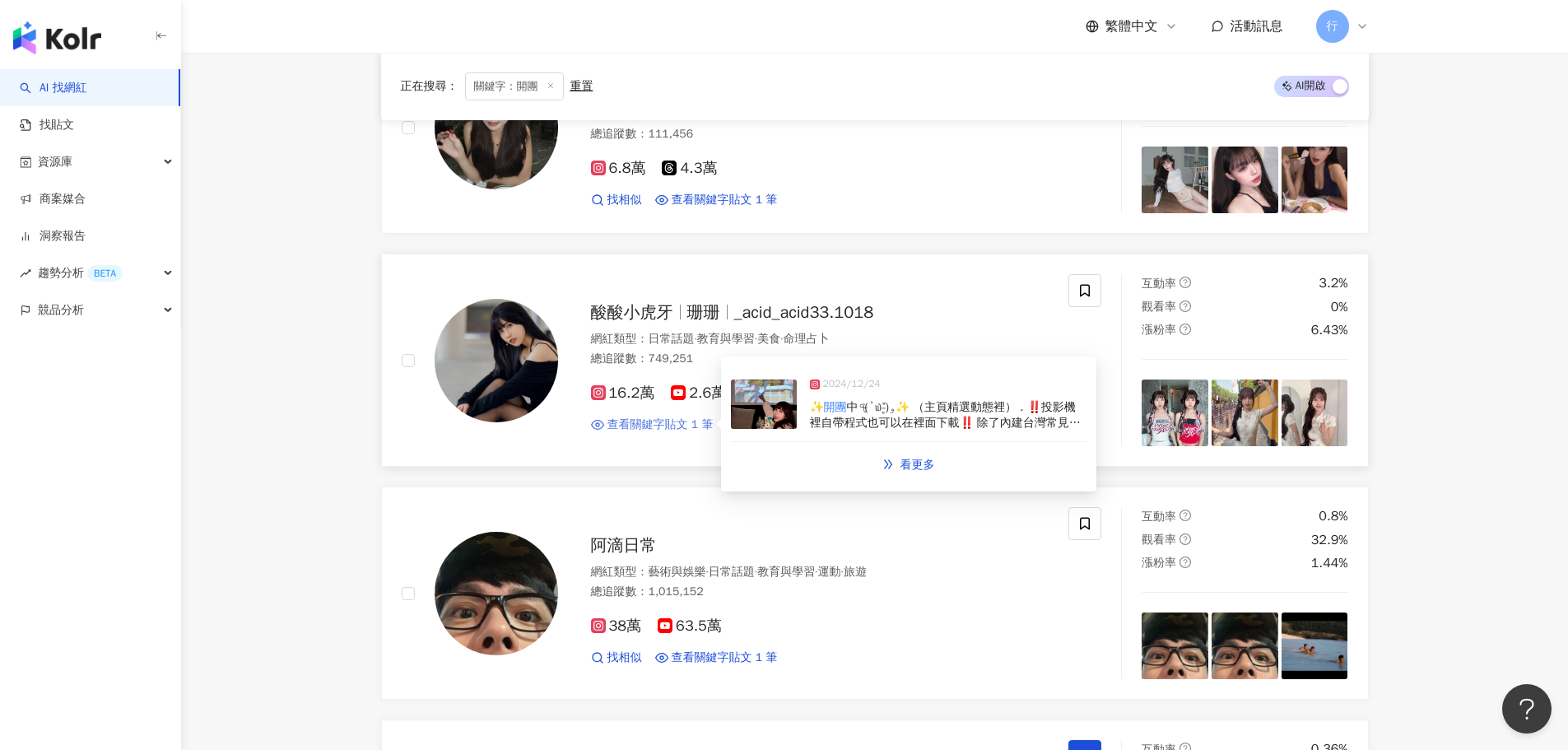 click on "查看關鍵字貼文 1 筆" at bounding box center [660, 425] 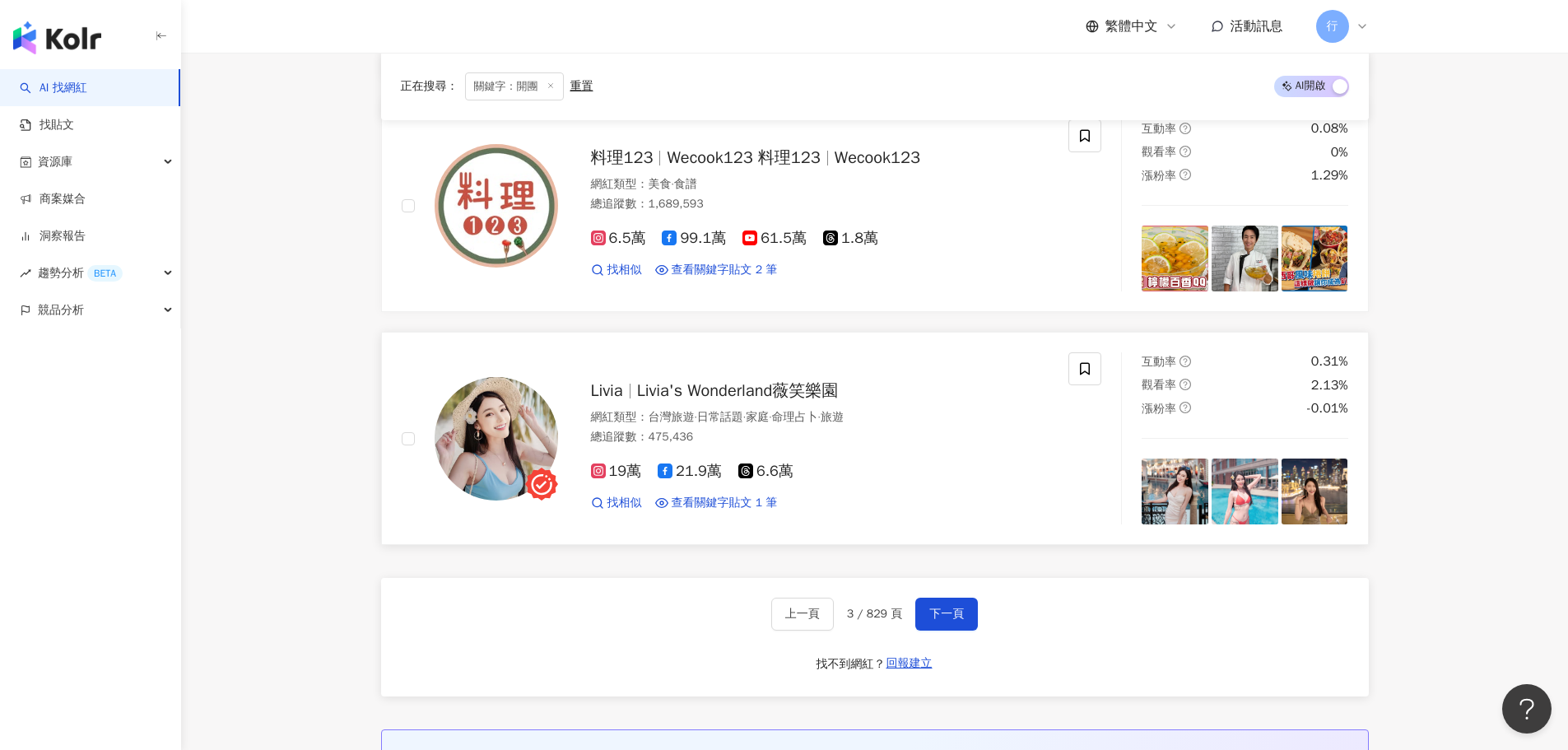 scroll, scrollTop: 3046, scrollLeft: 0, axis: vertical 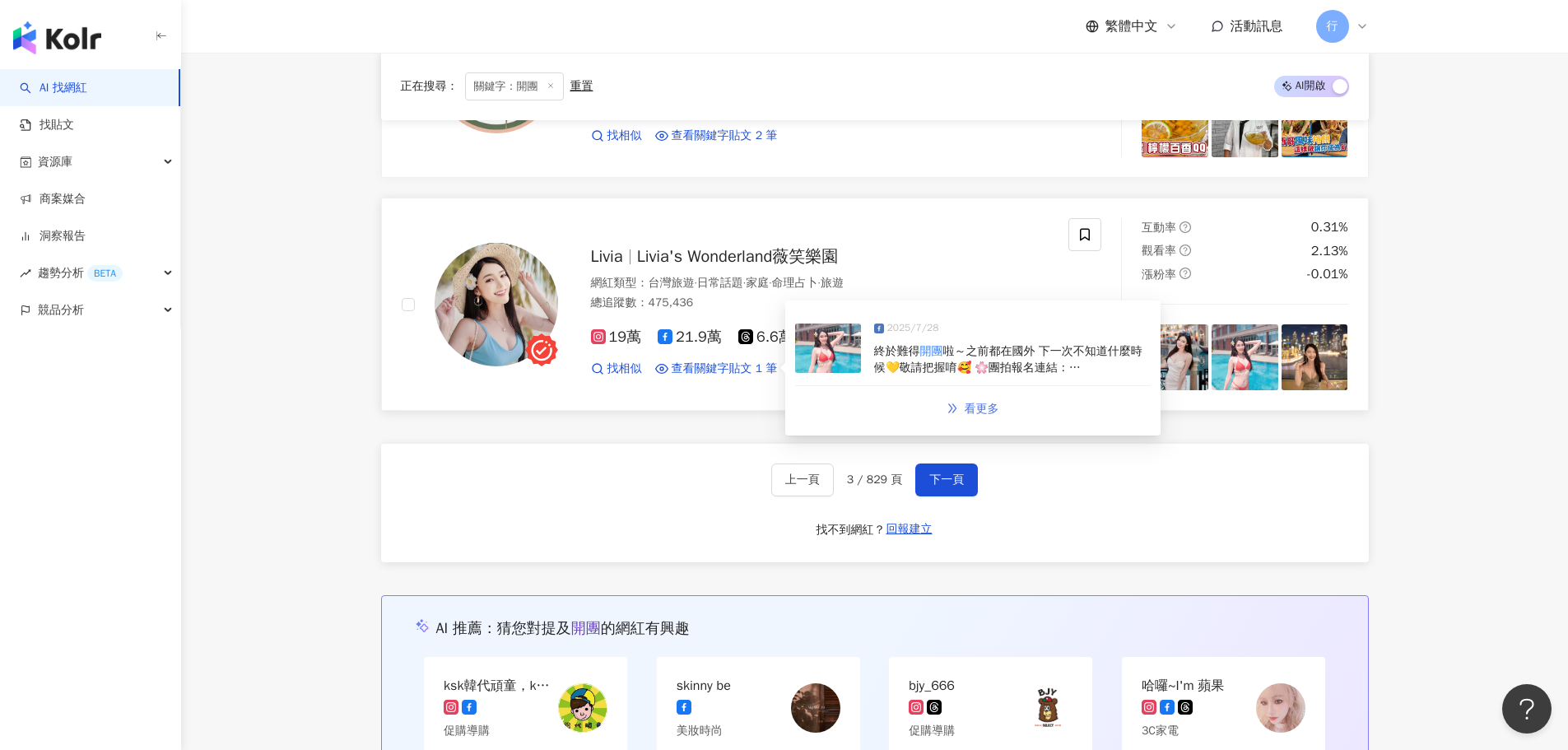 click on "看更多" at bounding box center (982, 409) 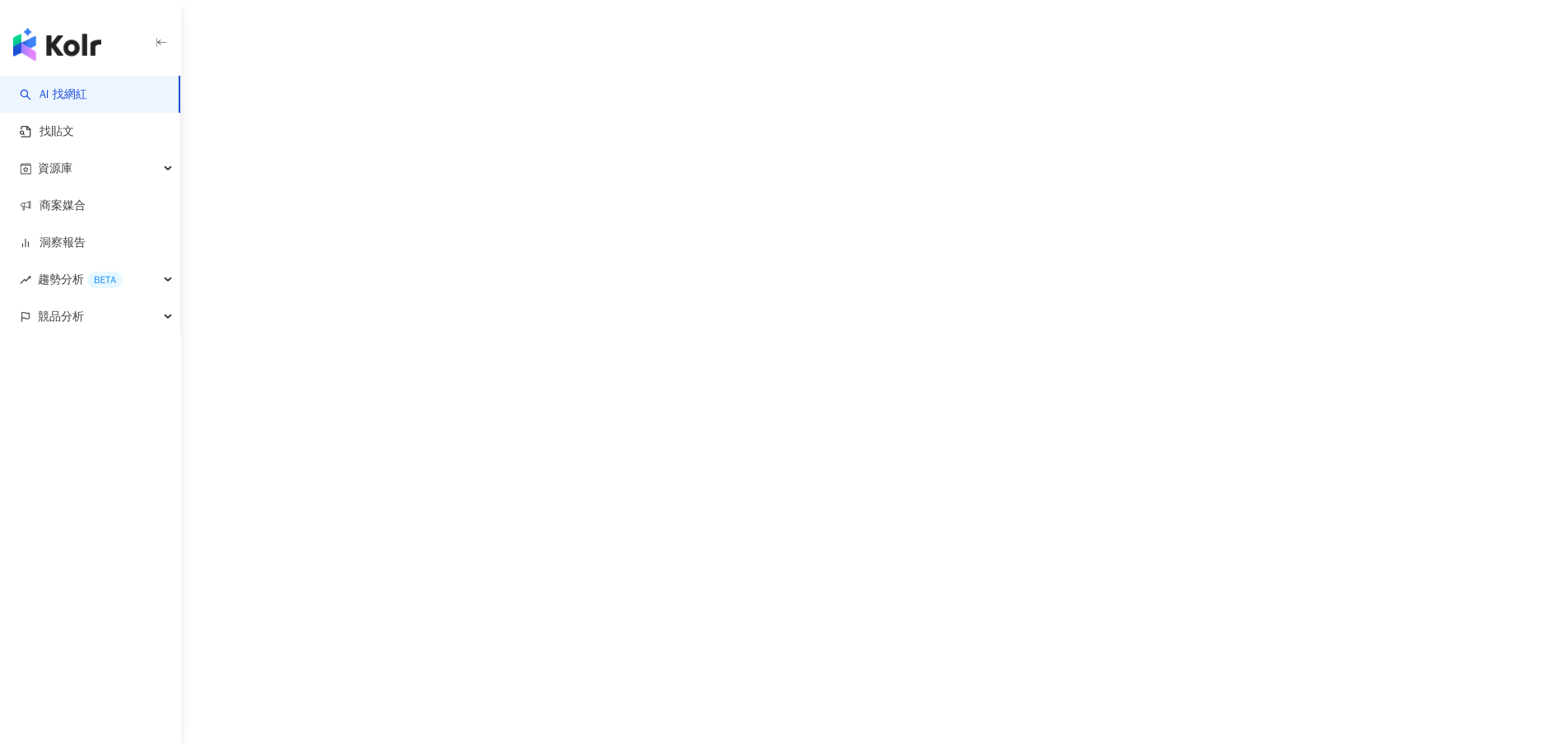 scroll, scrollTop: 0, scrollLeft: 0, axis: both 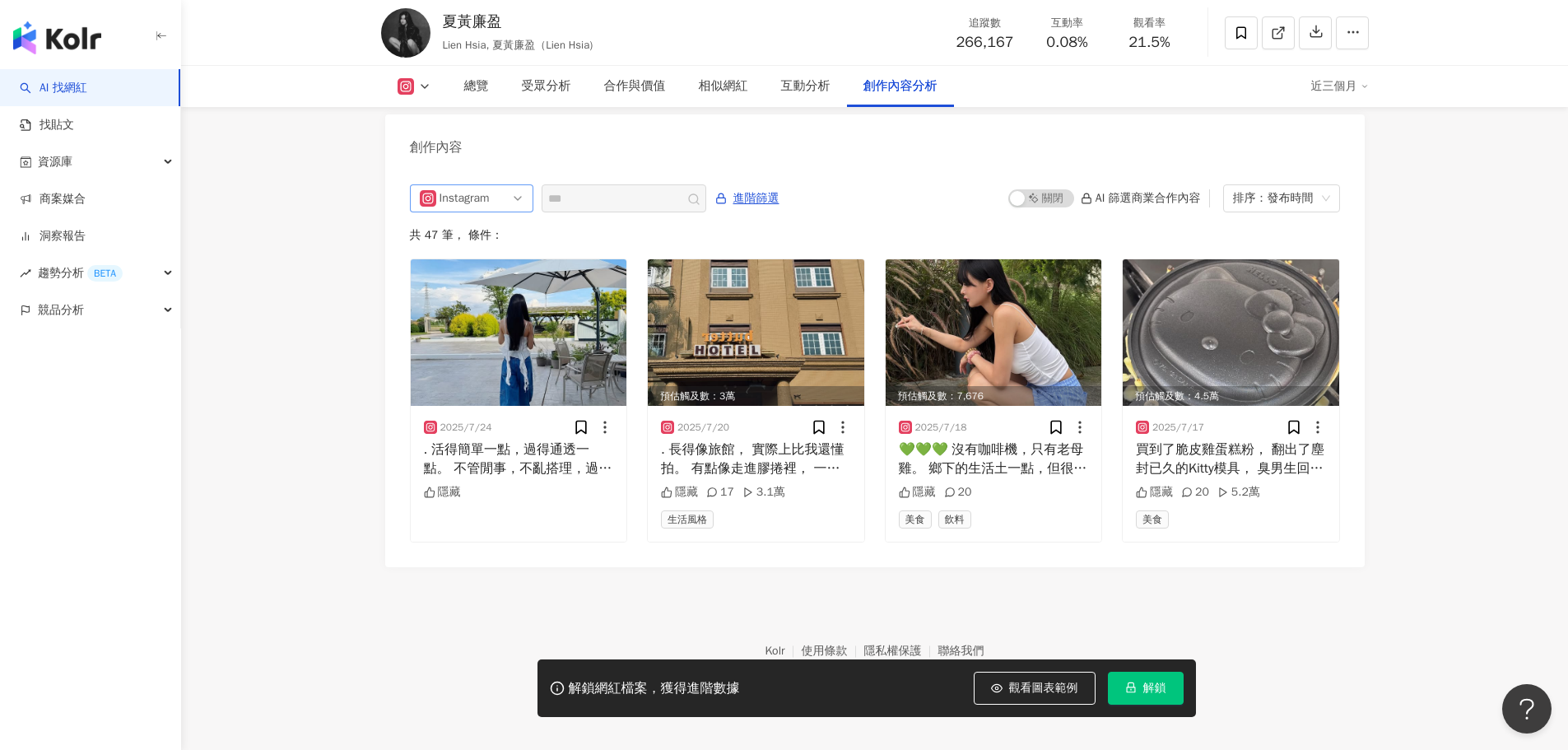click on "Instagram" at bounding box center [466, 198] 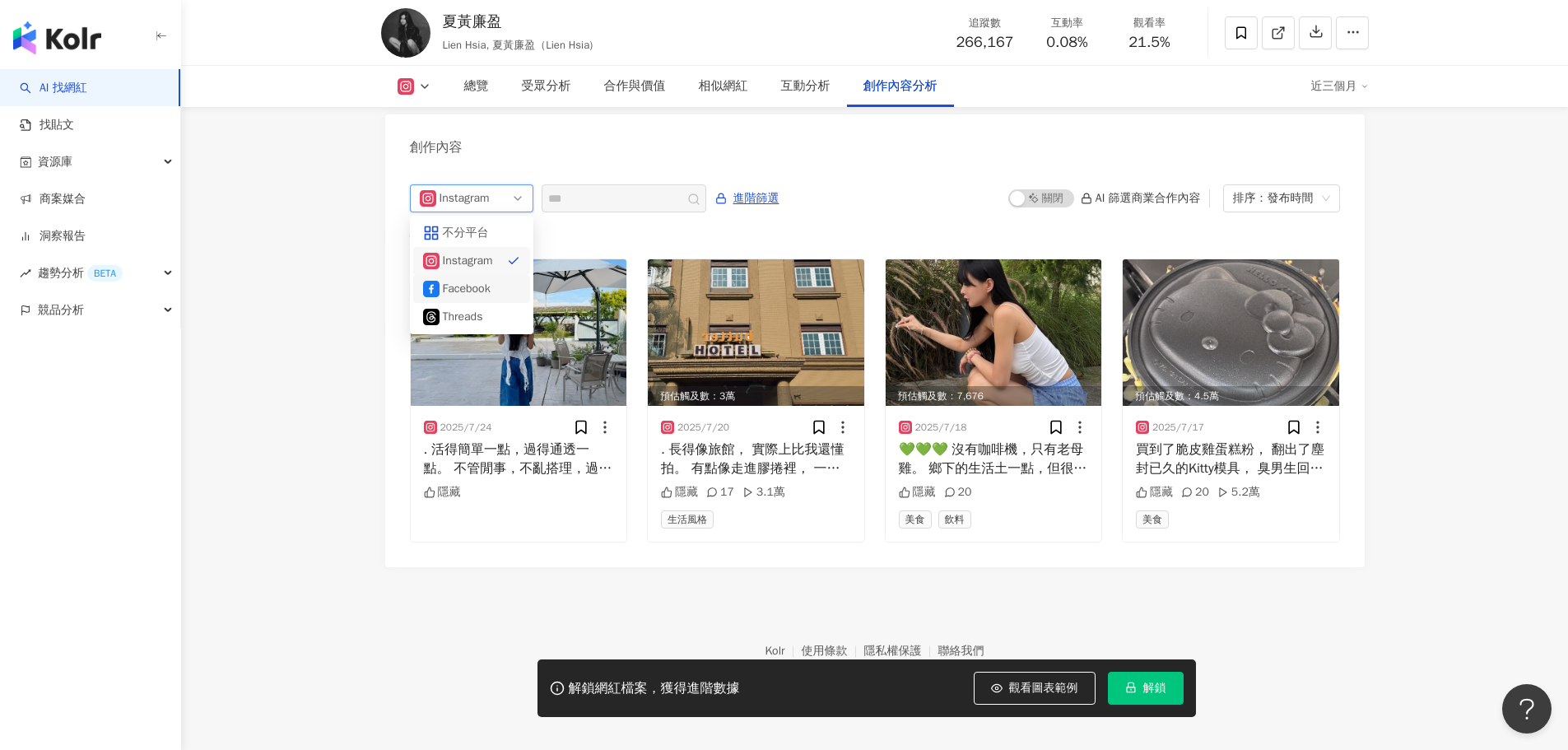 click on "Facebook" at bounding box center [469, 289] 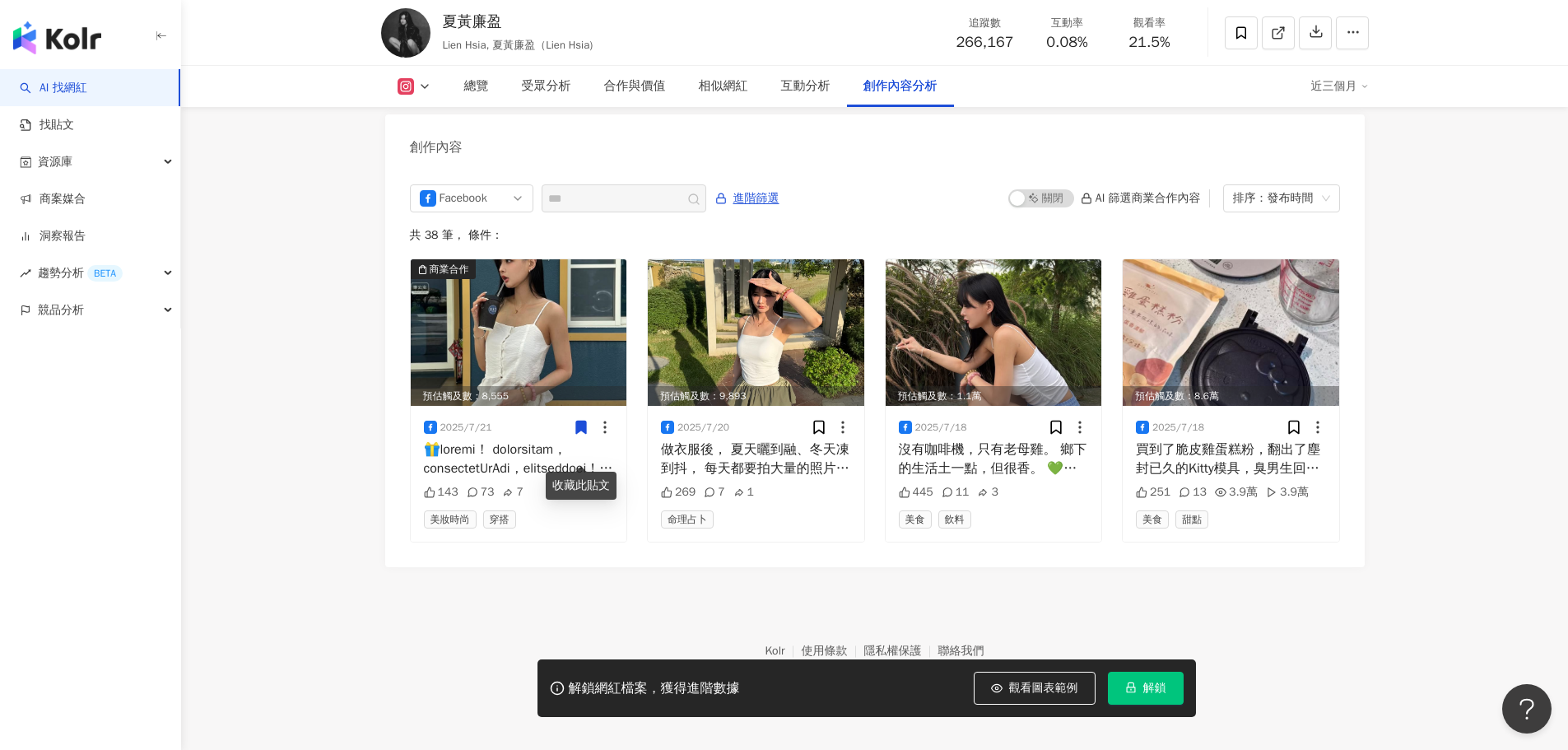 click on "26.6萬 20.9萬 4.7萬 夏黃廉盈 Lien Hsia, 夏黃廉盈（Lien Hsia) 追蹤數 266,167 互動率 0.08% 觀看率 21.5% 總覽 受眾分析 合作與價值 相似網紅 互動分析 創作內容分析 近三個月 總覽 最後更新日期：2025/8/1 近三個月 Instagram 網紅基本資料 性別   女 主要語言   繁體中文 86.8% 網紅類型 甜點 · 彩妝 · 日常話題 · 美食 · 命理占卜 · 穿搭 · 旅遊 社群簡介 ☻ LiEN ♰♰♰ | lienhsia https://www.instagram.com/lienhsia/ 📍 Taiwan
📩 Contact：katedog@ms35.hinet.net
📖 #LiEN的尋嚐生活
🛒 ⬇️⬇️⬇️ 看更多 Instagram 數據總覽 95 K-Score :   優良 近期一到三個月積極發文，且漲粉率與互動率高。 查看說明 追蹤數   266,167 互動率   0.08% 良好 觀看率   21.5% 不佳 漲粉率   35.7% 一般 受眾主要性別   女性 76% 受眾主要年齡   25-34 歲 76% 商業合作內容覆蓋比例   30% AI Instagram 成效等級三大指標 互動率 0.08% 良好 0.19% 21.5%" at bounding box center (874, -2201) 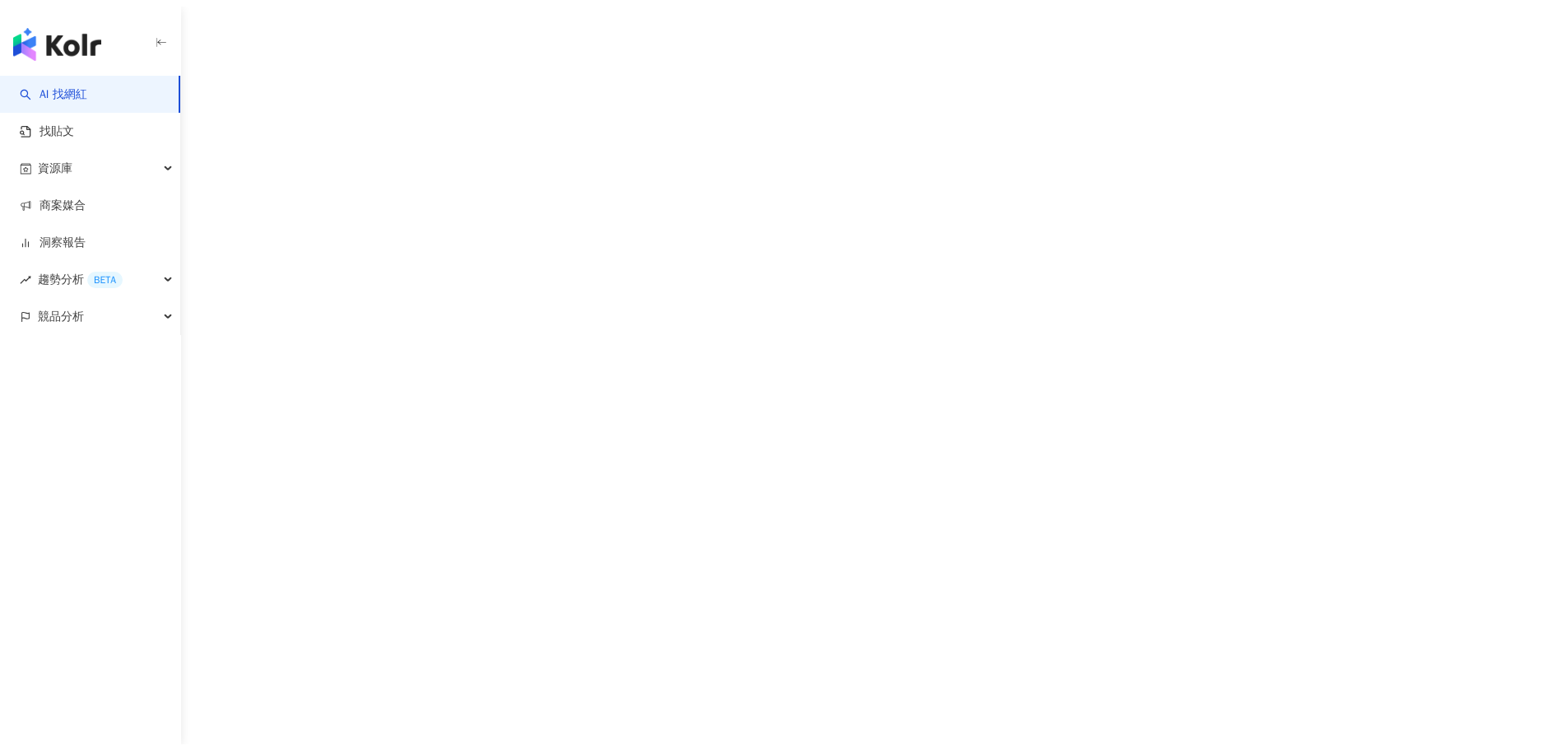 scroll, scrollTop: 0, scrollLeft: 0, axis: both 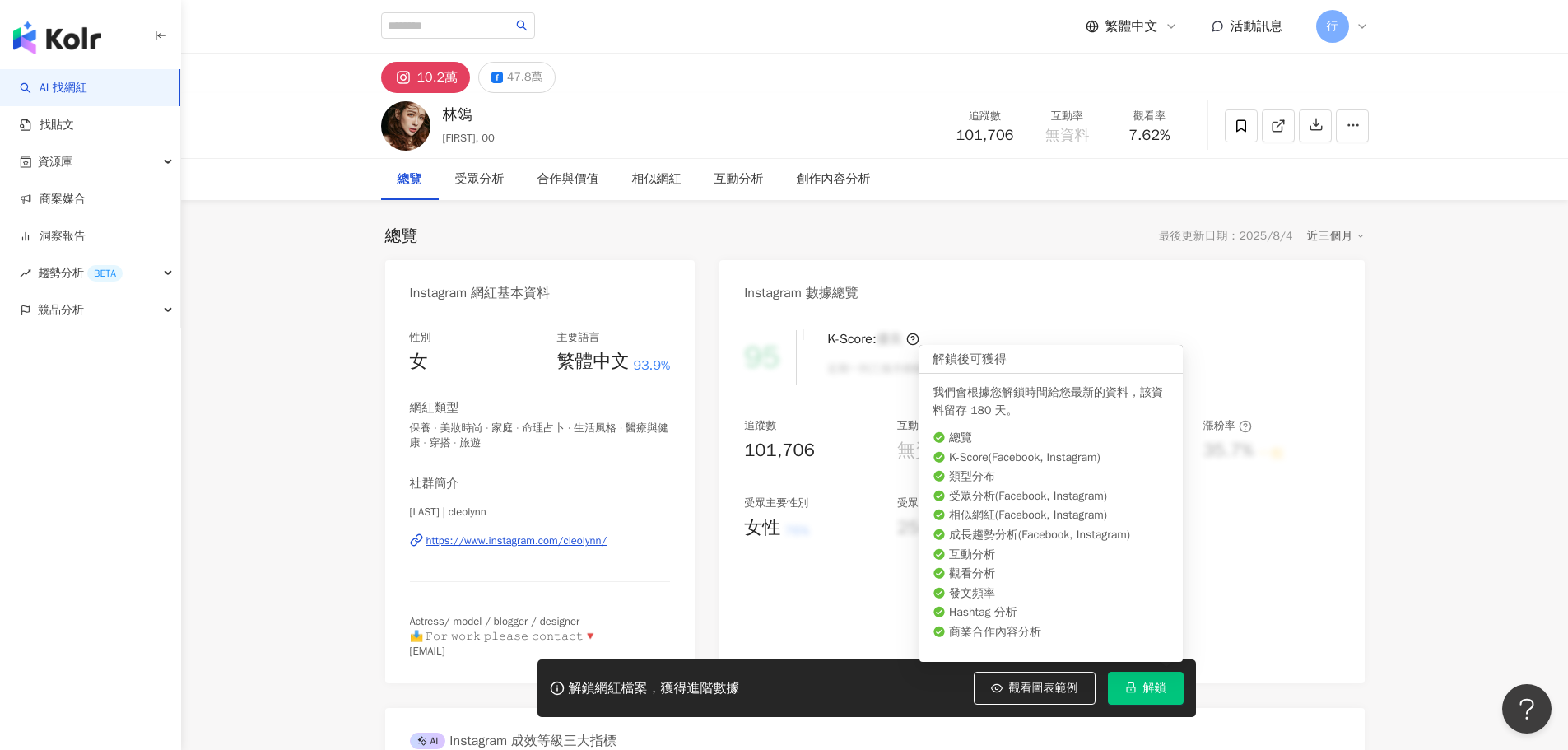 click on "解鎖" at bounding box center (1155, 688) 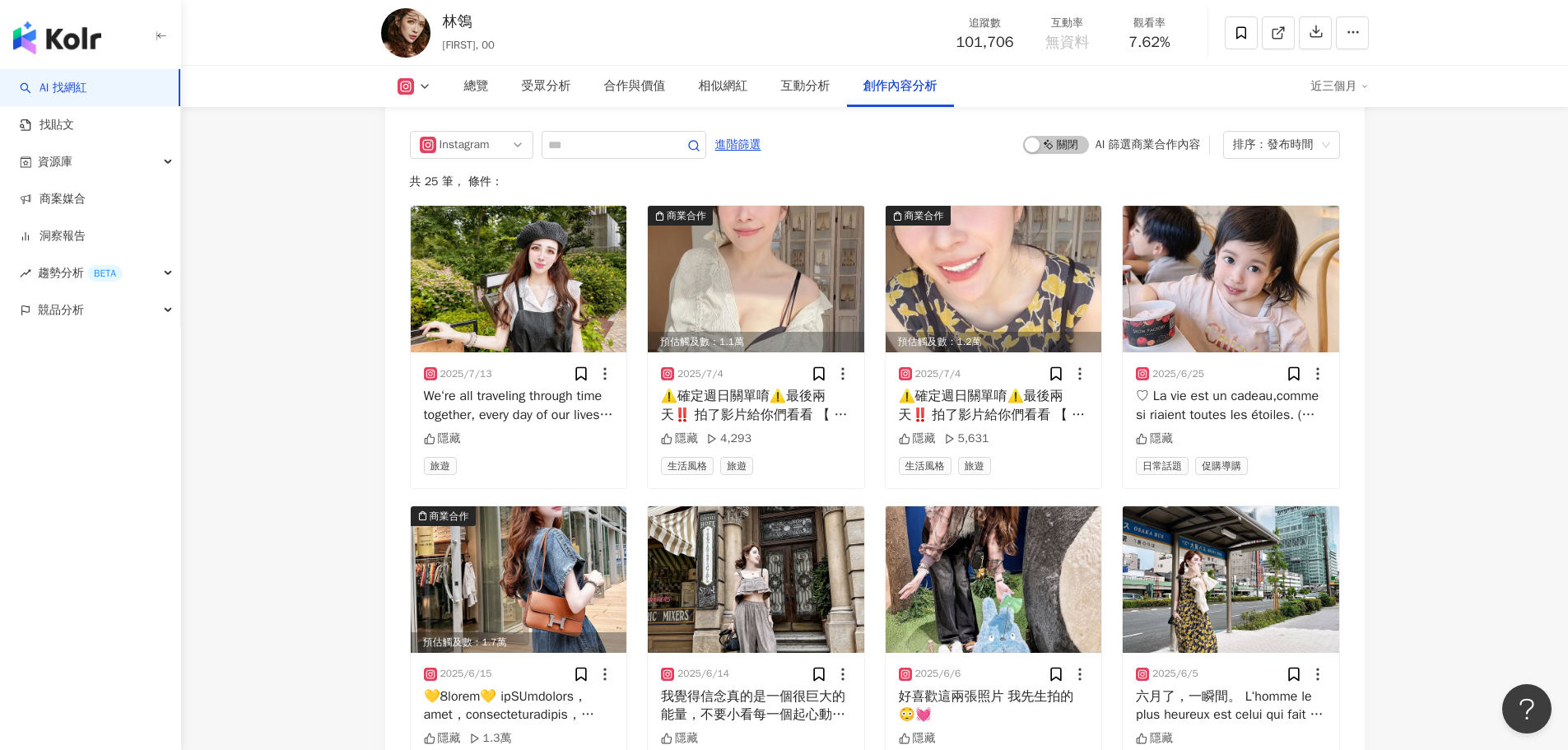 scroll, scrollTop: 5104, scrollLeft: 0, axis: vertical 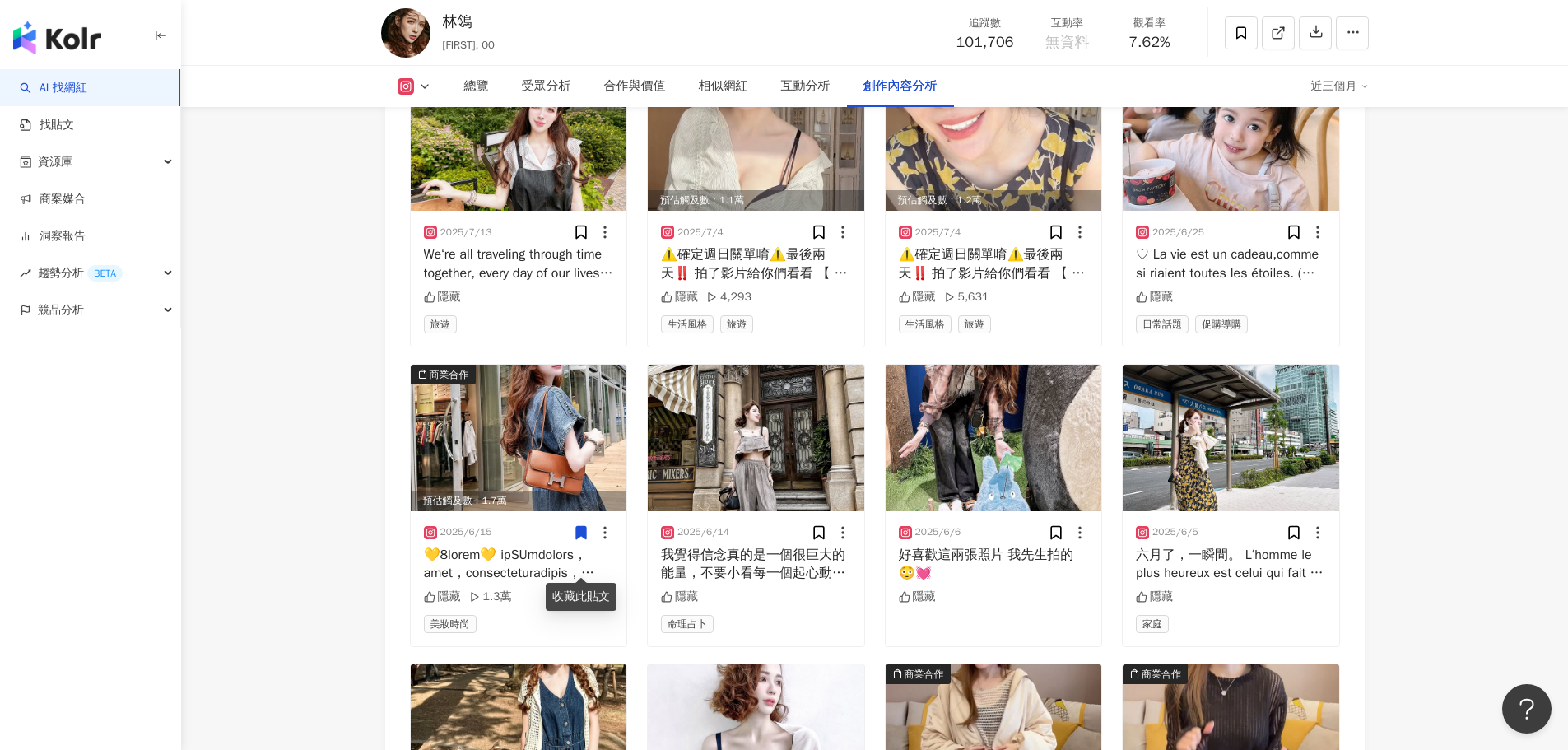 click on "10.2萬 47.8萬 林鴒 Cleo, 00 追蹤數 101,706 互動率 無資料 觀看率 7.62% 總覽 受眾分析 合作與價值 相似網紅 互動分析 創作內容分析 近三個月 總覽 最後更新日期：2025/8/4 近三個月 Instagram 網紅基本資料 性別   女 主要語言   繁體中文 93.9% 網紅類型 保養 · 美妝時尚 · 家庭 · 命理占卜 · 生活風格 · 醫療與健康 · 穿搭 · 旅遊 社群簡介 林鴒 | cleolynn https://www.instagram.com/cleolynn/ Actress/ model / blogger / designer
📩 𝙵𝚘𝚛 𝚠𝚘𝚛𝚔 𝚙𝚕𝚎𝚊𝚜𝚎 𝚌𝚘𝚗𝚝𝚊𝚌𝚝🔻
katedog@ms35.hinet.net Instagram 數據總覽 78 K-Score :   一般 近期一到三個月發文頻率正常，但漲粉率與互動率相對低。 查看說明 追蹤數   101,706 互動率   無資料 觀看率   7.62% 優秀 漲粉率   -0.53% 普通 受眾主要性別   女性 67.9% 受眾主要年齡   25-34 歲 53.4% 商業合作內容覆蓋比例   37.5% AI 互動率 0% 不佳 0.66%" at bounding box center (874, -2013) 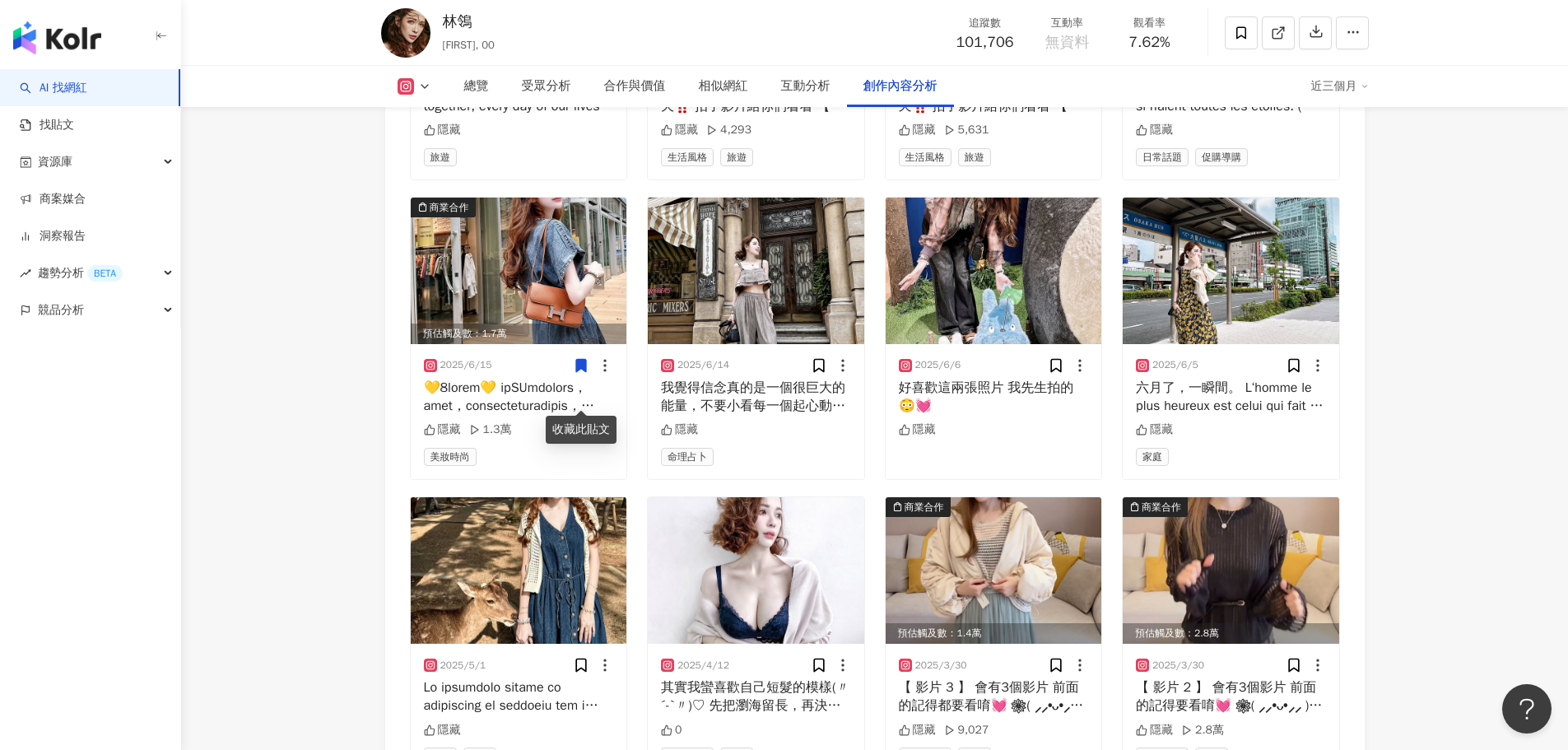 scroll, scrollTop: 5516, scrollLeft: 0, axis: vertical 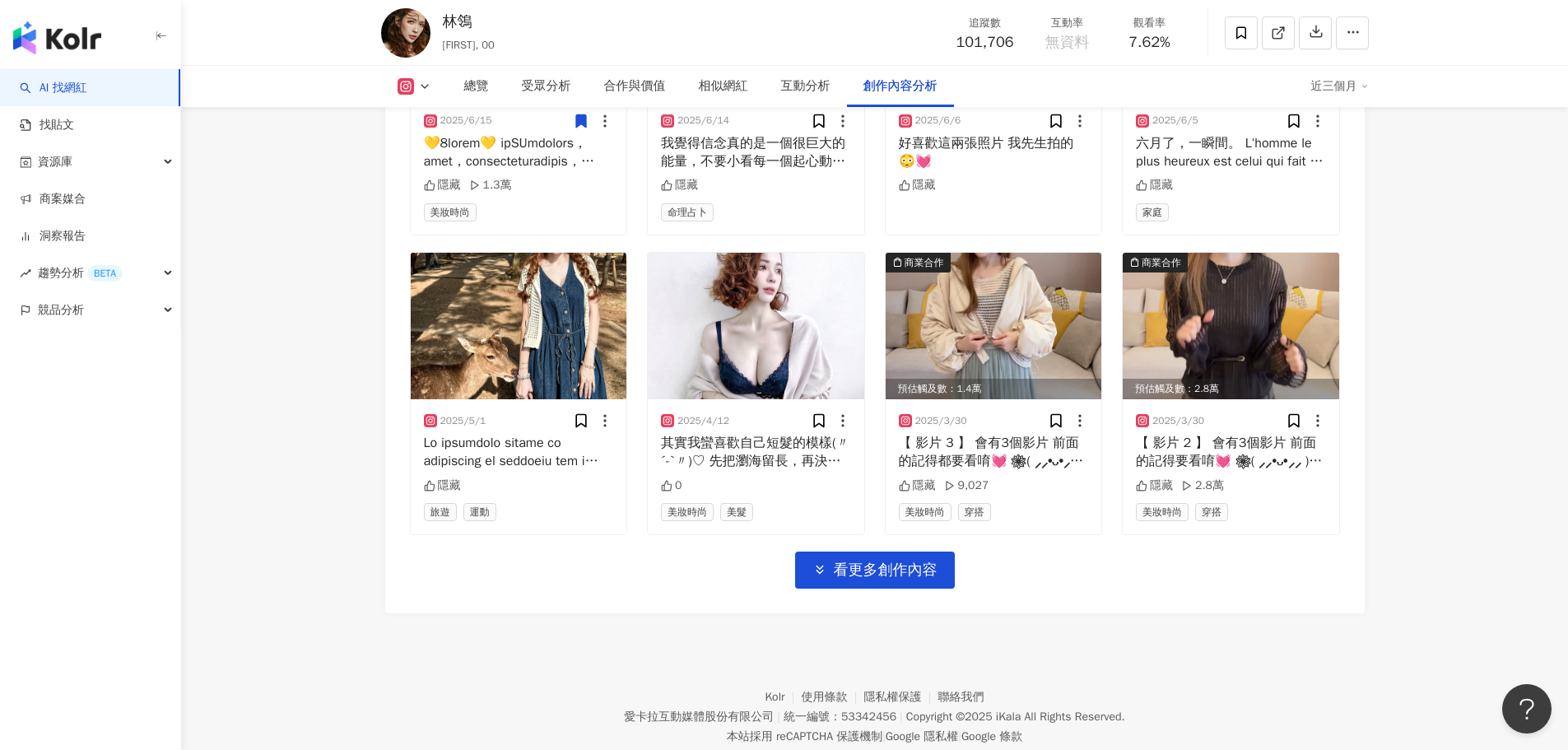 click on "10.2萬 47.8萬 林鴒 Cleo, 00 追蹤數 101,706 互動率 無資料 觀看率 7.62% 總覽 受眾分析 合作與價值 相似網紅 互動分析 創作內容分析 近三個月 總覽 最後更新日期：2025/8/4 近三個月 Instagram 網紅基本資料 性別   女 主要語言   繁體中文 93.9% 網紅類型 保養 · 美妝時尚 · 家庭 · 命理占卜 · 生活風格 · 醫療與健康 · 穿搭 · 旅遊 社群簡介 林鴒 | cleolynn https://www.instagram.com/cleolynn/ Actress/ model / blogger / designer
📩 𝙵𝚘𝚛 𝚠𝚘𝚛𝚔 𝚙𝚕𝚎𝚊𝚜𝚎 𝚌𝚘𝚗𝚝𝚊𝚌𝚝🔻
katedog@ms35.hinet.net Instagram 數據總覽 78 K-Score :   一般 近期一到三個月發文頻率正常，但漲粉率與互動率相對低。 查看說明 追蹤數   101,706 互動率   無資料 觀看率   7.62% 優秀 漲粉率   -0.53% 普通 受眾主要性別   女性 67.9% 受眾主要年齡   25-34 歲 53.4% 商業合作內容覆蓋比例   37.5% AI 互動率 0% 不佳 0.66%" at bounding box center [874, -2425] 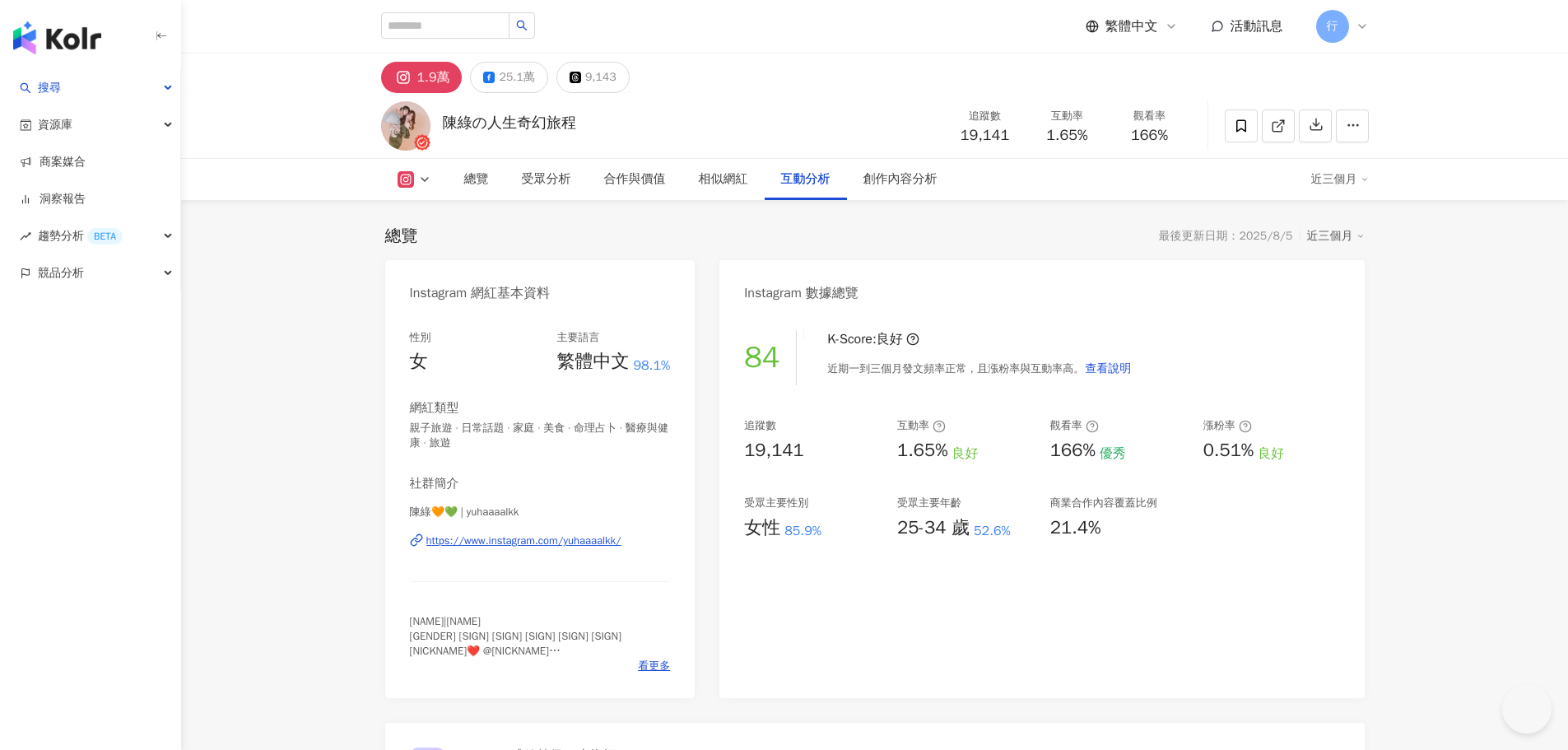 scroll, scrollTop: 4700, scrollLeft: 0, axis: vertical 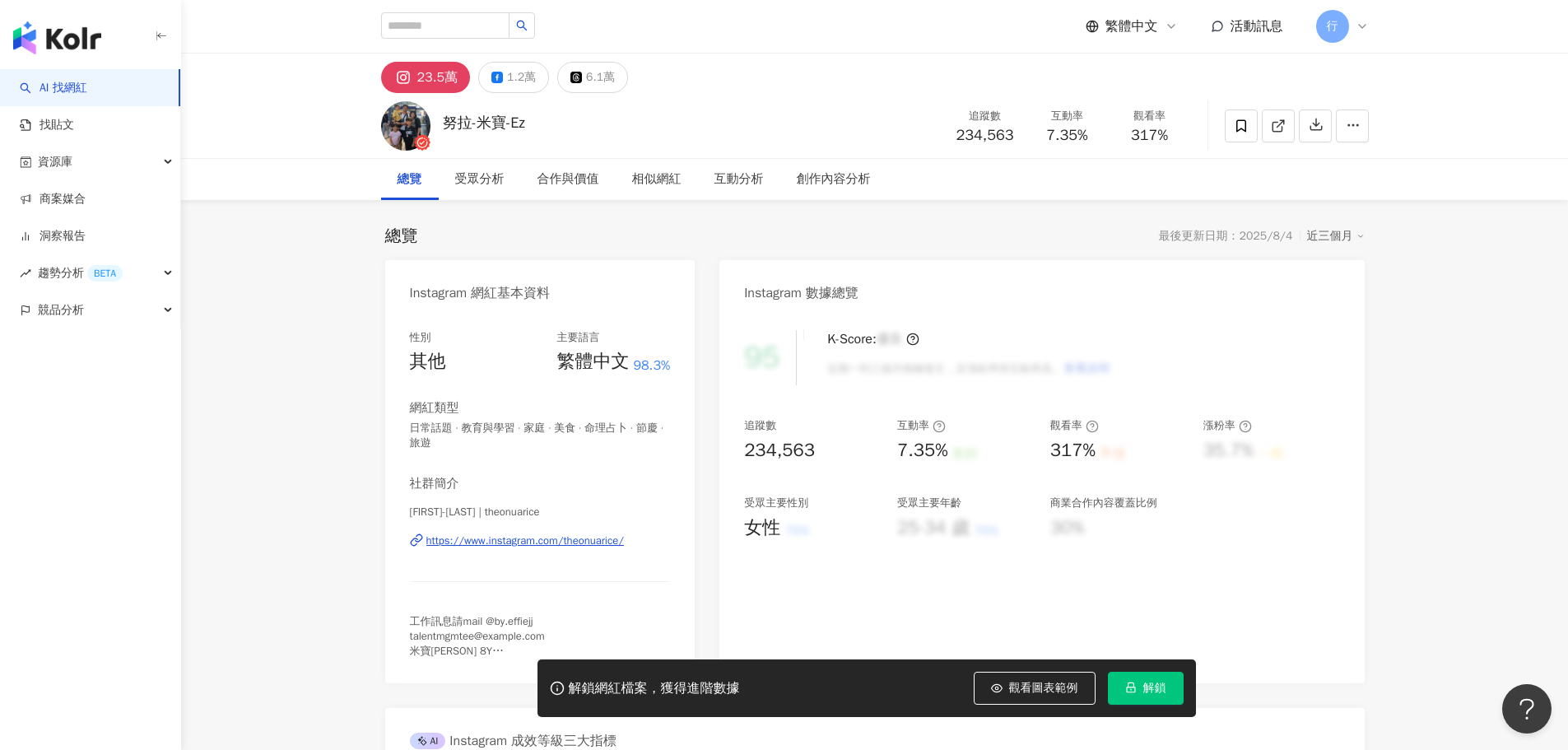 click on "https://www.instagram.com/theonuarice/" at bounding box center (525, 541) 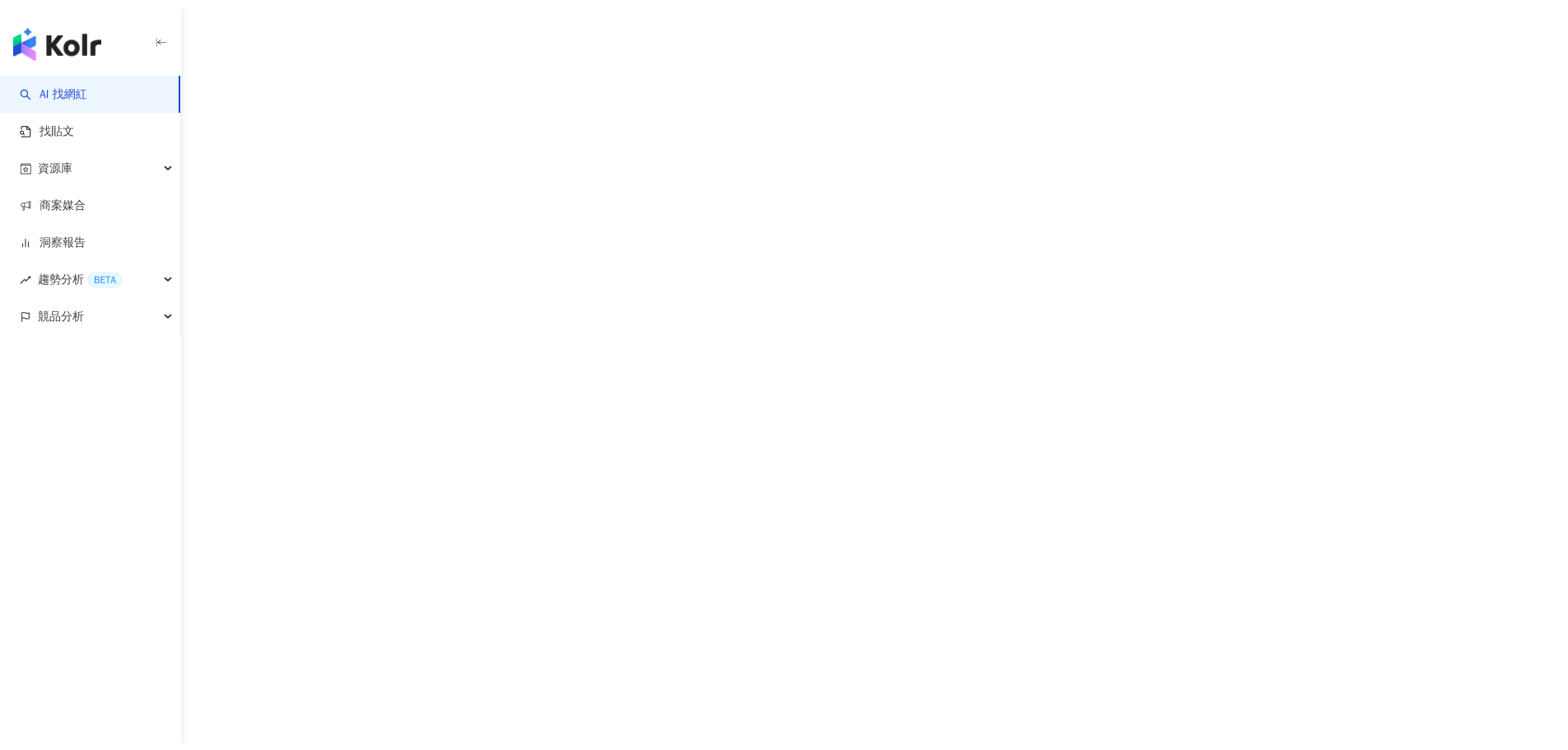 scroll, scrollTop: 0, scrollLeft: 0, axis: both 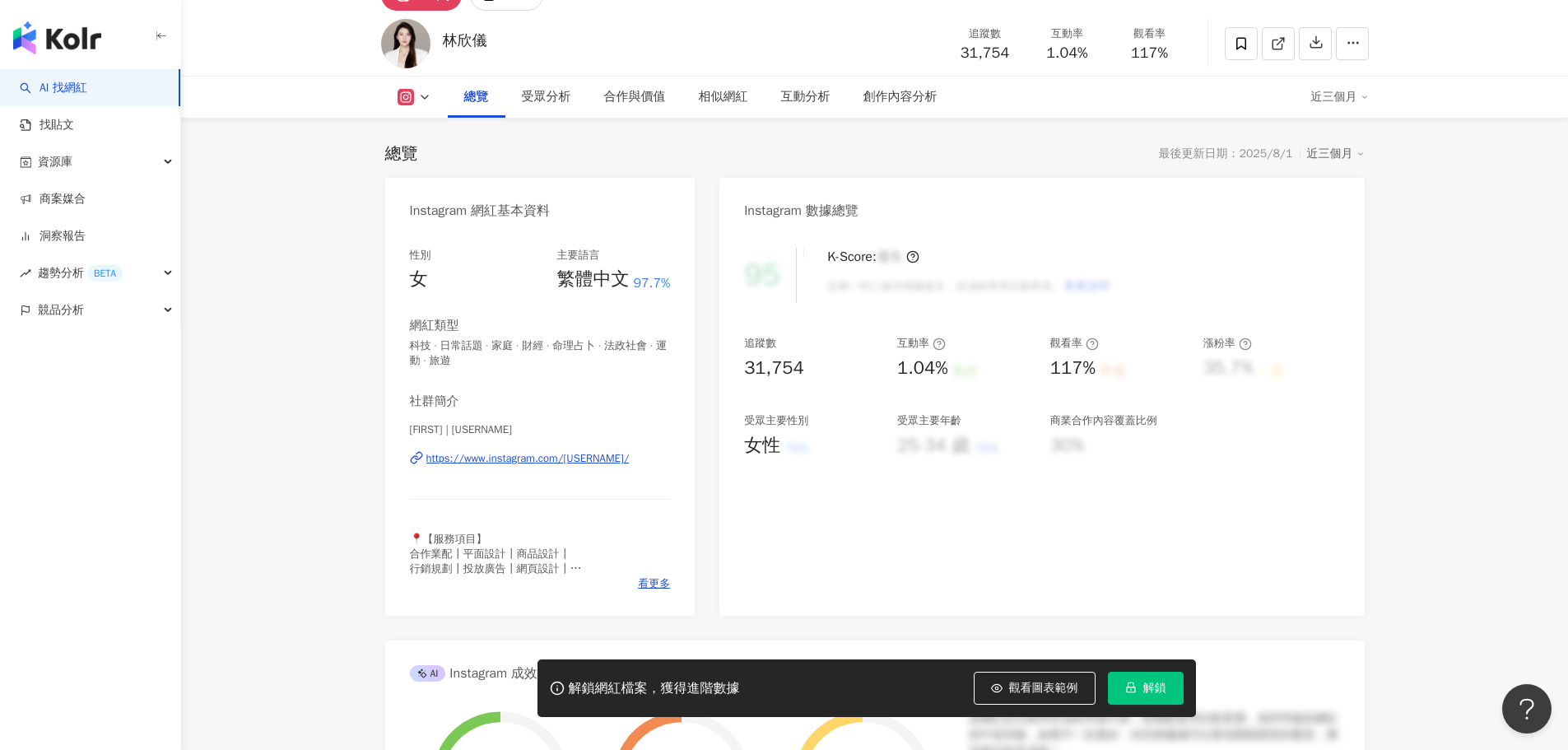 click on "https://www.instagram.com/jenny_51243/" at bounding box center (528, 459) 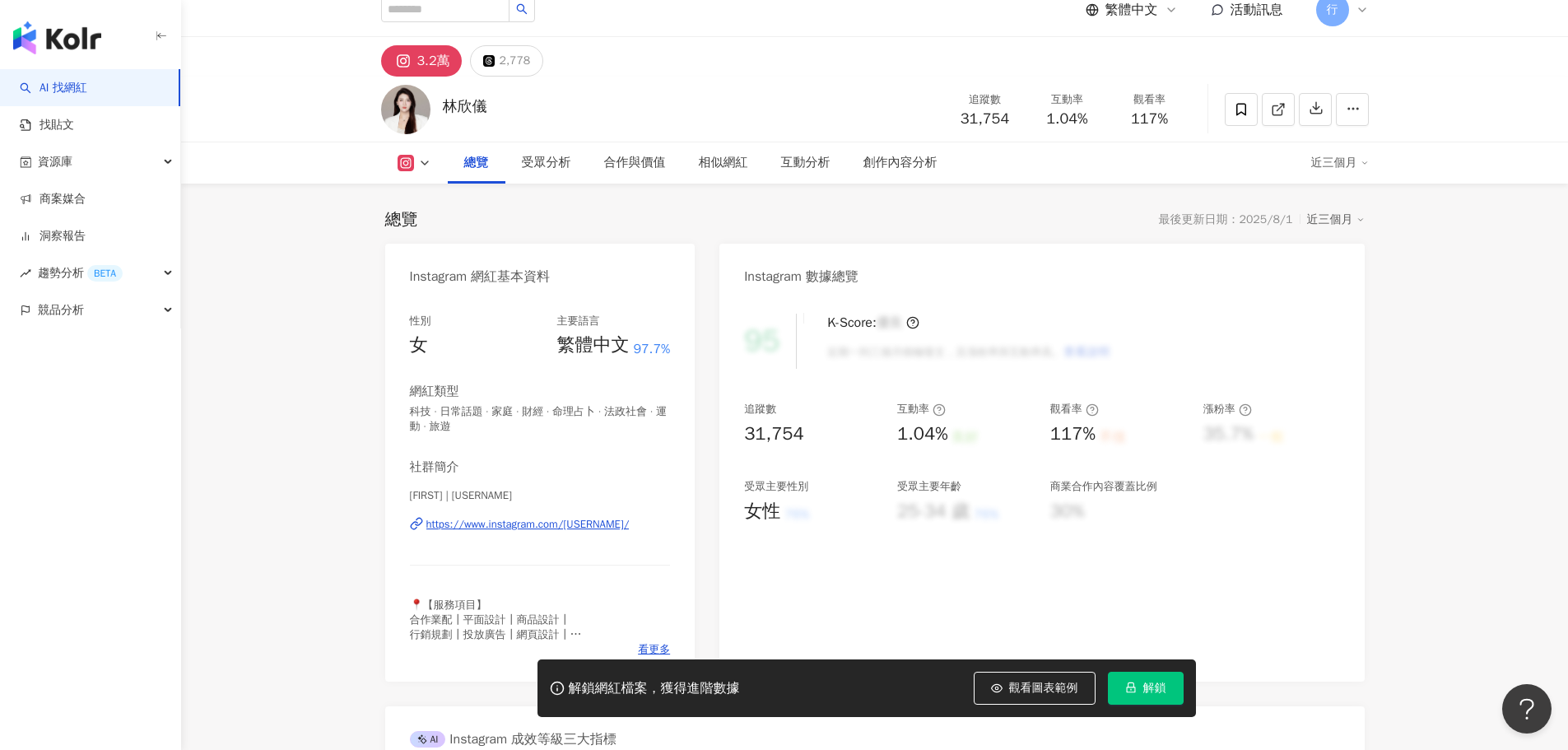 scroll, scrollTop: 0, scrollLeft: 0, axis: both 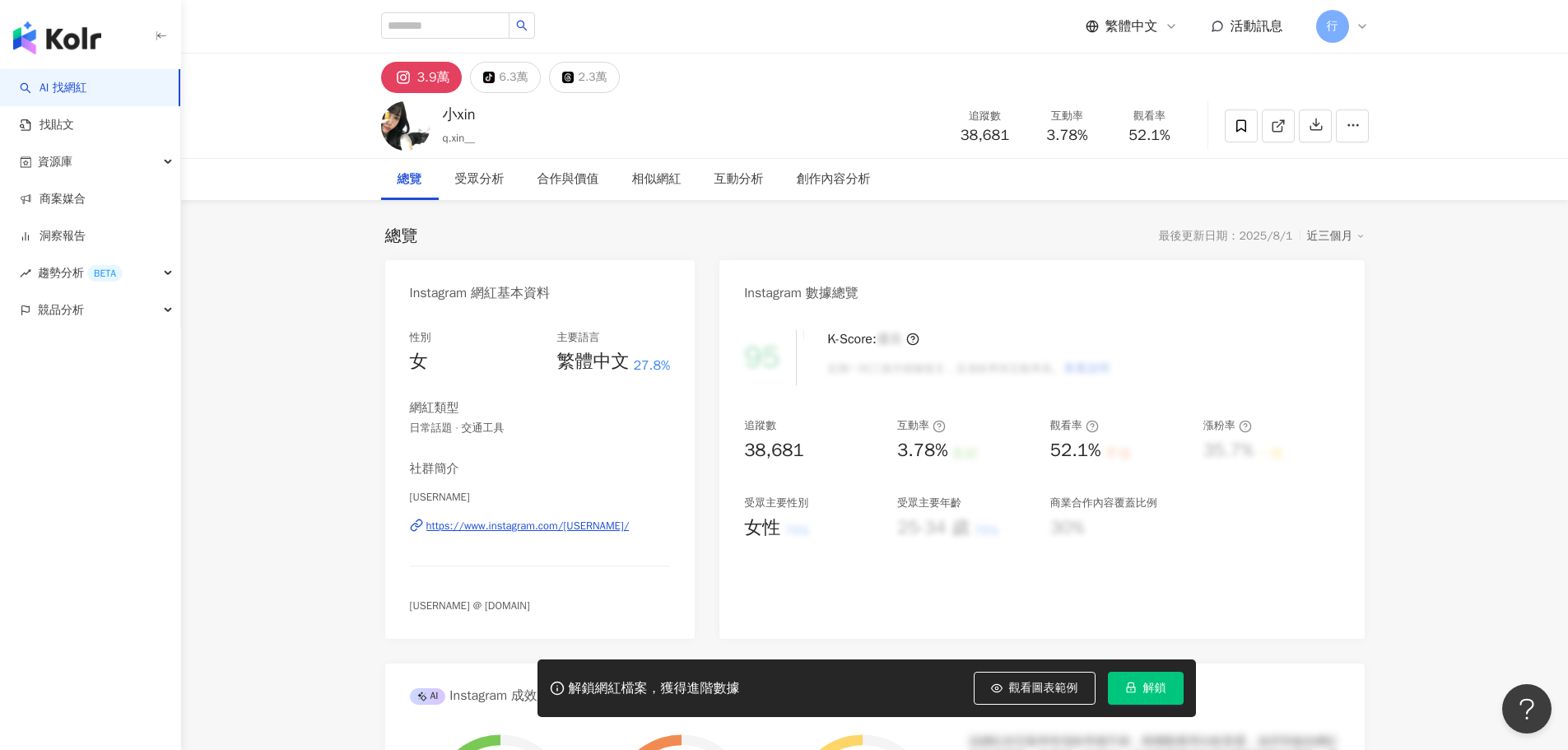 click on "https://www.instagram.com/eunc.04/" at bounding box center (528, 526) 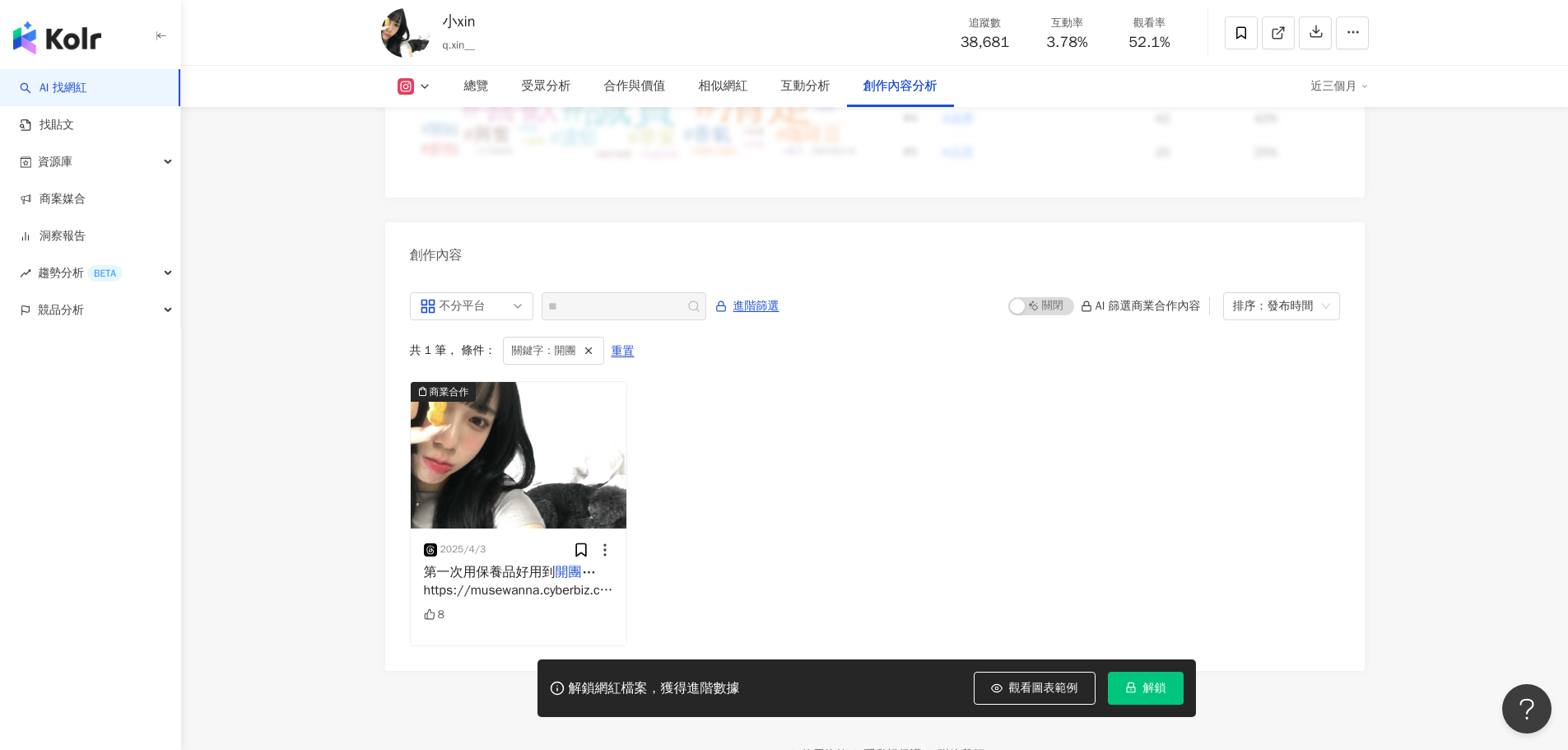 scroll, scrollTop: 4940, scrollLeft: 0, axis: vertical 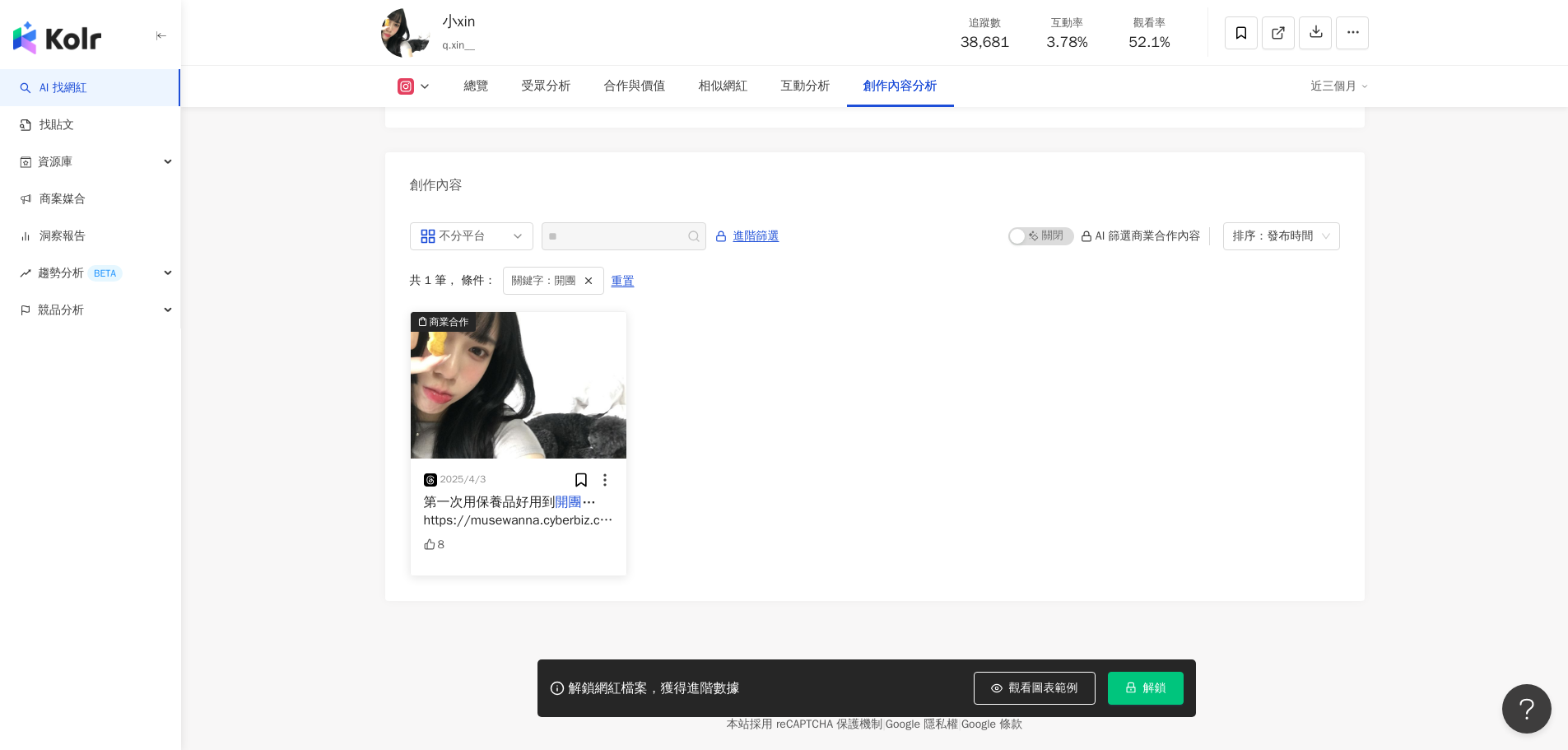 click at bounding box center (519, 385) 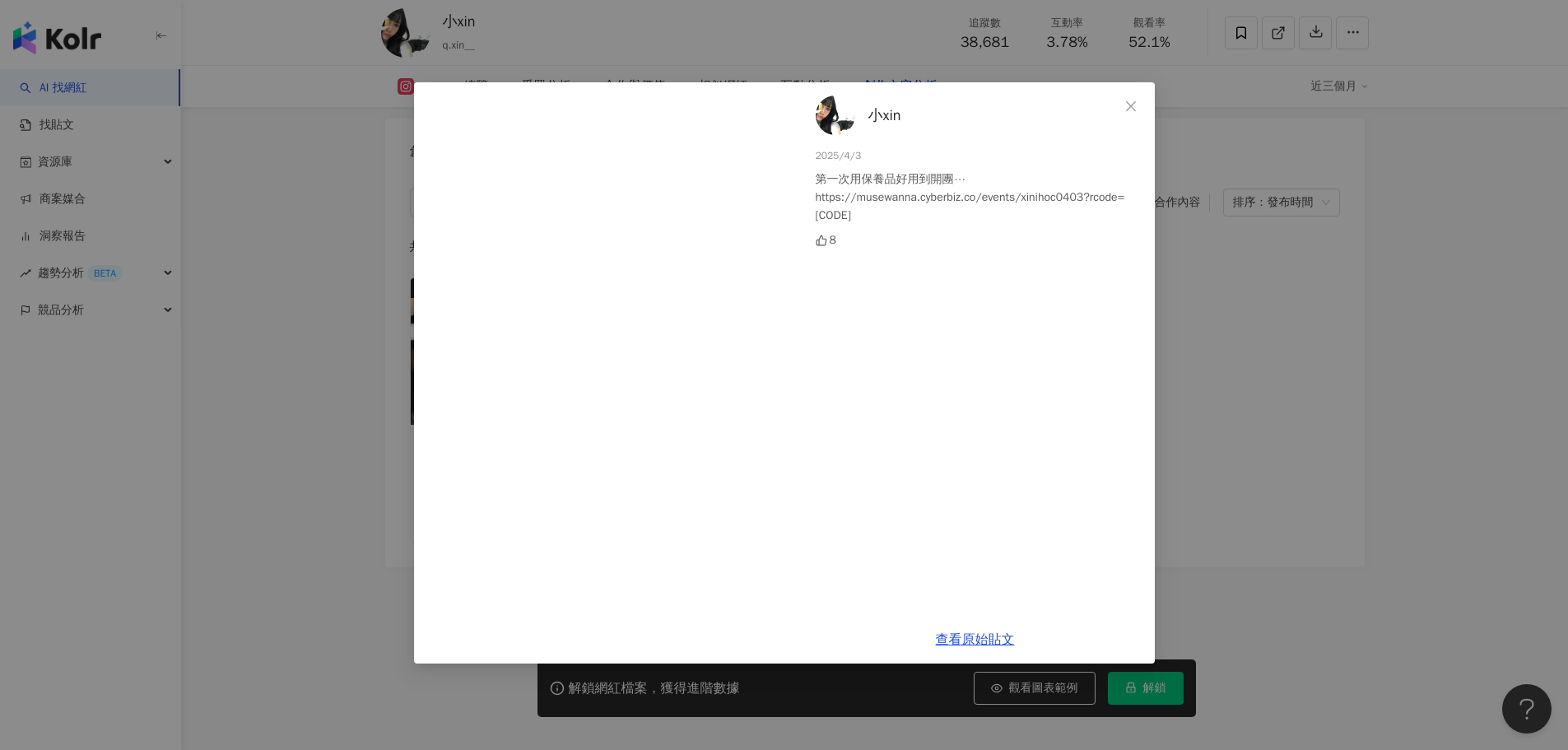 scroll, scrollTop: 5019, scrollLeft: 0, axis: vertical 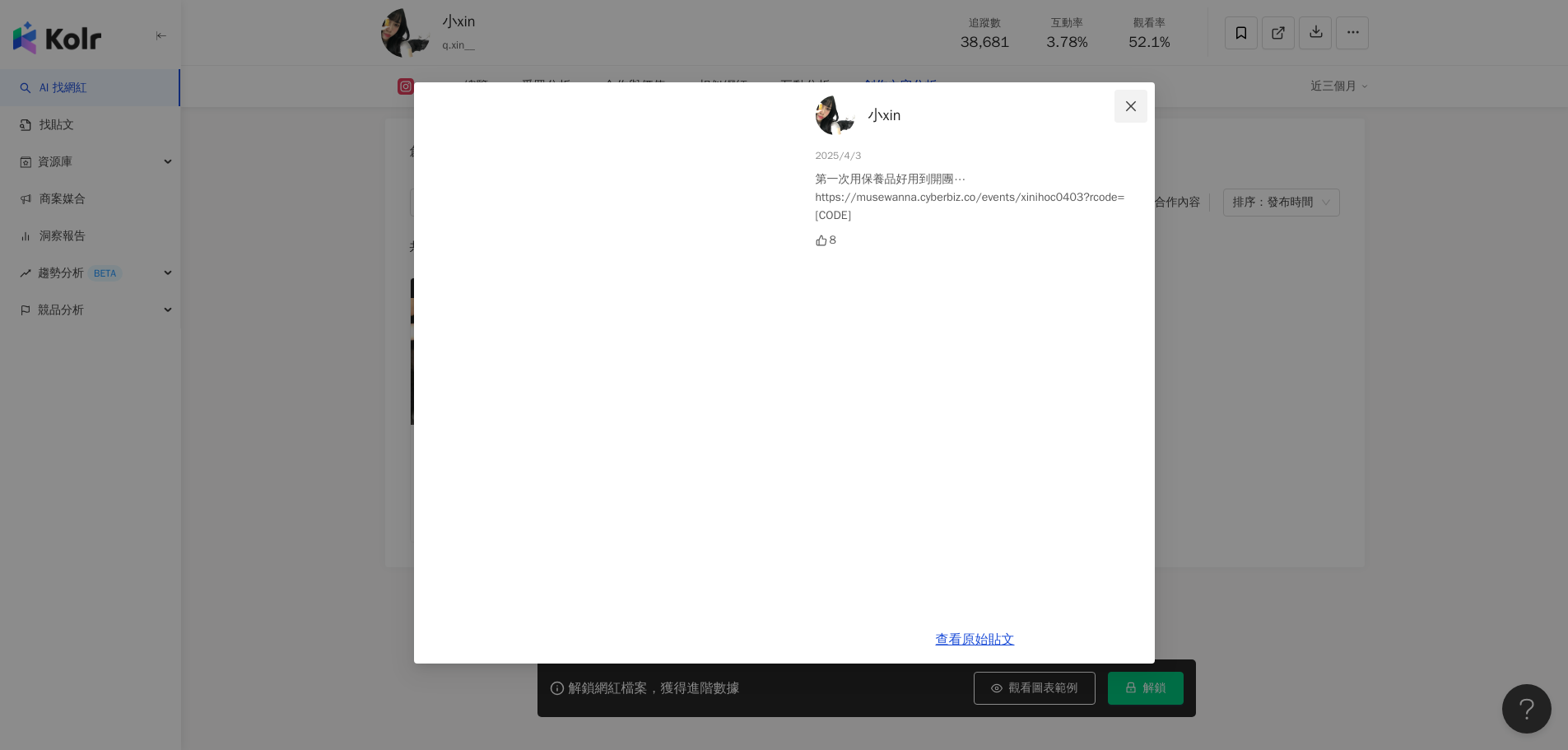 click 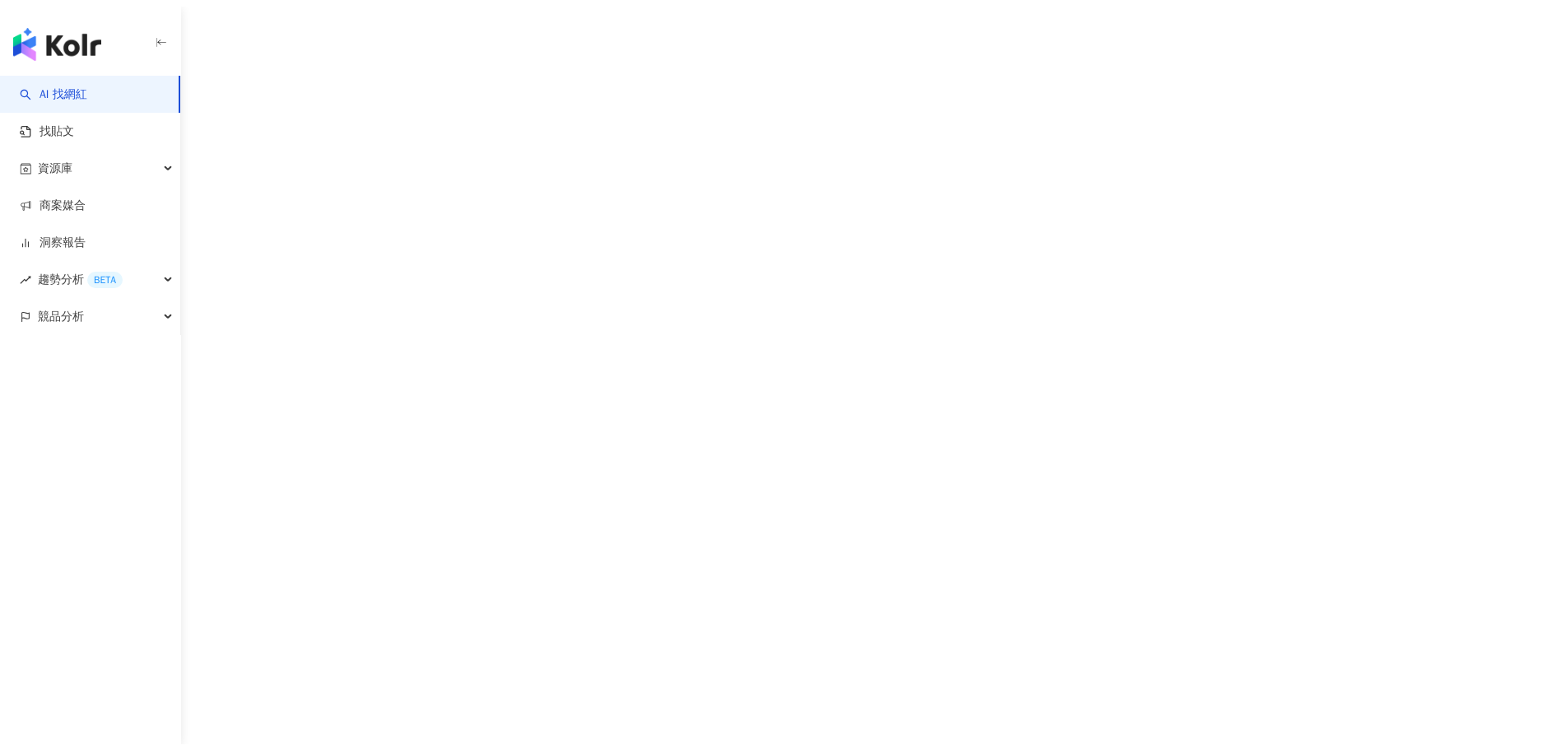 scroll, scrollTop: 0, scrollLeft: 0, axis: both 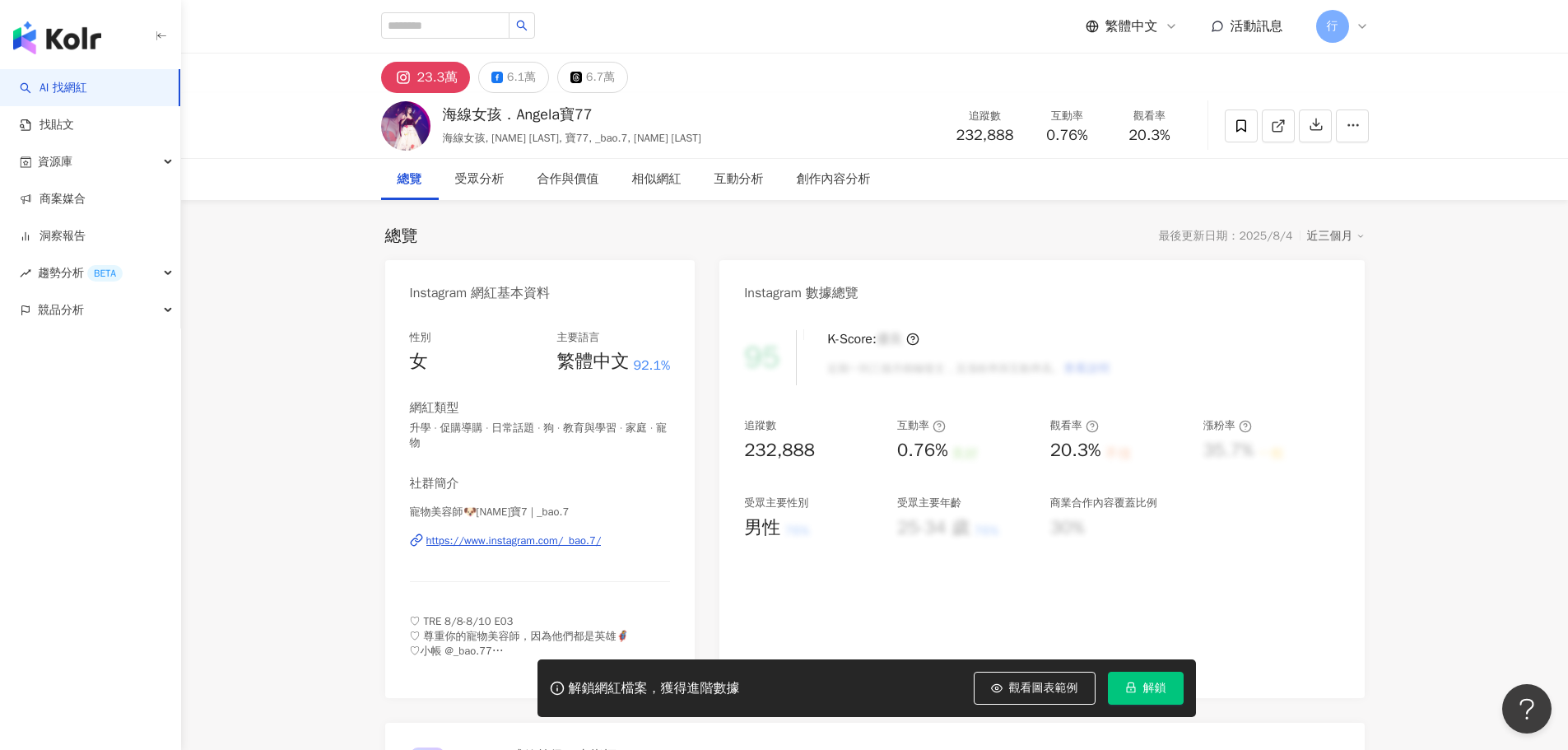 click on "https://www.instagram.com/_bao.7/" at bounding box center (514, 541) 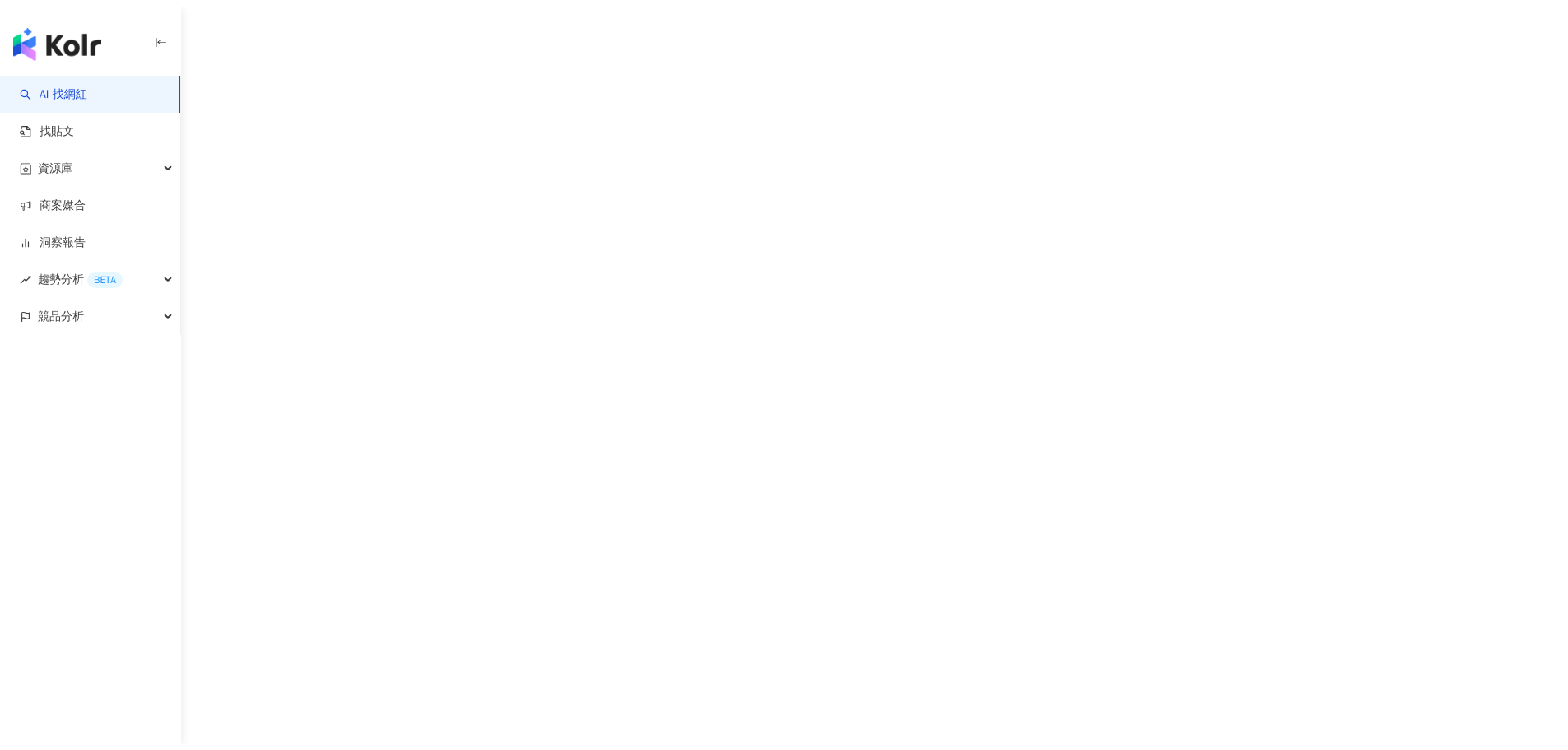 scroll, scrollTop: 0, scrollLeft: 0, axis: both 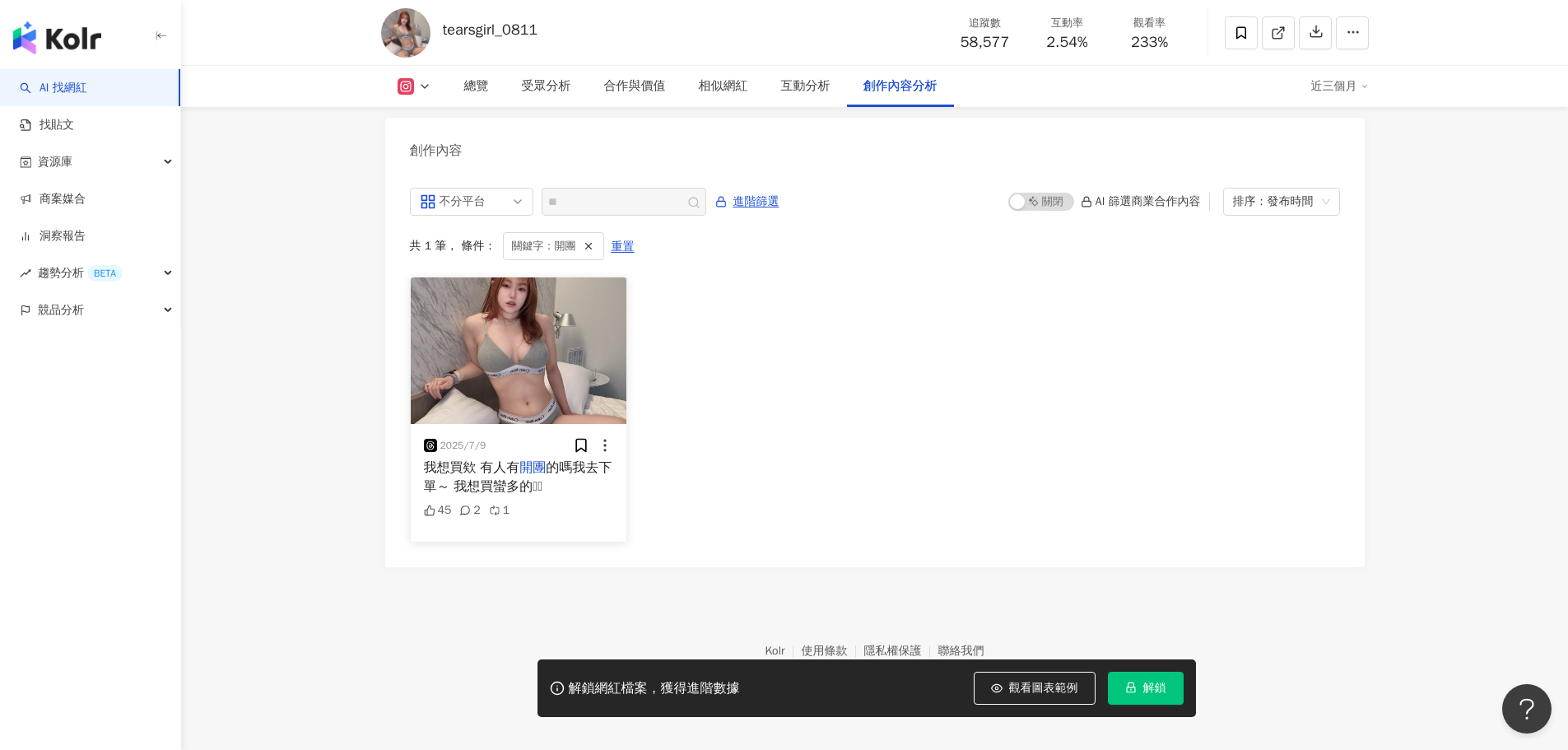 click at bounding box center [519, 351] 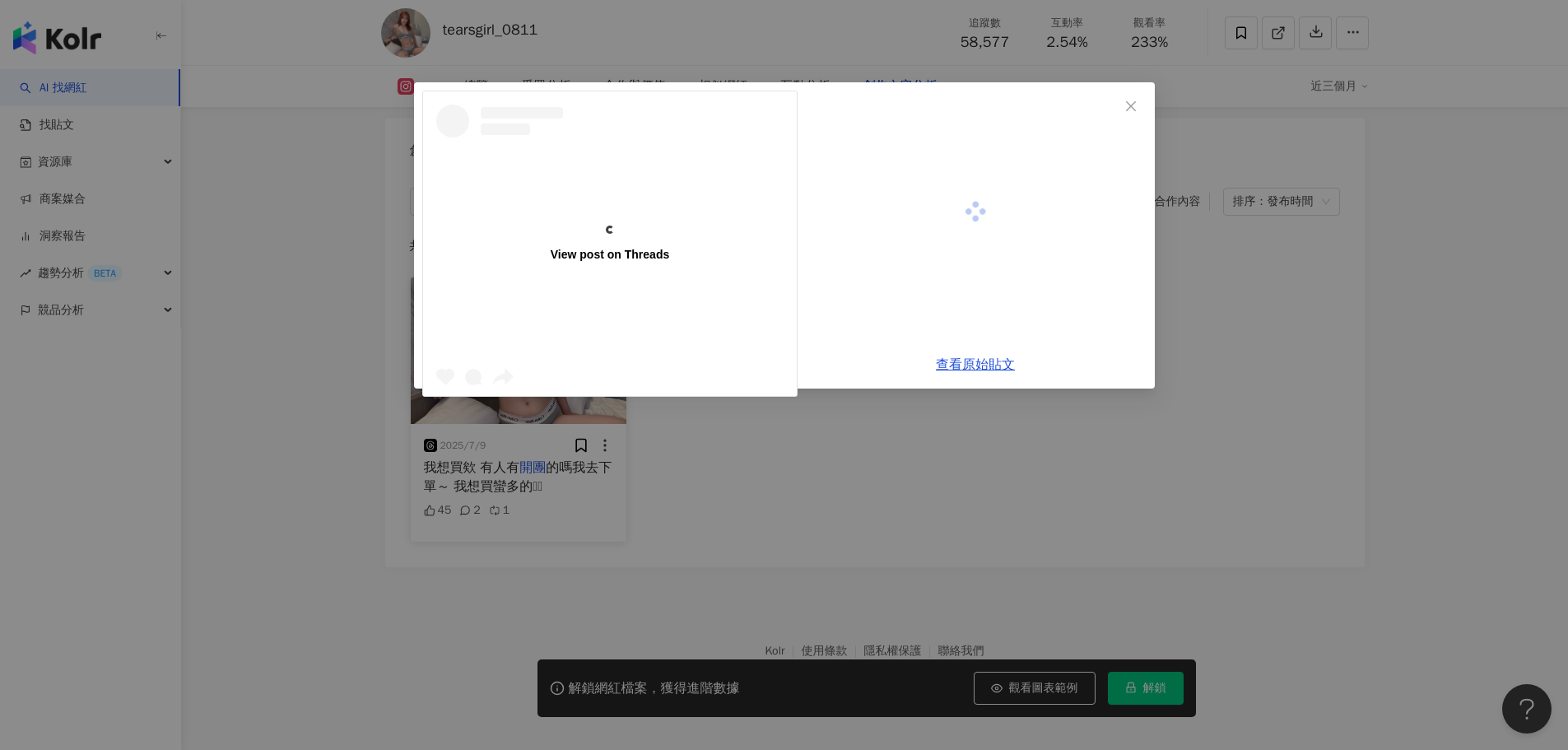 scroll, scrollTop: 5030, scrollLeft: 0, axis: vertical 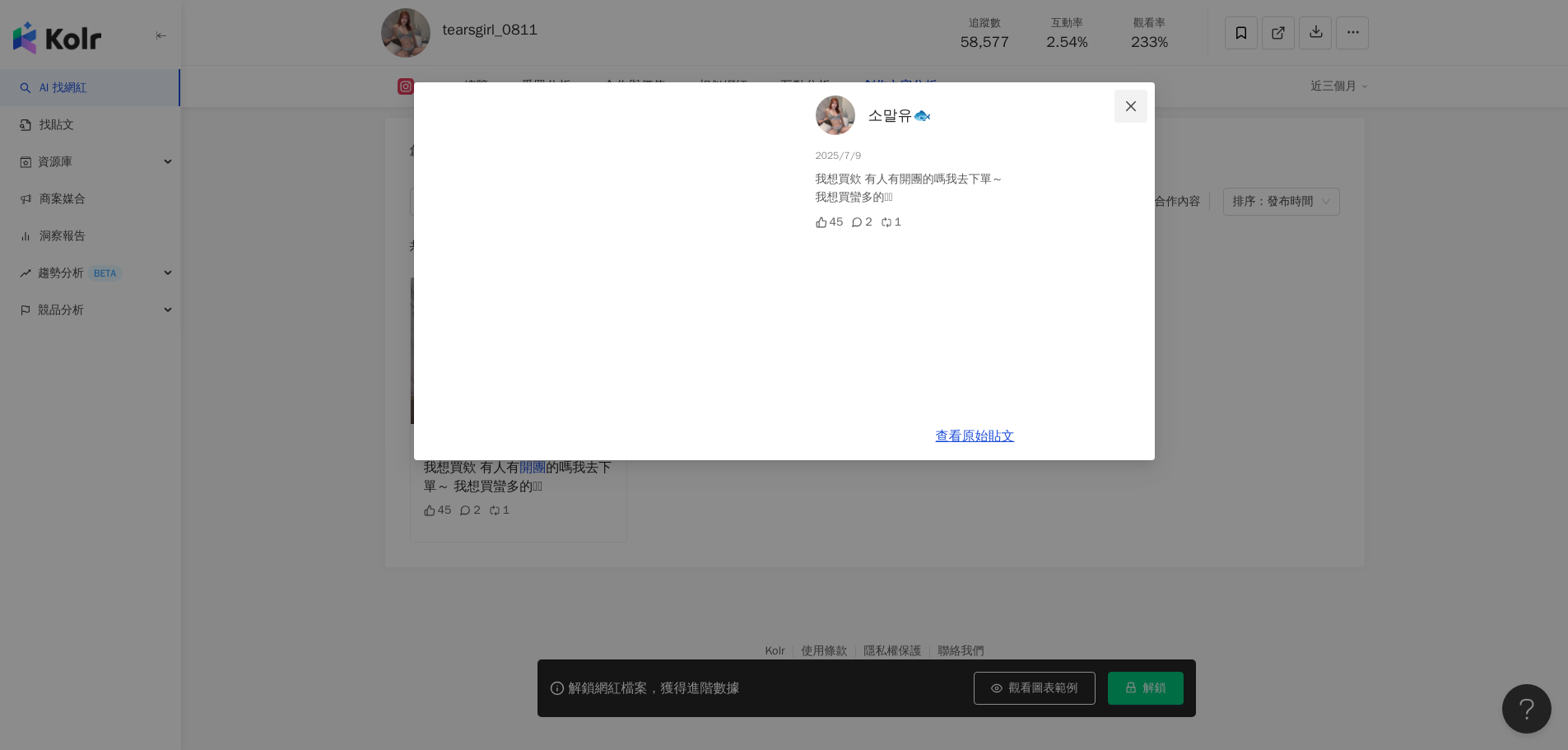 click at bounding box center (1131, 106) 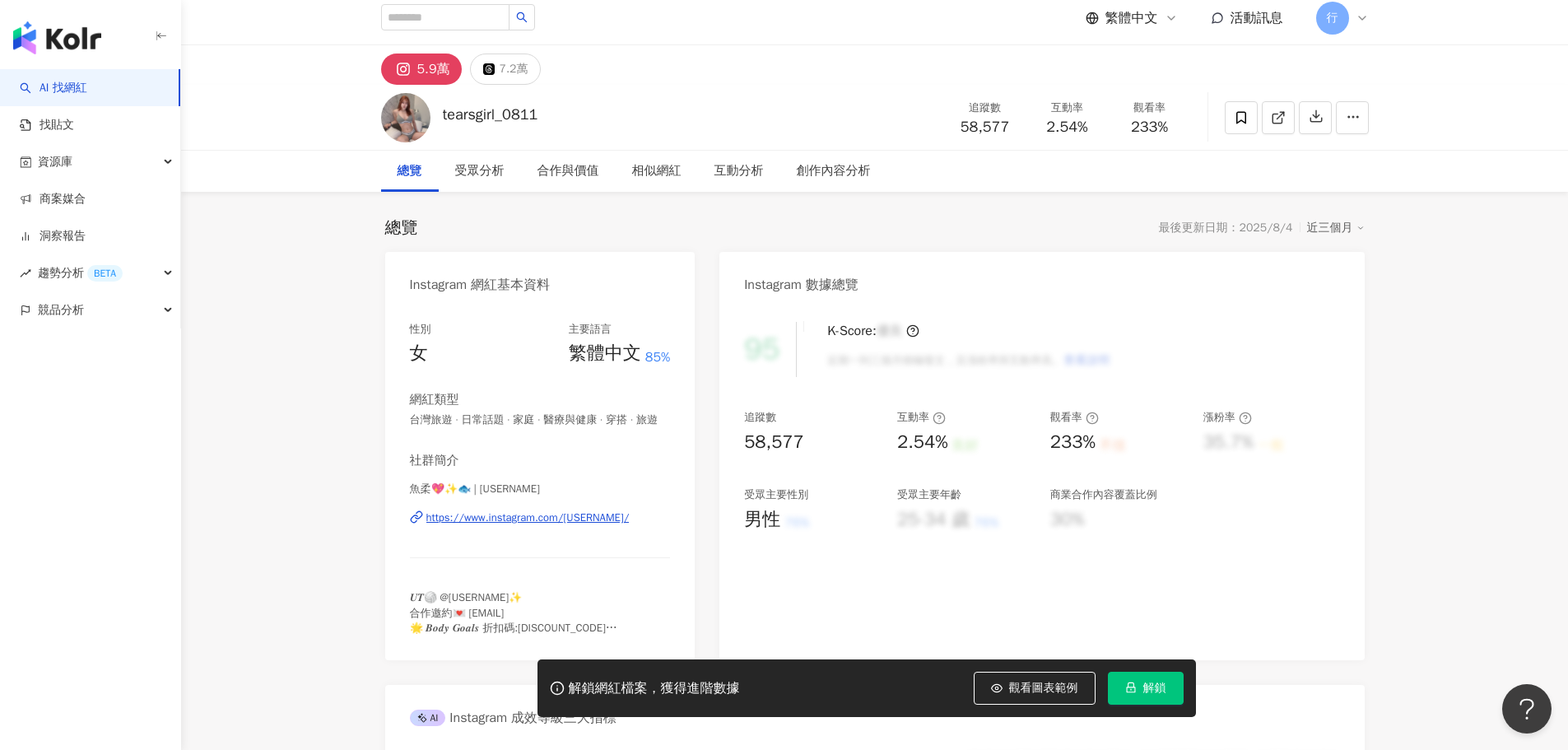 scroll, scrollTop: 0, scrollLeft: 0, axis: both 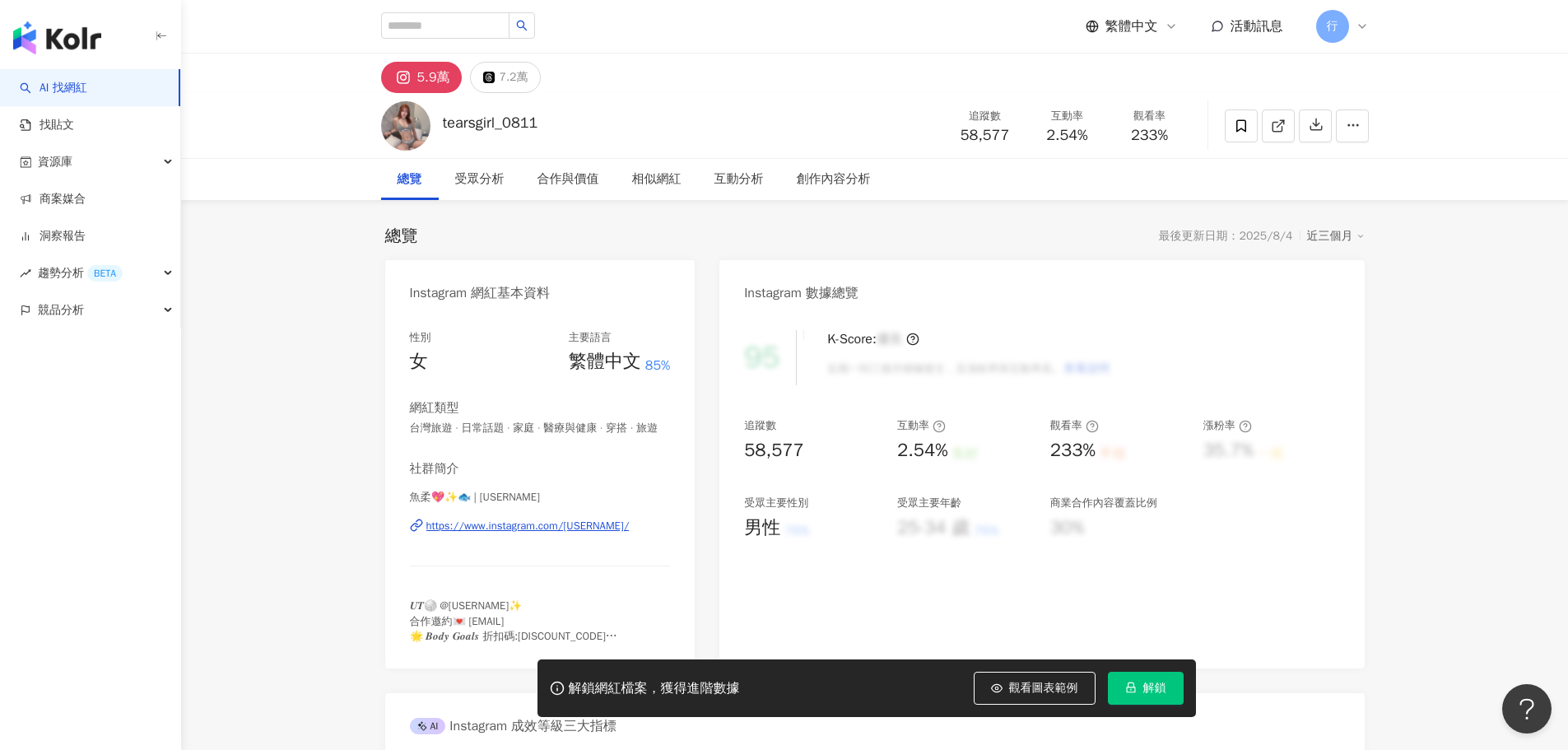click on "https://www.instagram.com/tearsgirl_0811/" at bounding box center [528, 526] 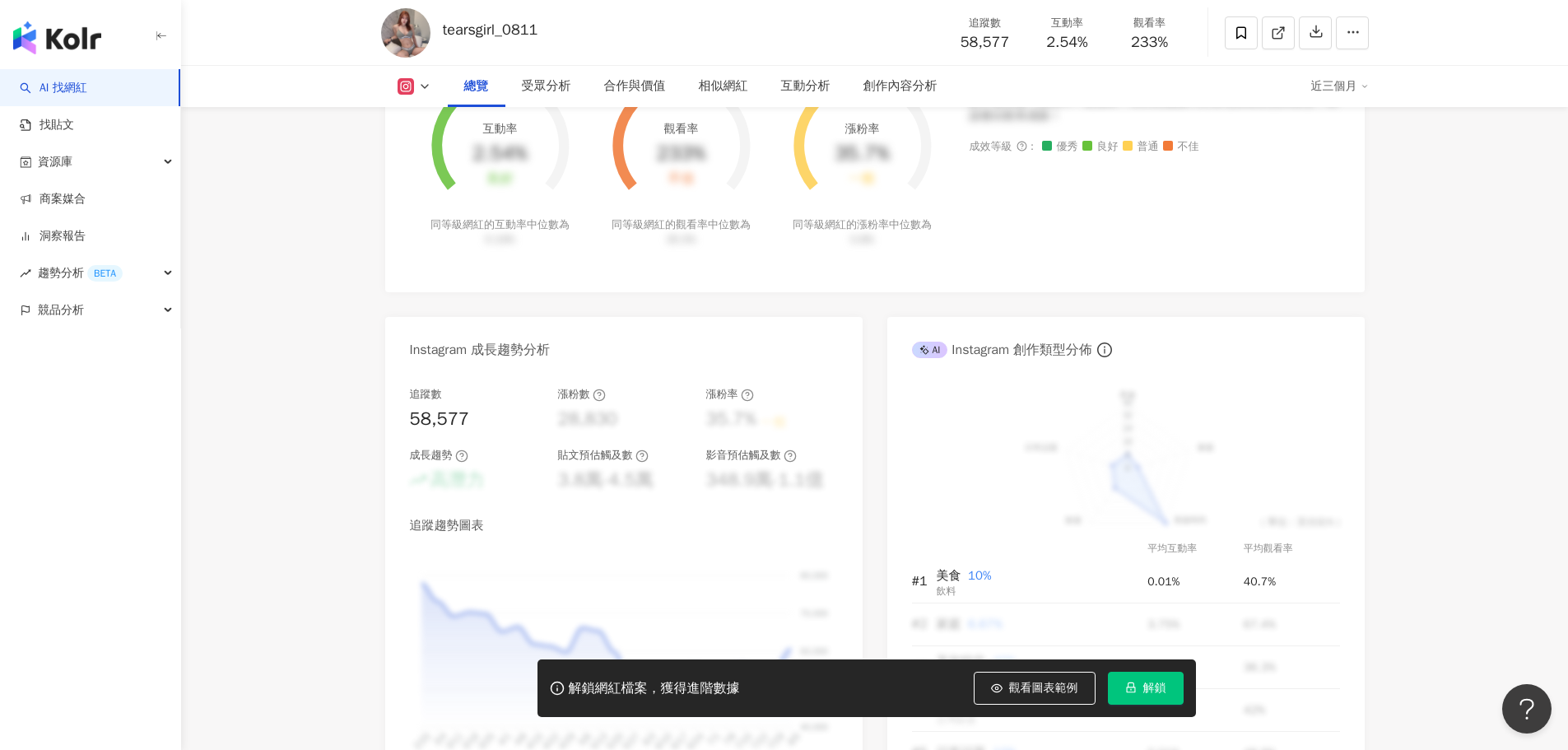 scroll, scrollTop: 906, scrollLeft: 0, axis: vertical 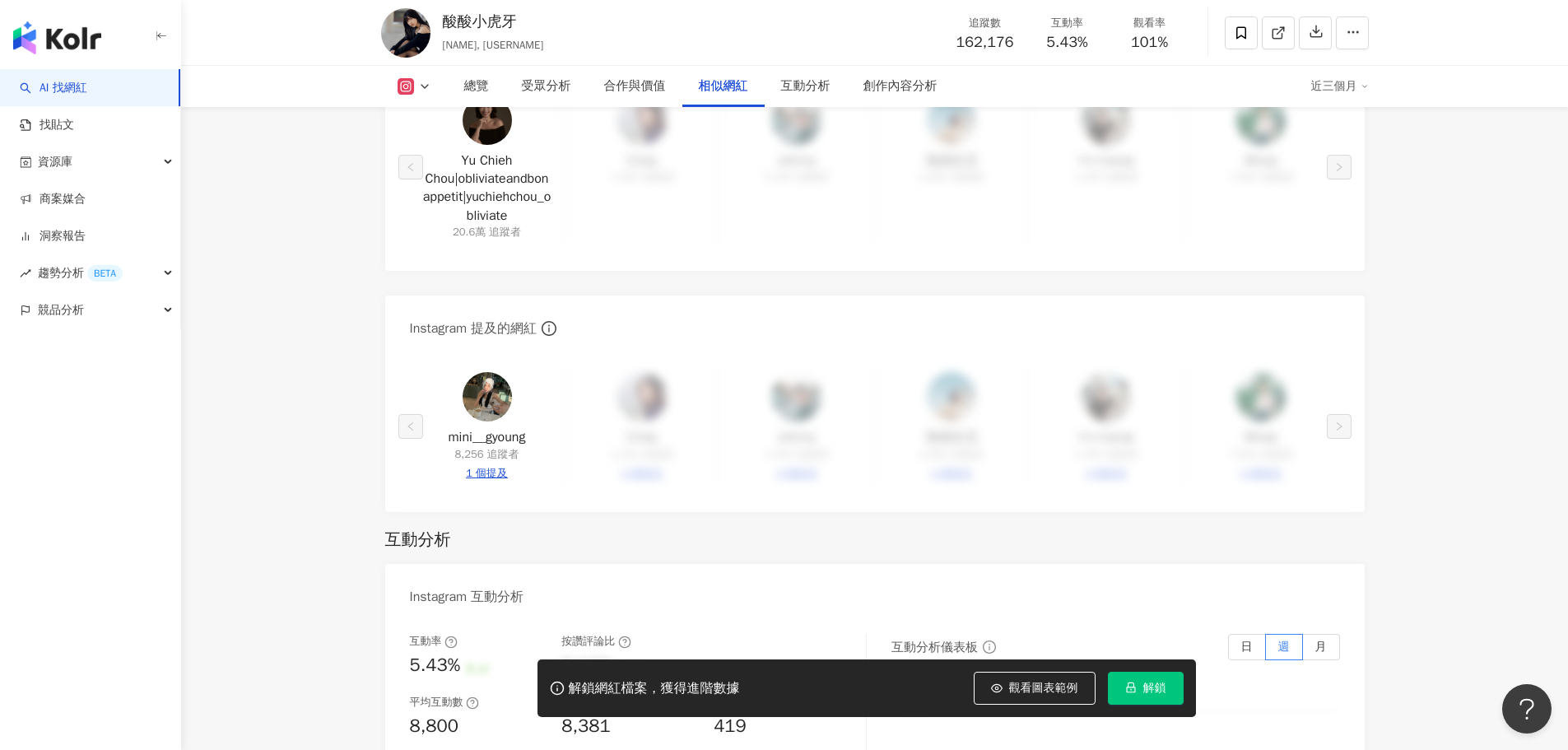 click on "1 個提及" at bounding box center [486, 473] 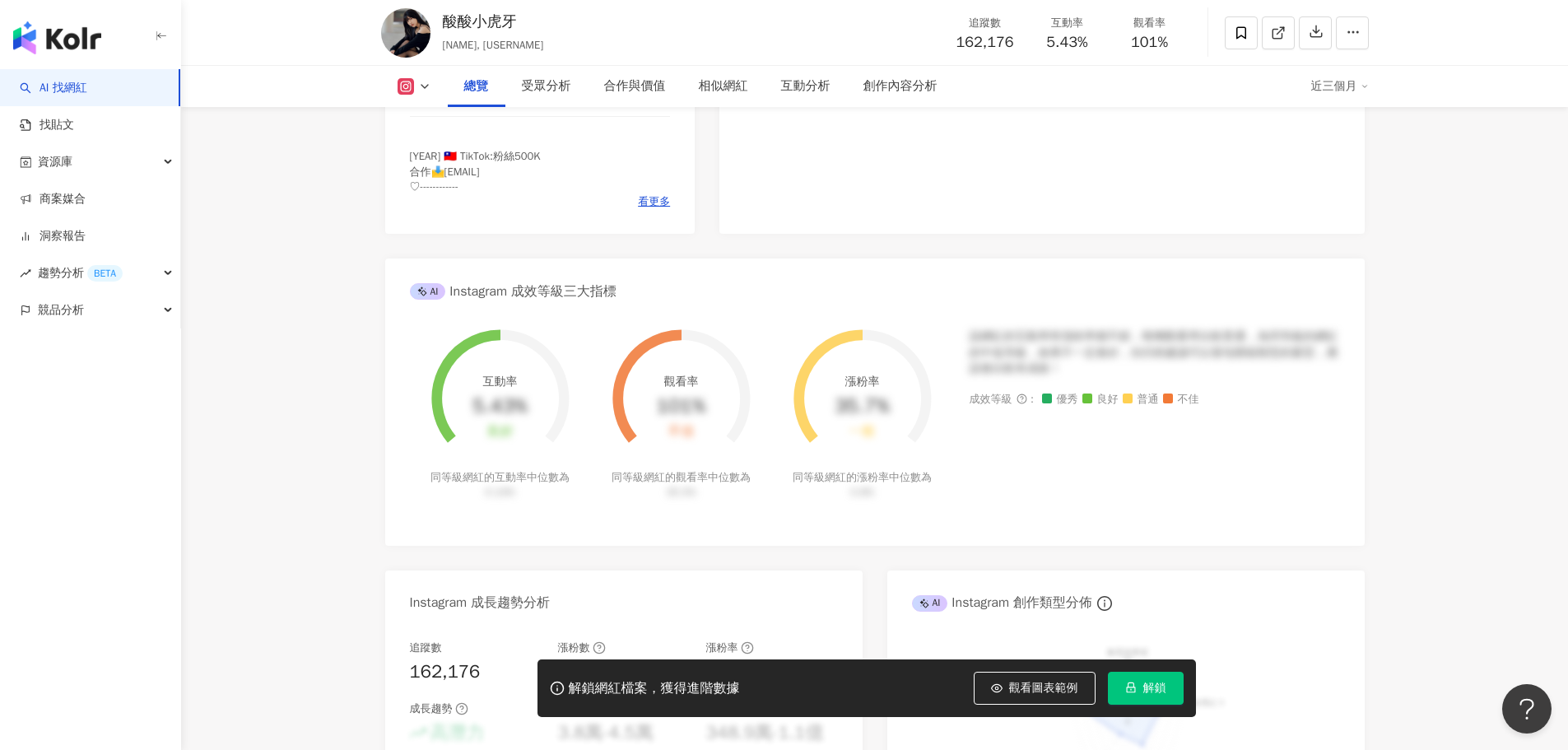 scroll, scrollTop: 38, scrollLeft: 0, axis: vertical 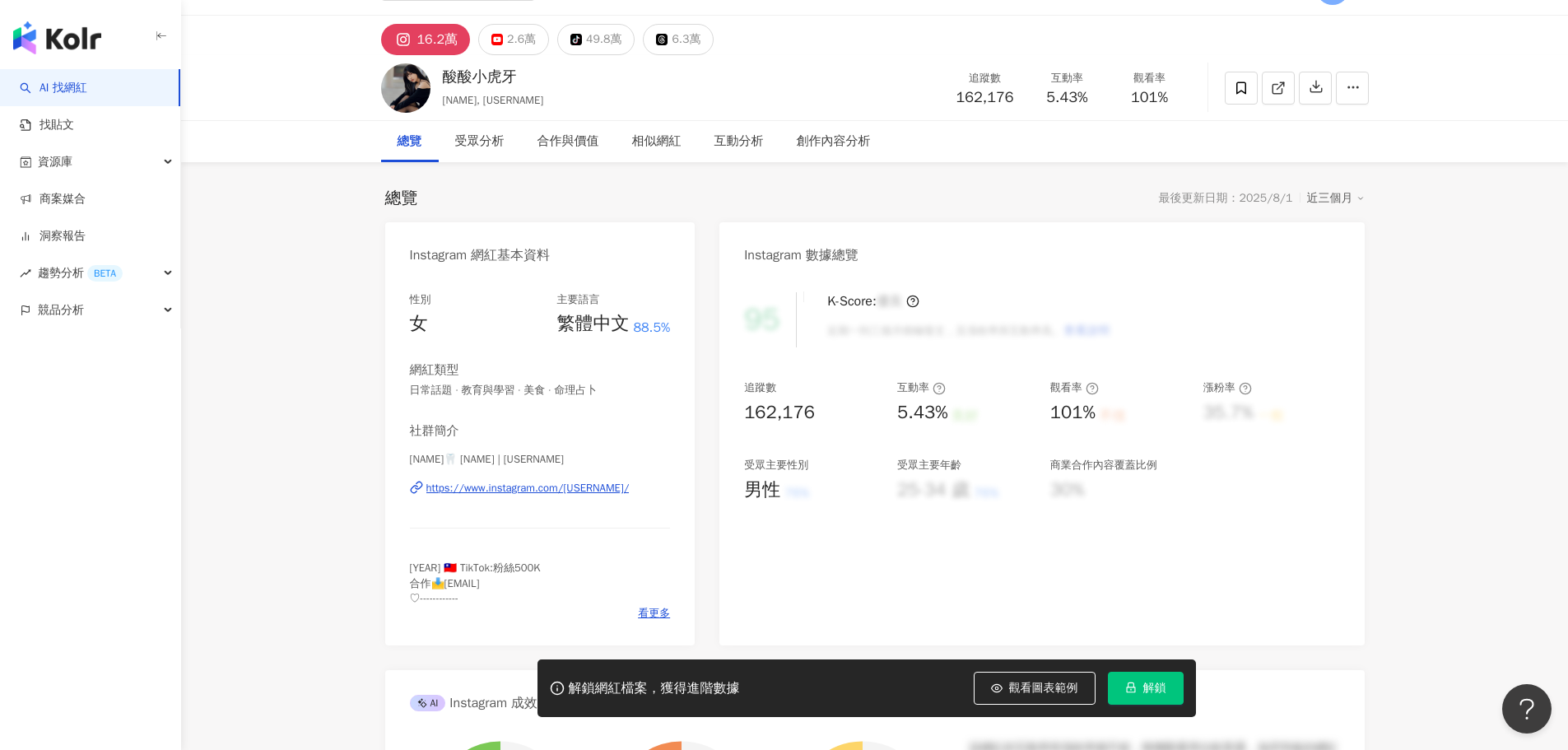 click on "https://www.instagram.com/_acid_acid33.1018/" at bounding box center (528, 488) 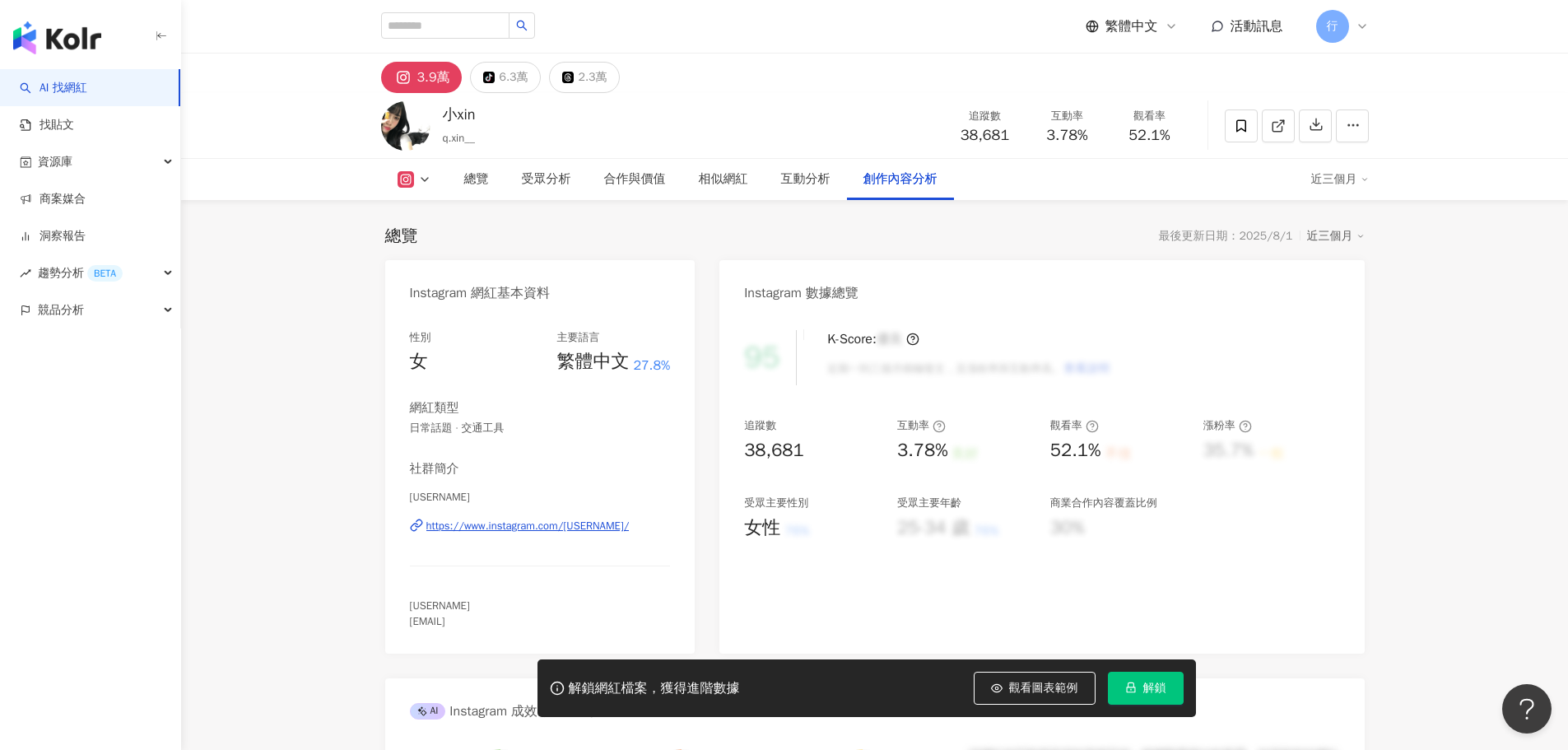 scroll, scrollTop: 5019, scrollLeft: 0, axis: vertical 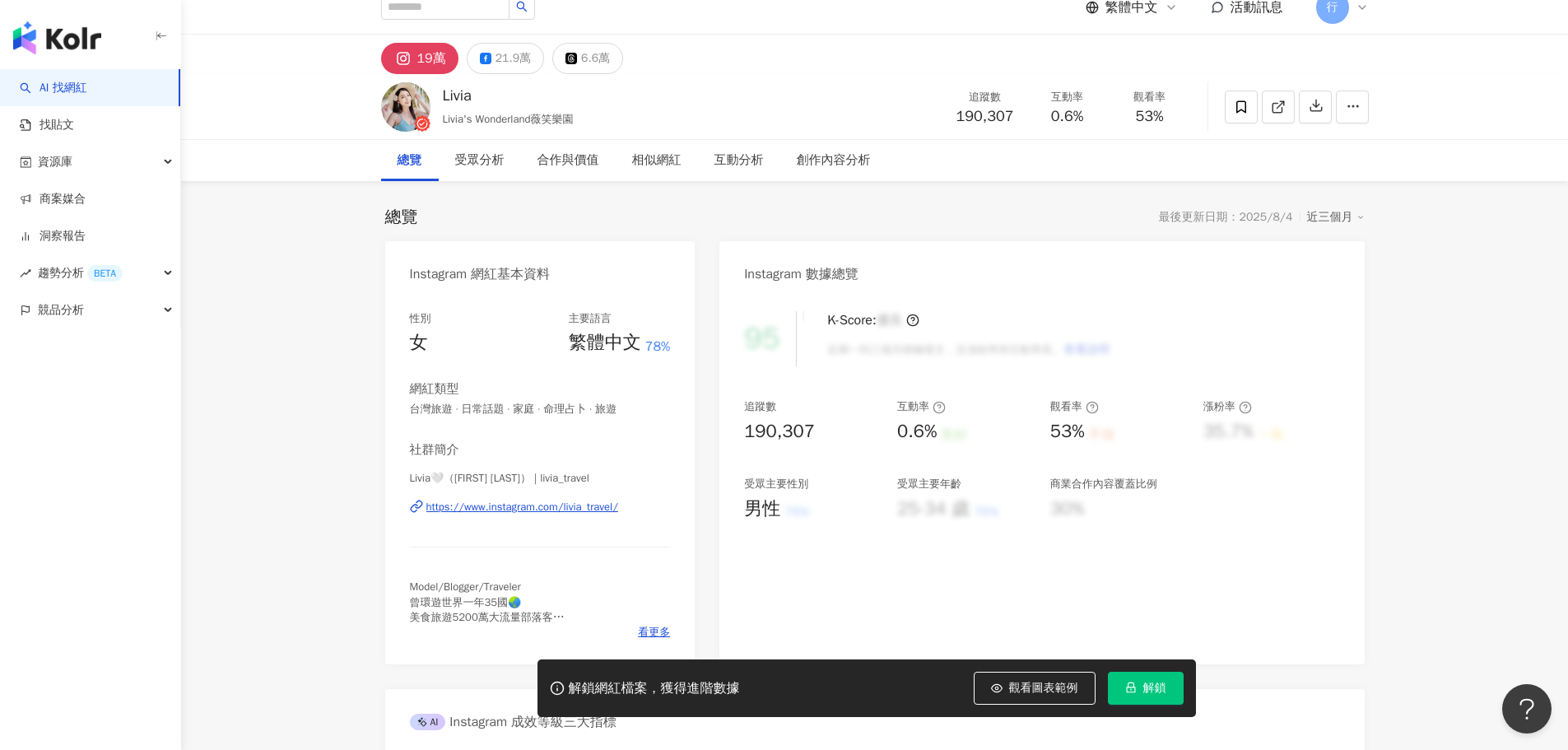 click on "https://www.instagram.com/livia_travel/" at bounding box center (522, 507) 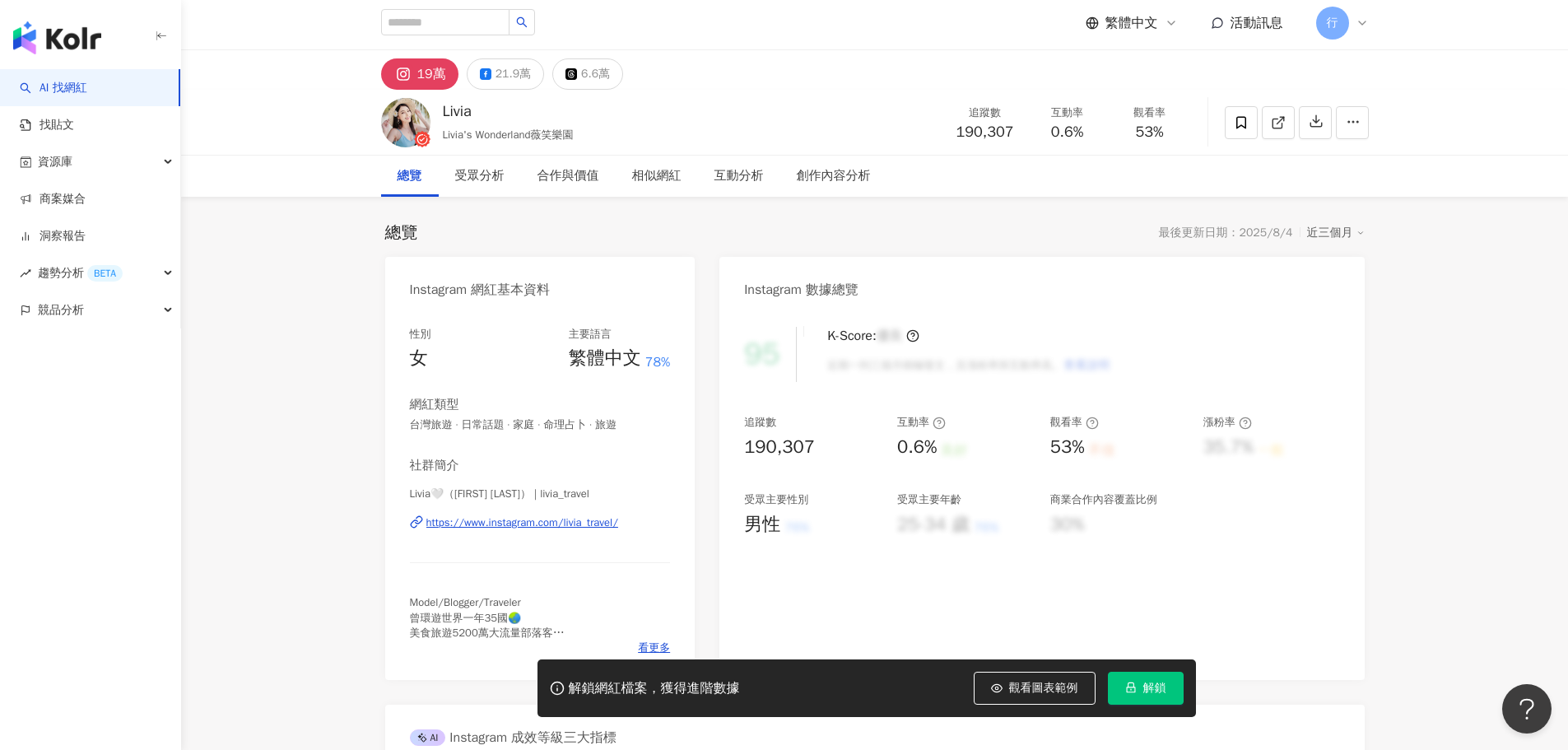 scroll, scrollTop: 0, scrollLeft: 0, axis: both 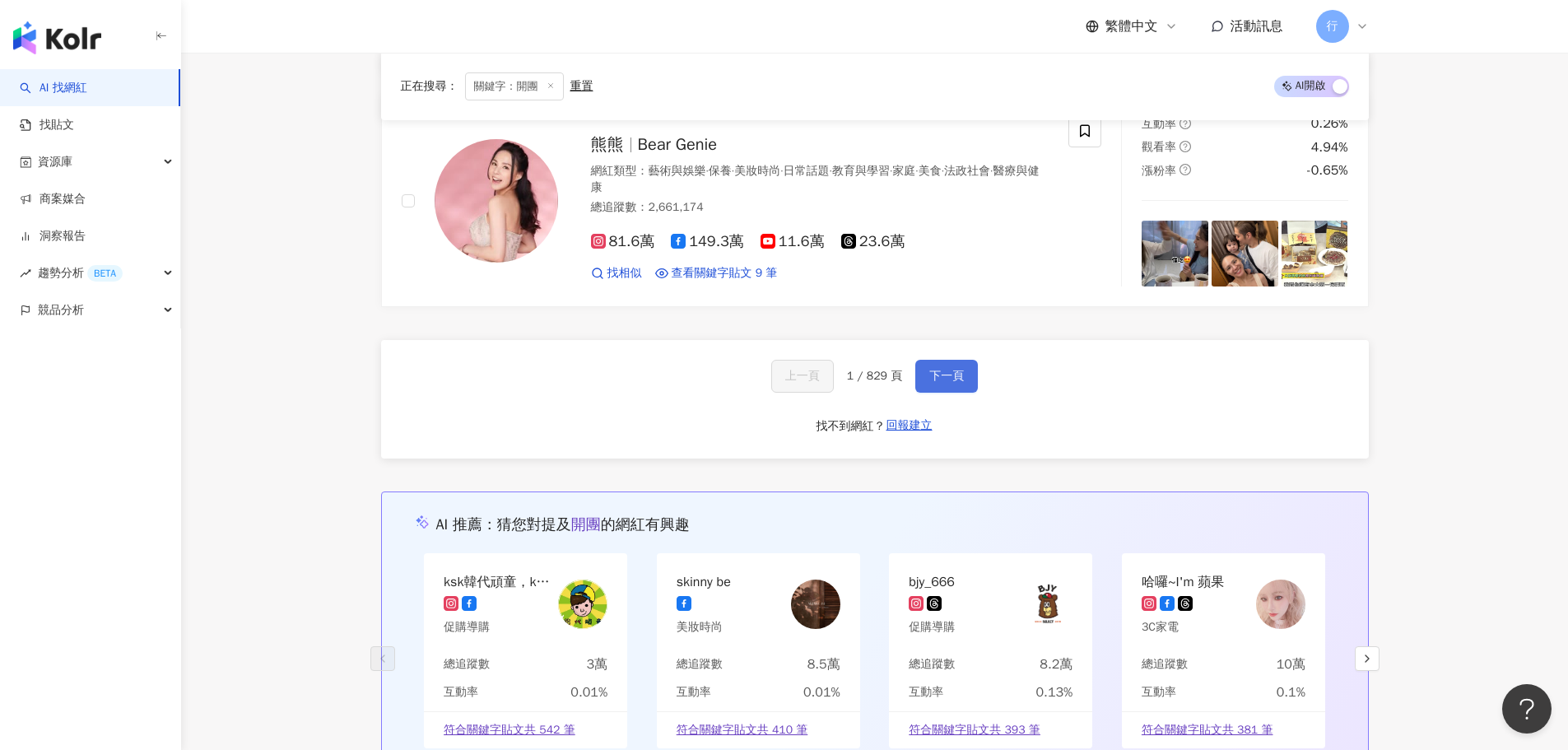 click on "下一頁" at bounding box center [947, 376] 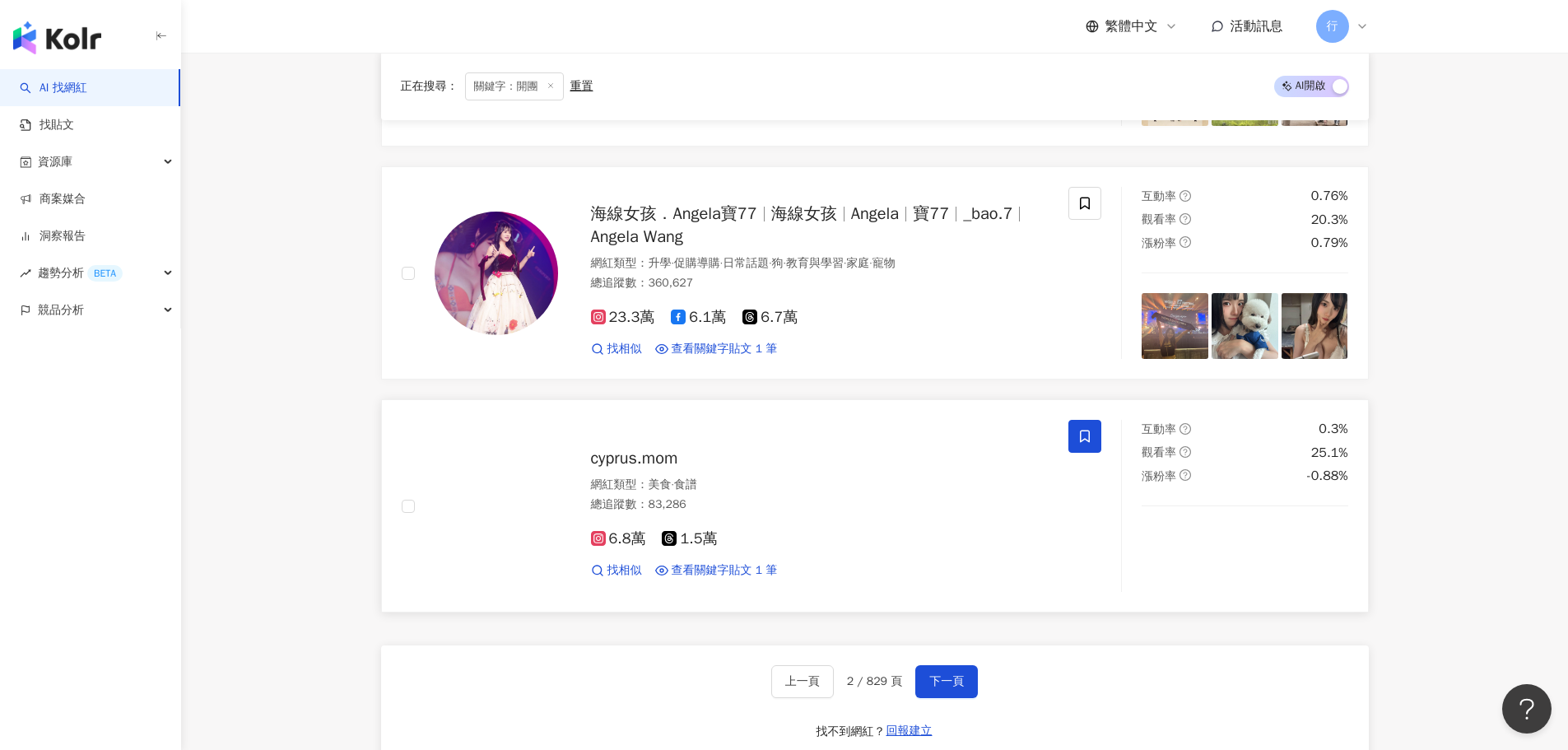 scroll, scrollTop: 3068, scrollLeft: 0, axis: vertical 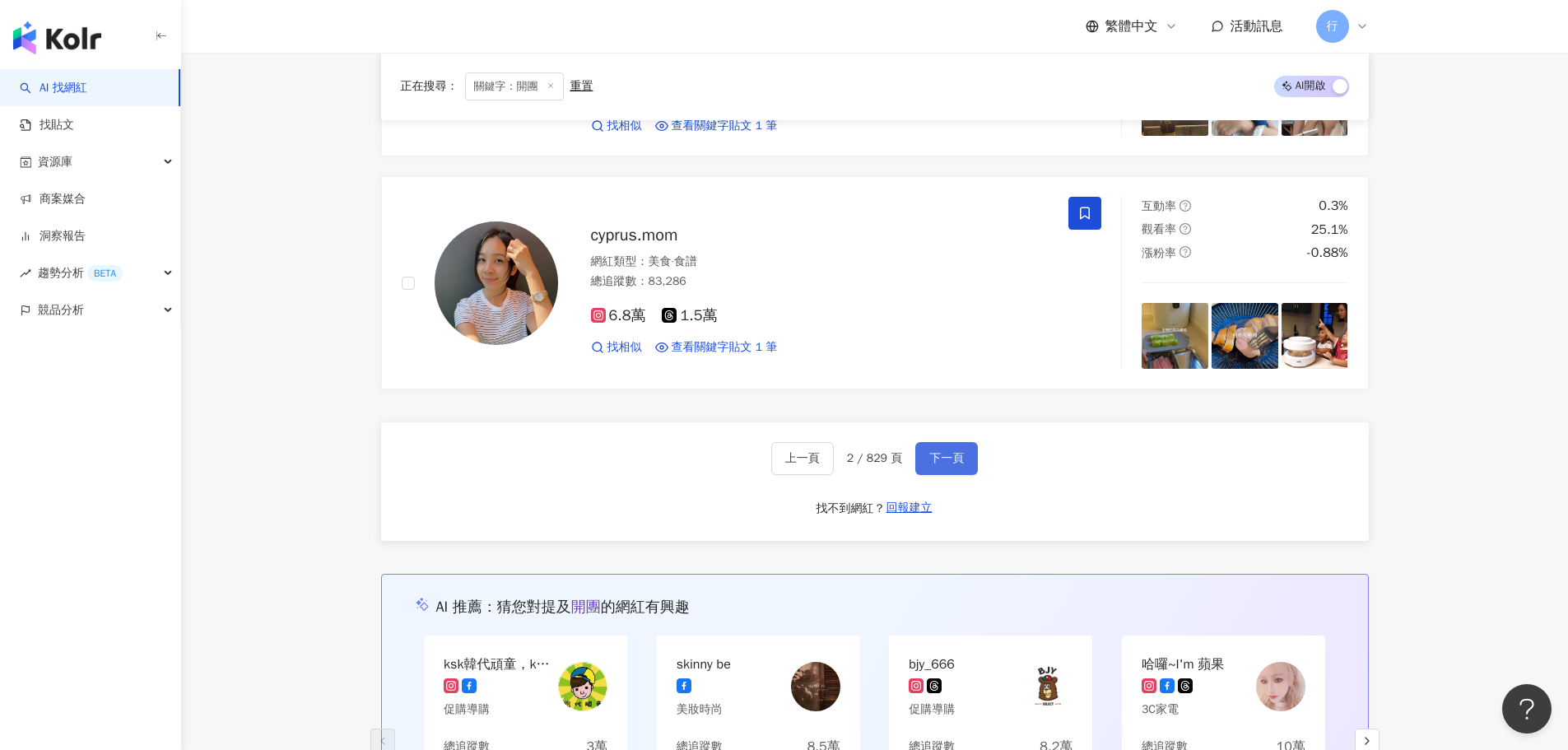 click on "下一頁" at bounding box center [947, 459] 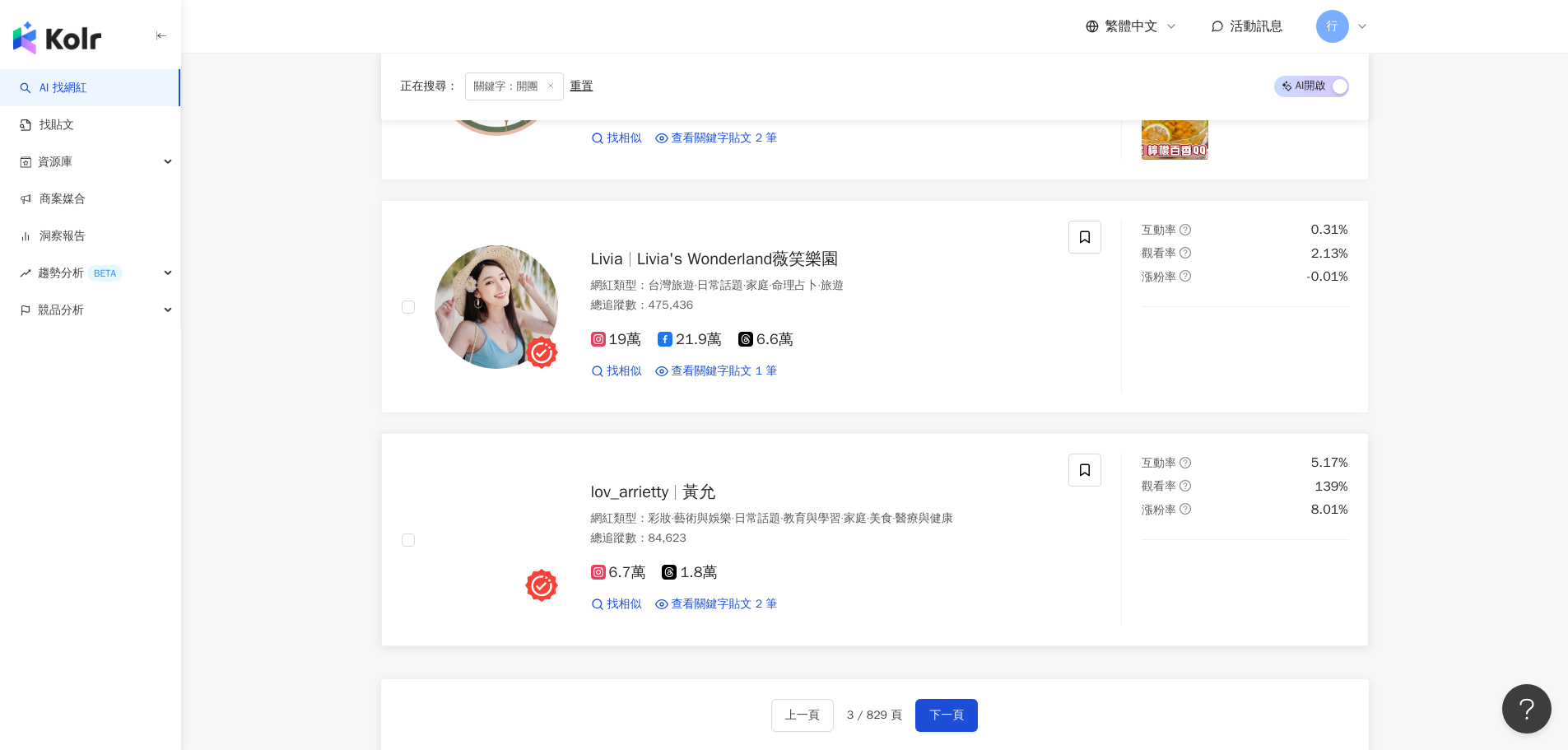 scroll, scrollTop: 3068, scrollLeft: 0, axis: vertical 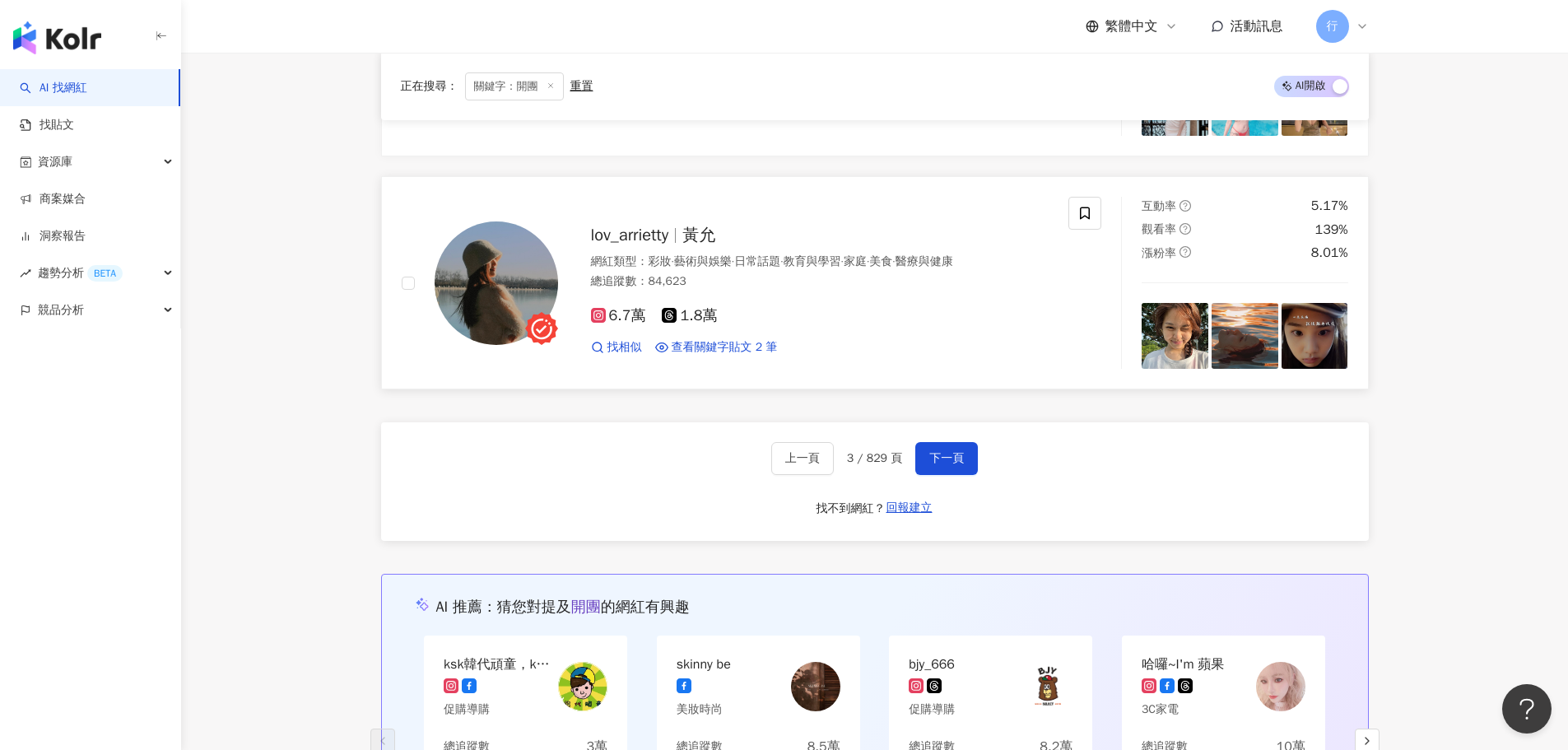 click on "lov_arrietty" at bounding box center [630, 235] 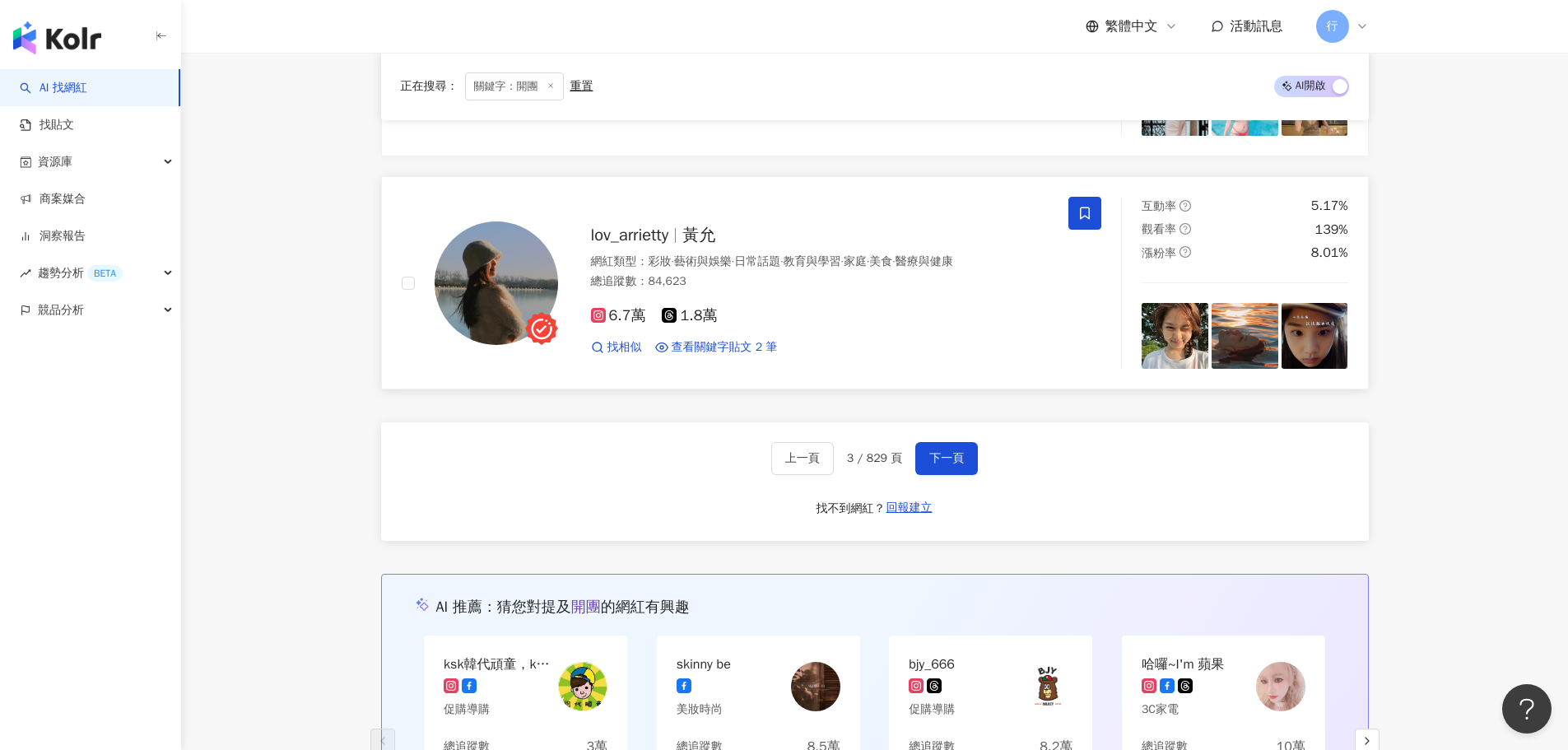 click 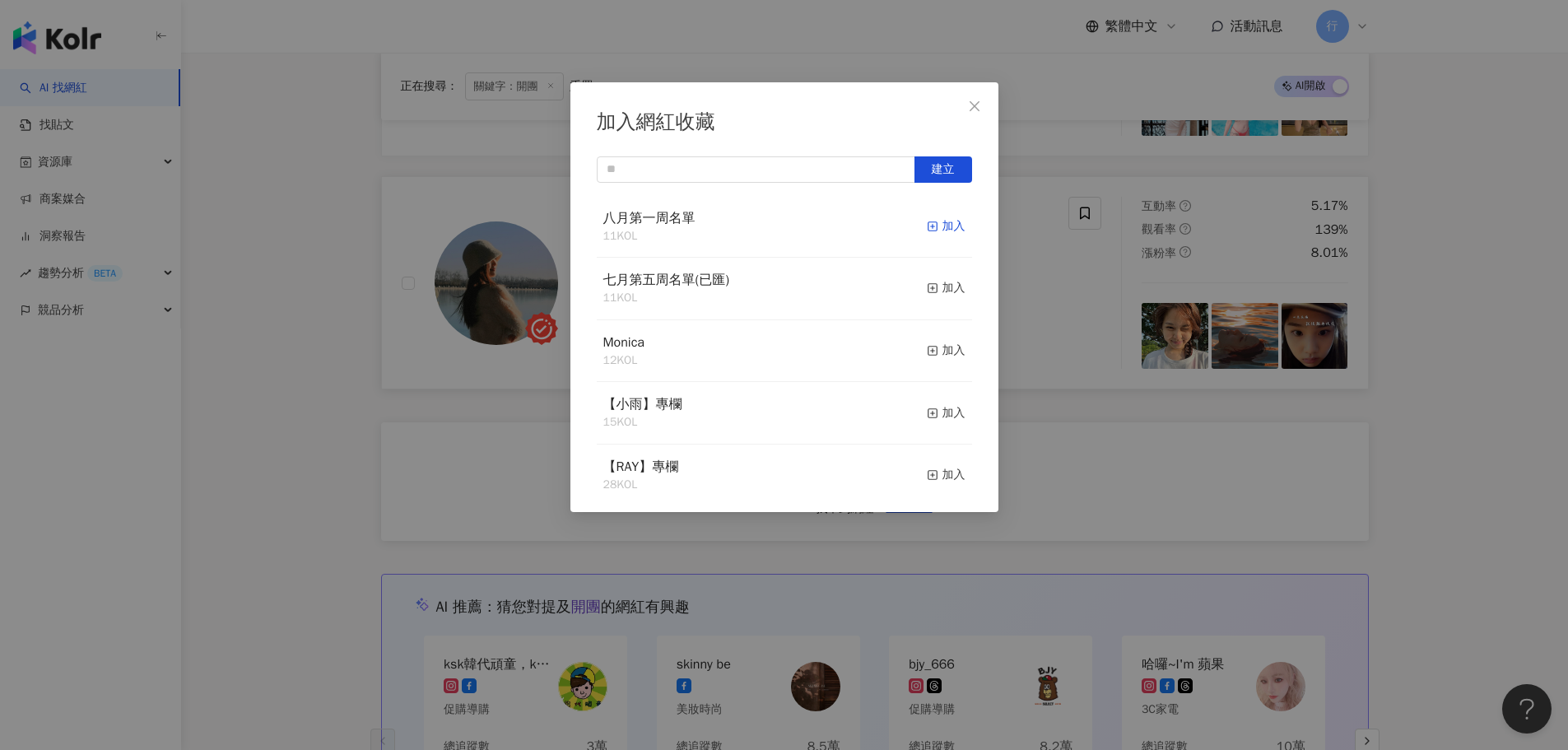 click on "加入" at bounding box center [946, 226] 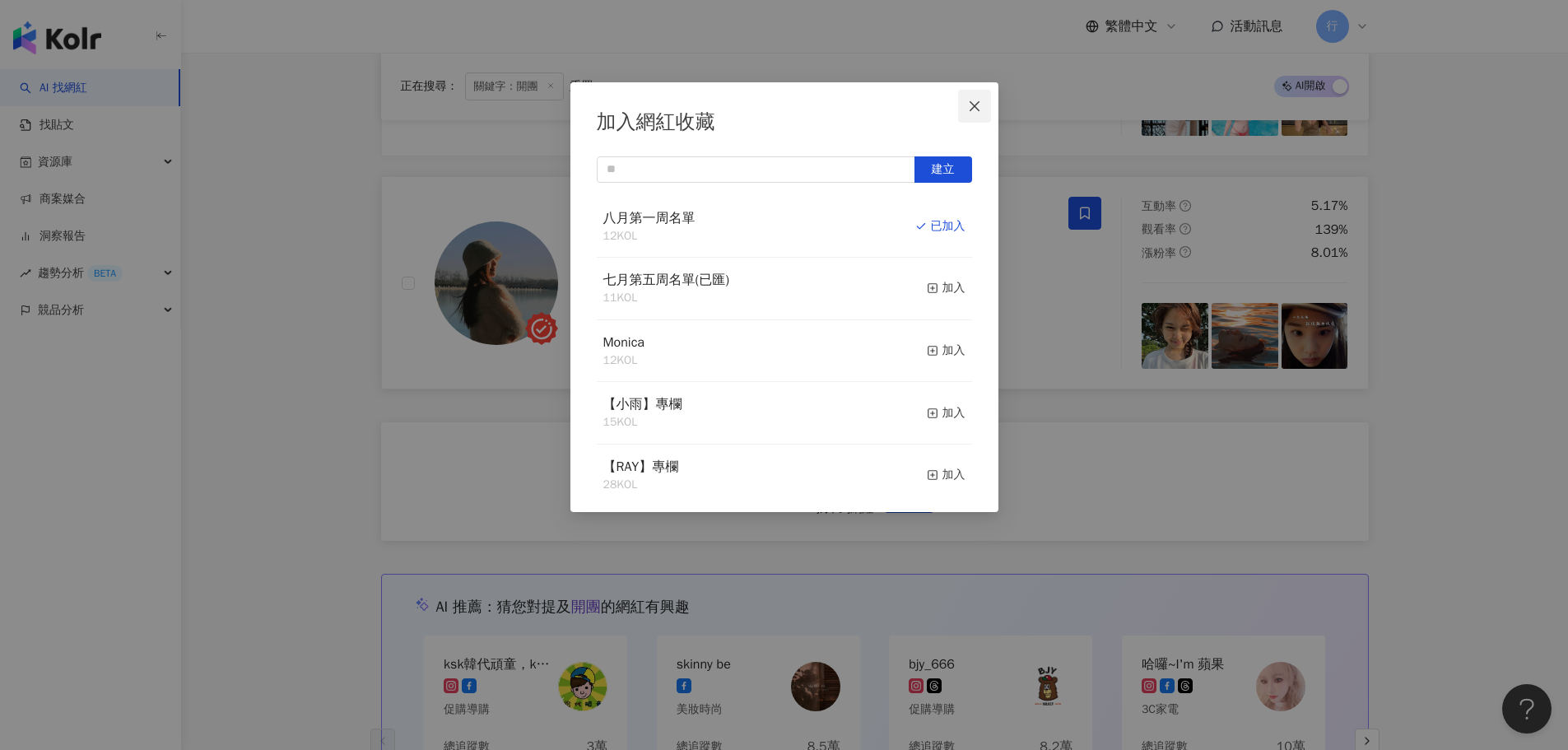 click 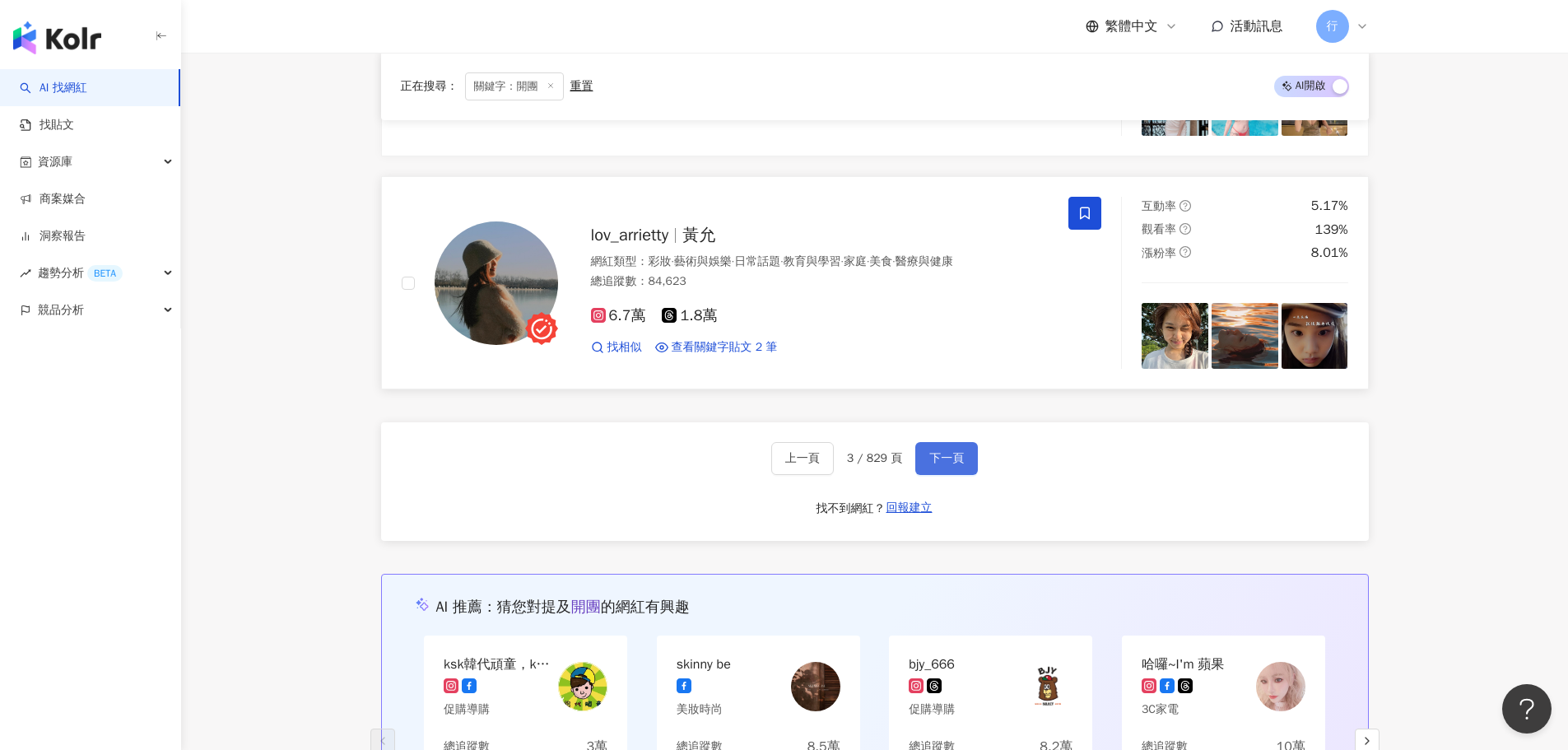 click on "下一頁" at bounding box center [947, 459] 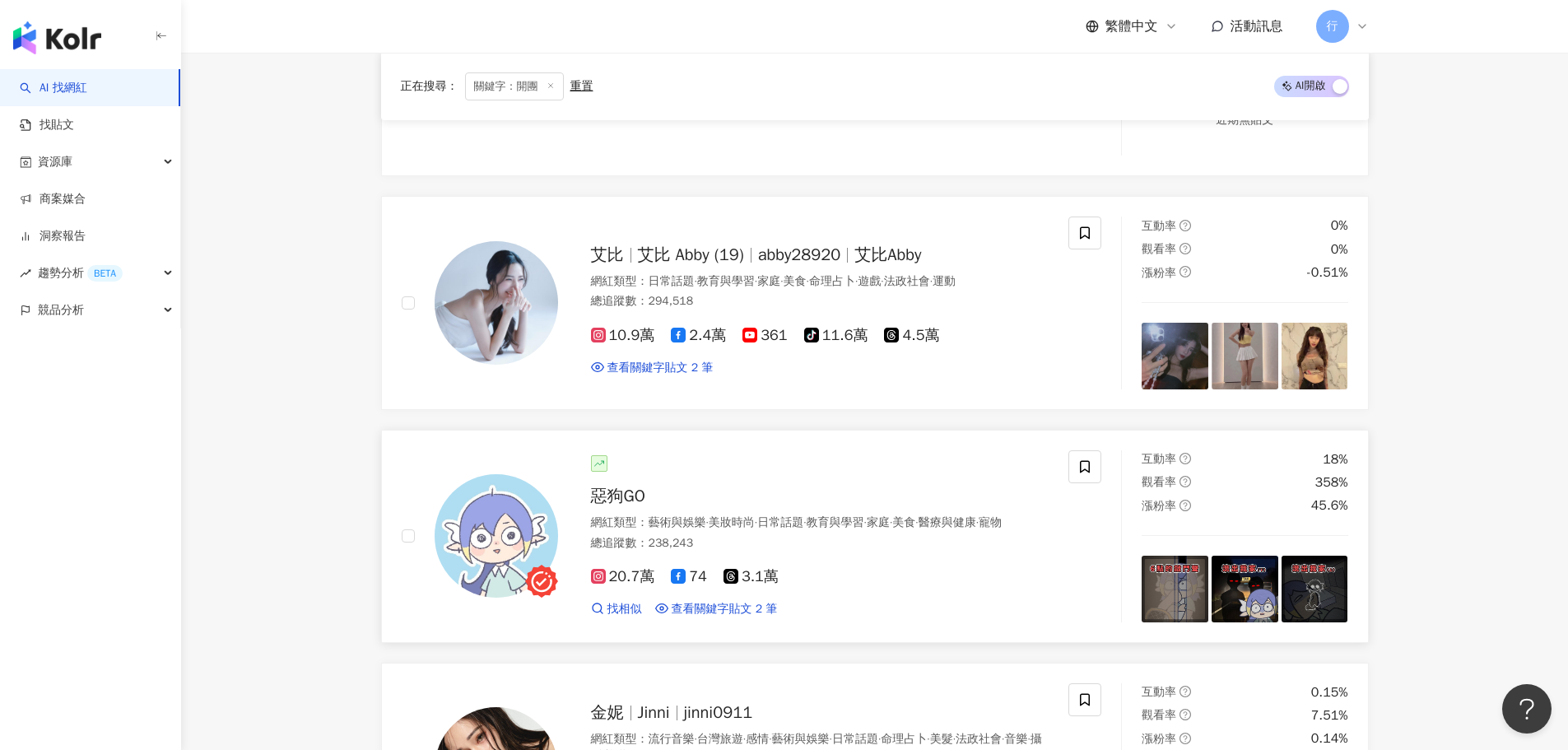 scroll, scrollTop: 2300, scrollLeft: 0, axis: vertical 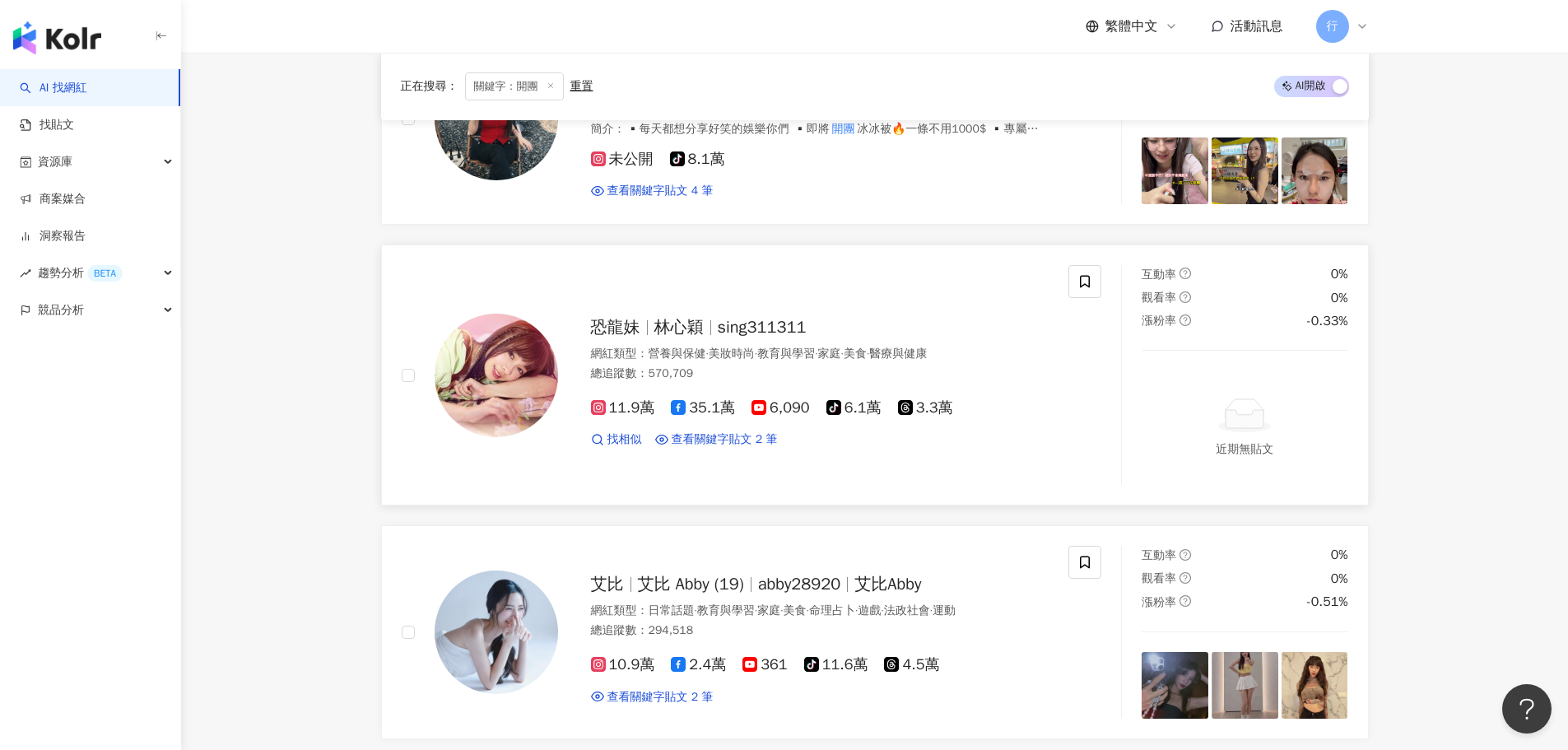 click on "sing311311" at bounding box center (762, 327) 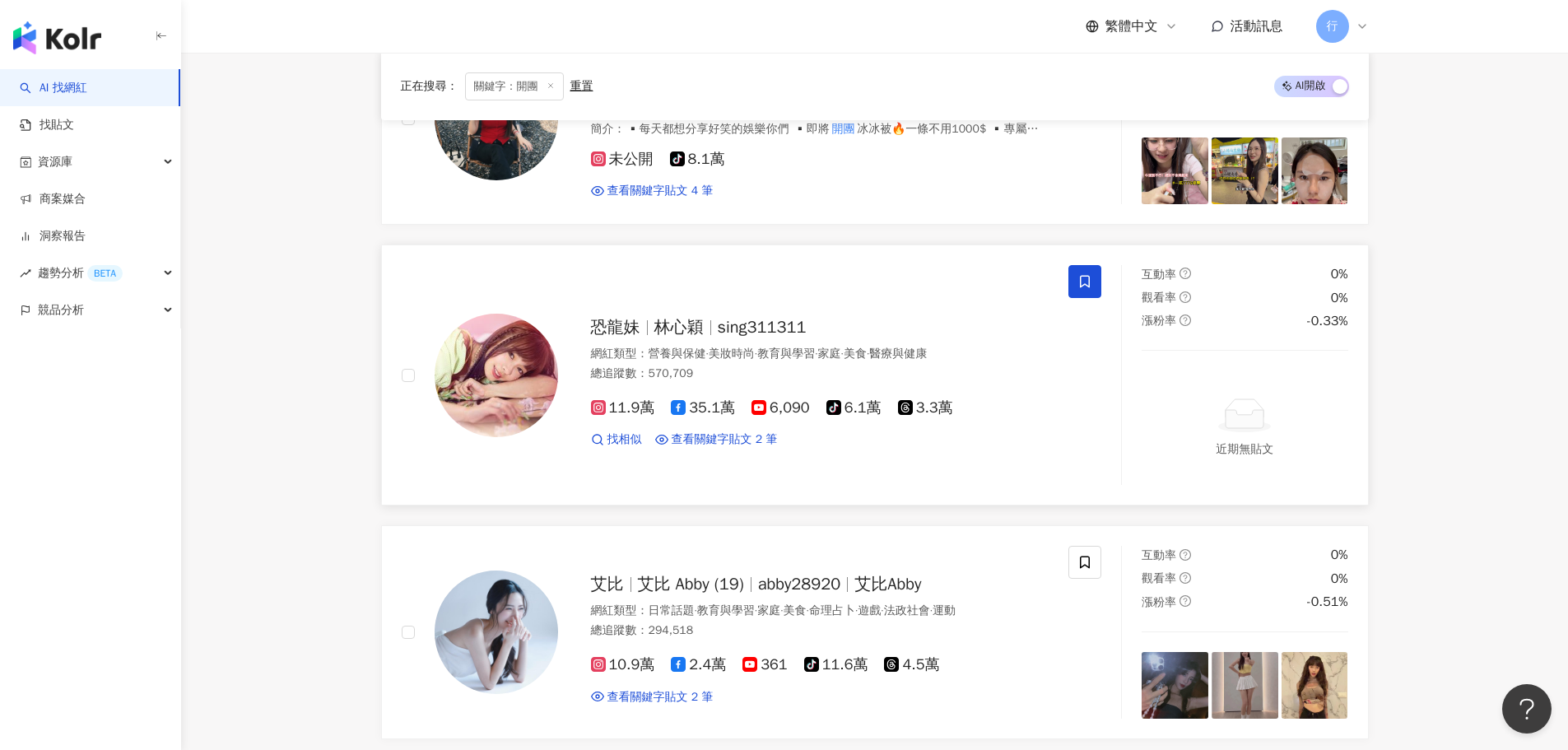 click 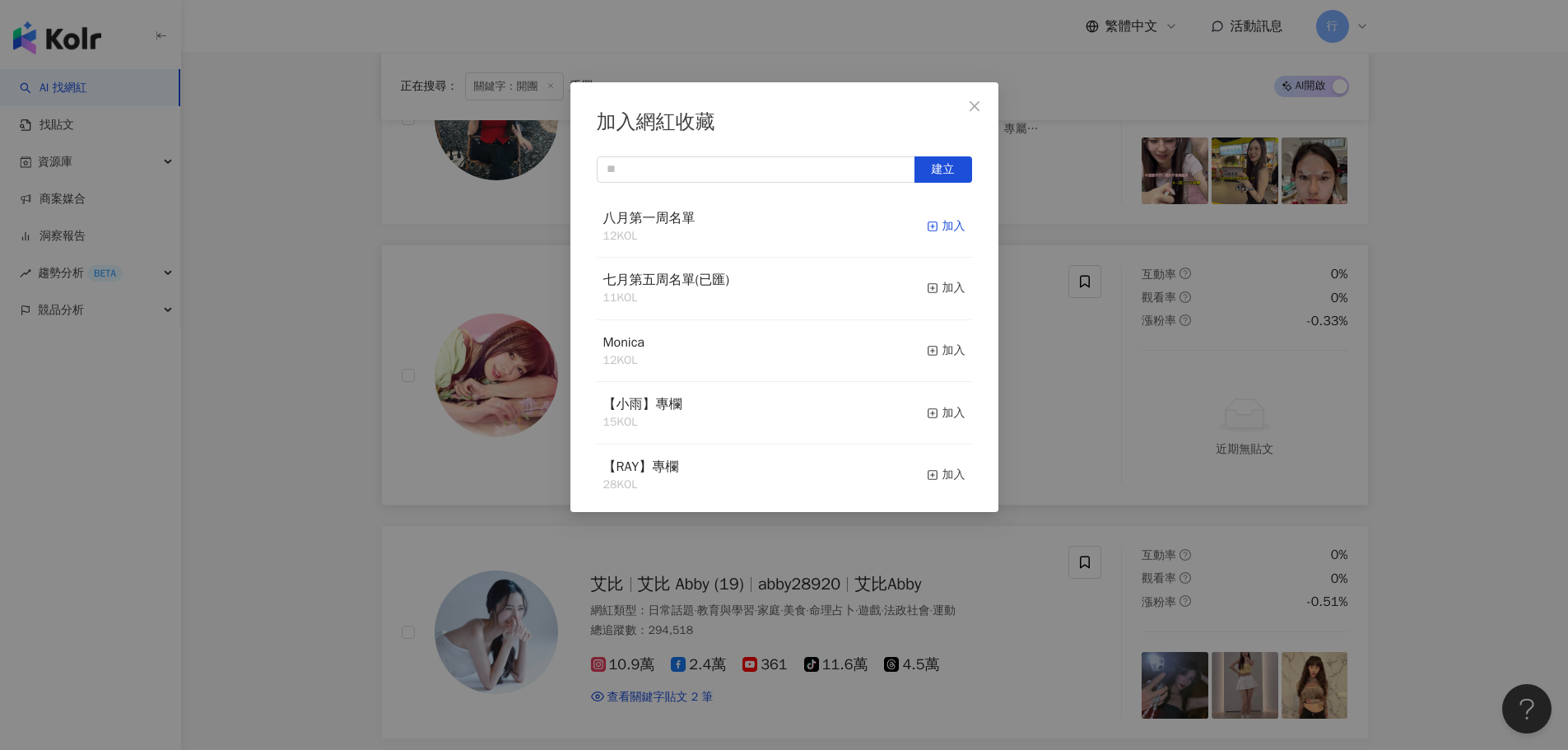 click on "加入" at bounding box center (946, 226) 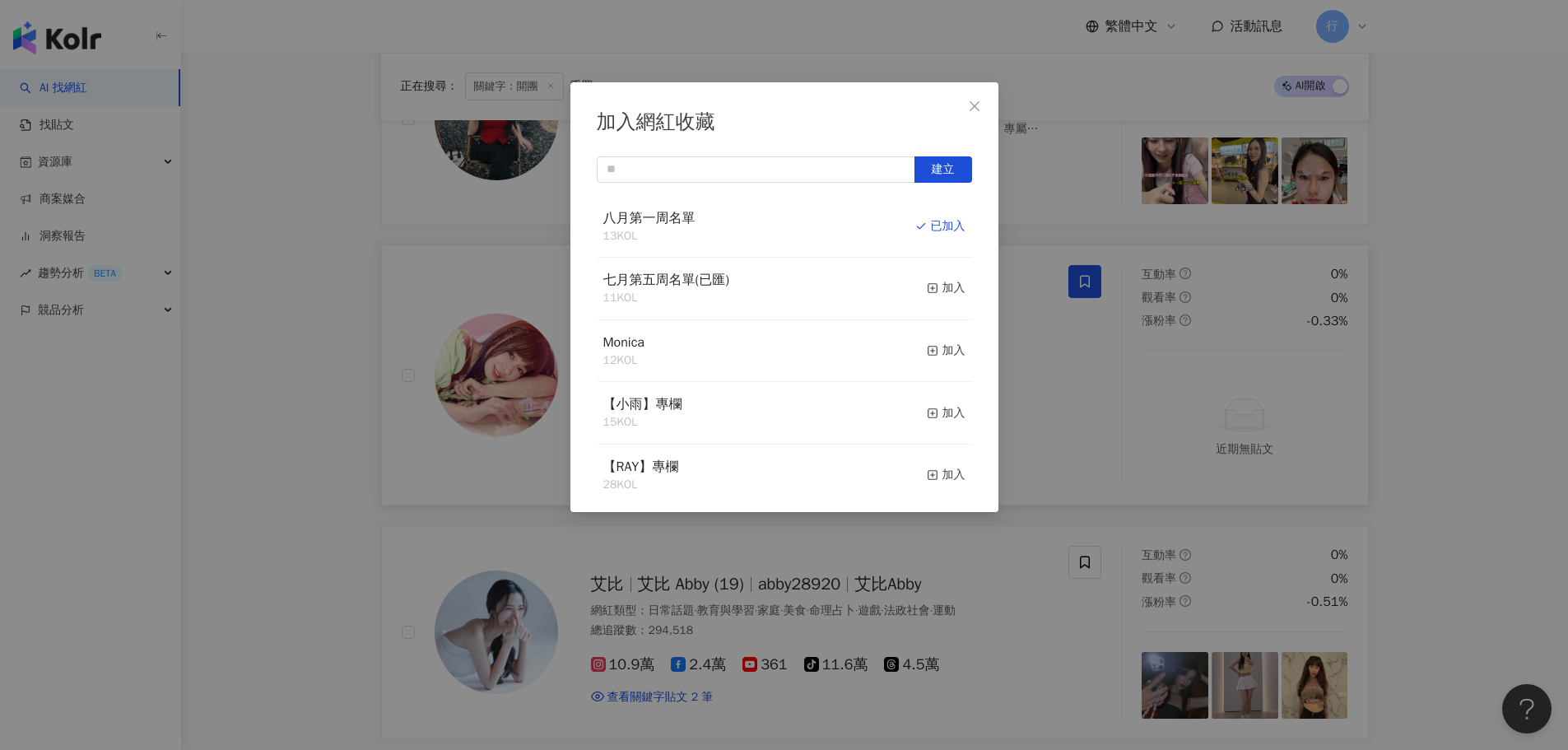 click on "加入網紅收藏 建立 八月第一周名單 13  KOL 已加入 七月第五周名單(已匯) 11  KOL 加入 Monica 12  KOL 加入 【小雨】專欄 15  KOL 加入 【RAY】專欄 28  KOL 加入 【Benson】20250725已匯 40  KOL 加入 【秀娟】 16  KOL 加入 【RAY】已匯 43  KOL 加入 【Vivi】企劃專欄 32  KOL 加入 【妙】欄位 62  KOL 加入" at bounding box center [784, 375] 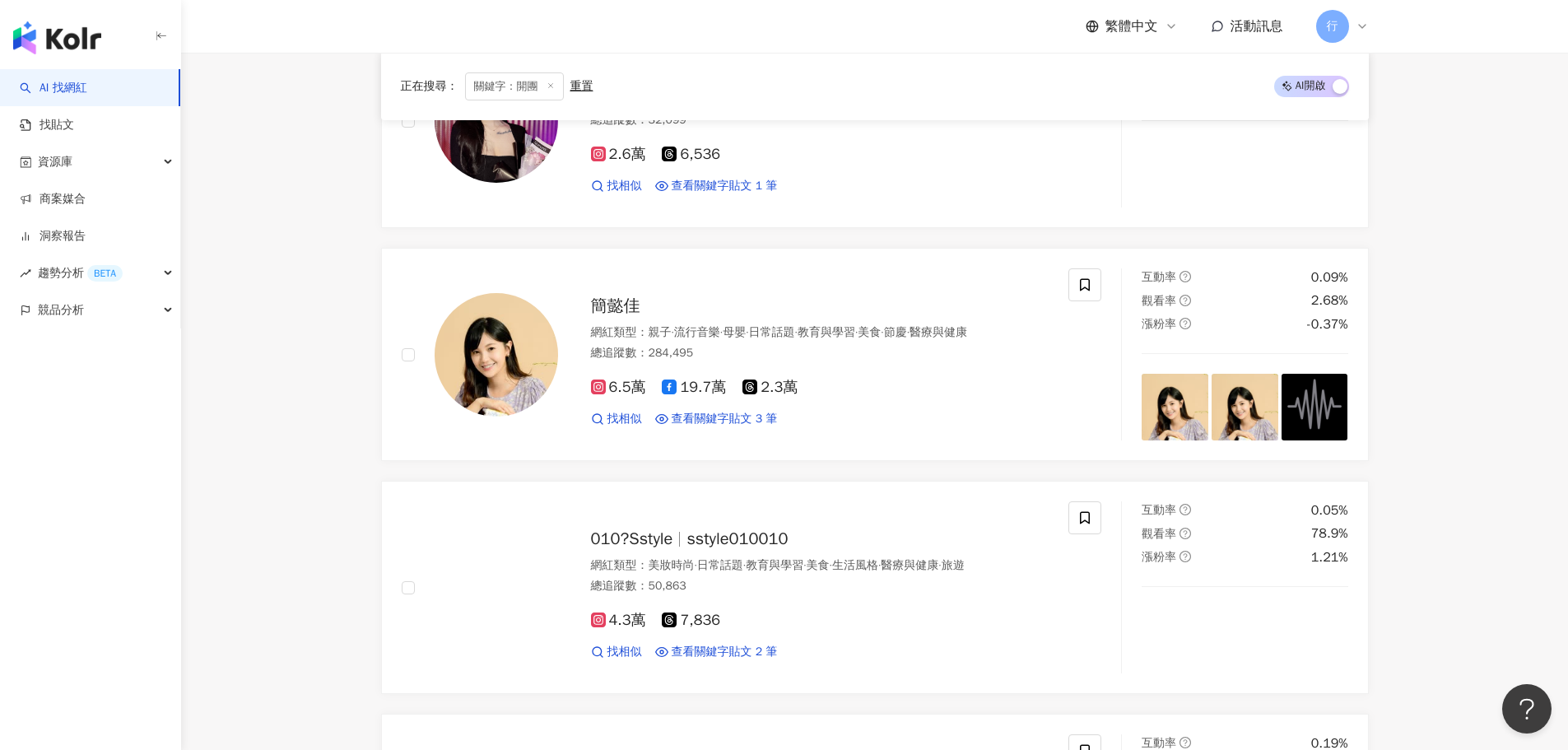 scroll, scrollTop: 901, scrollLeft: 0, axis: vertical 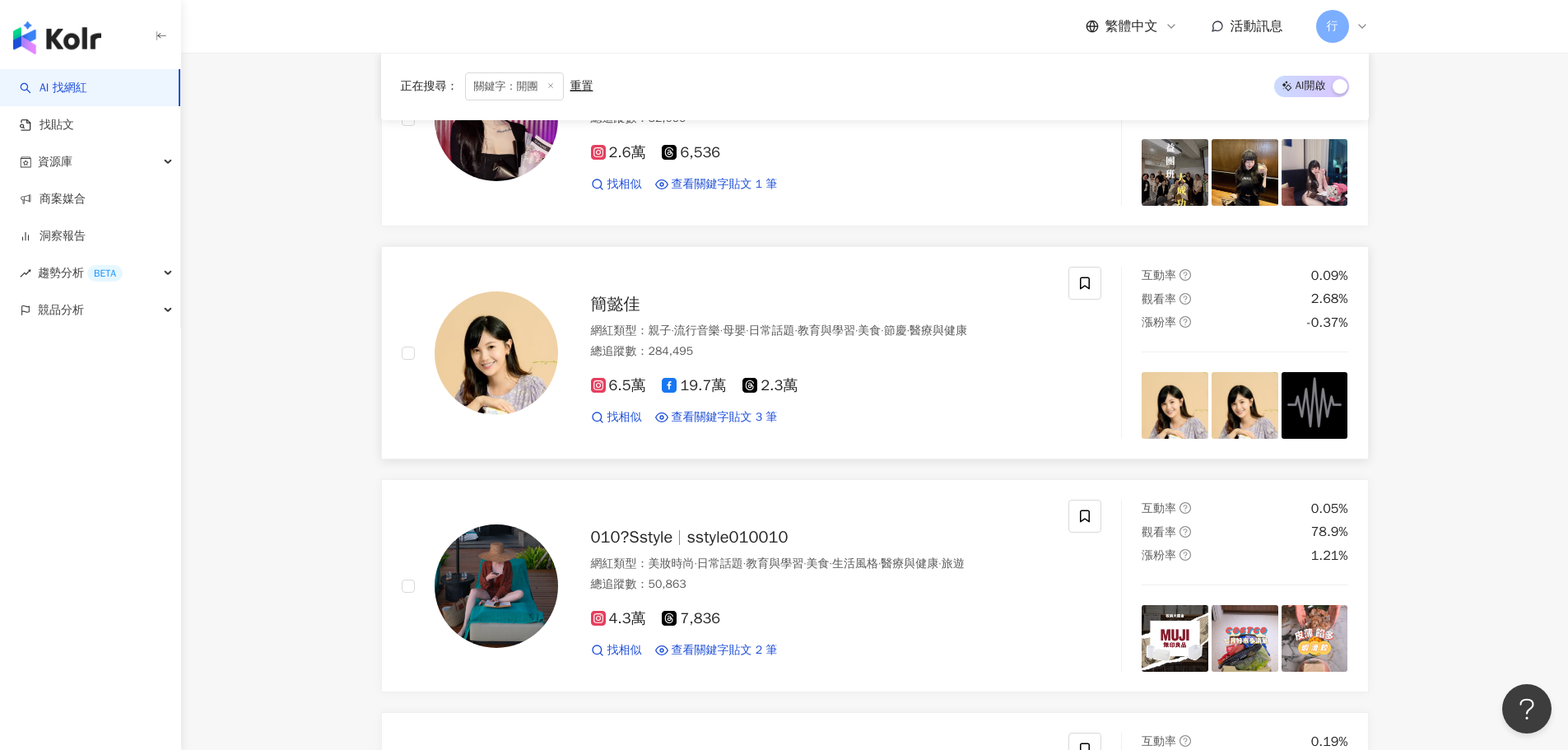 click on "簡懿佳" at bounding box center (616, 304) 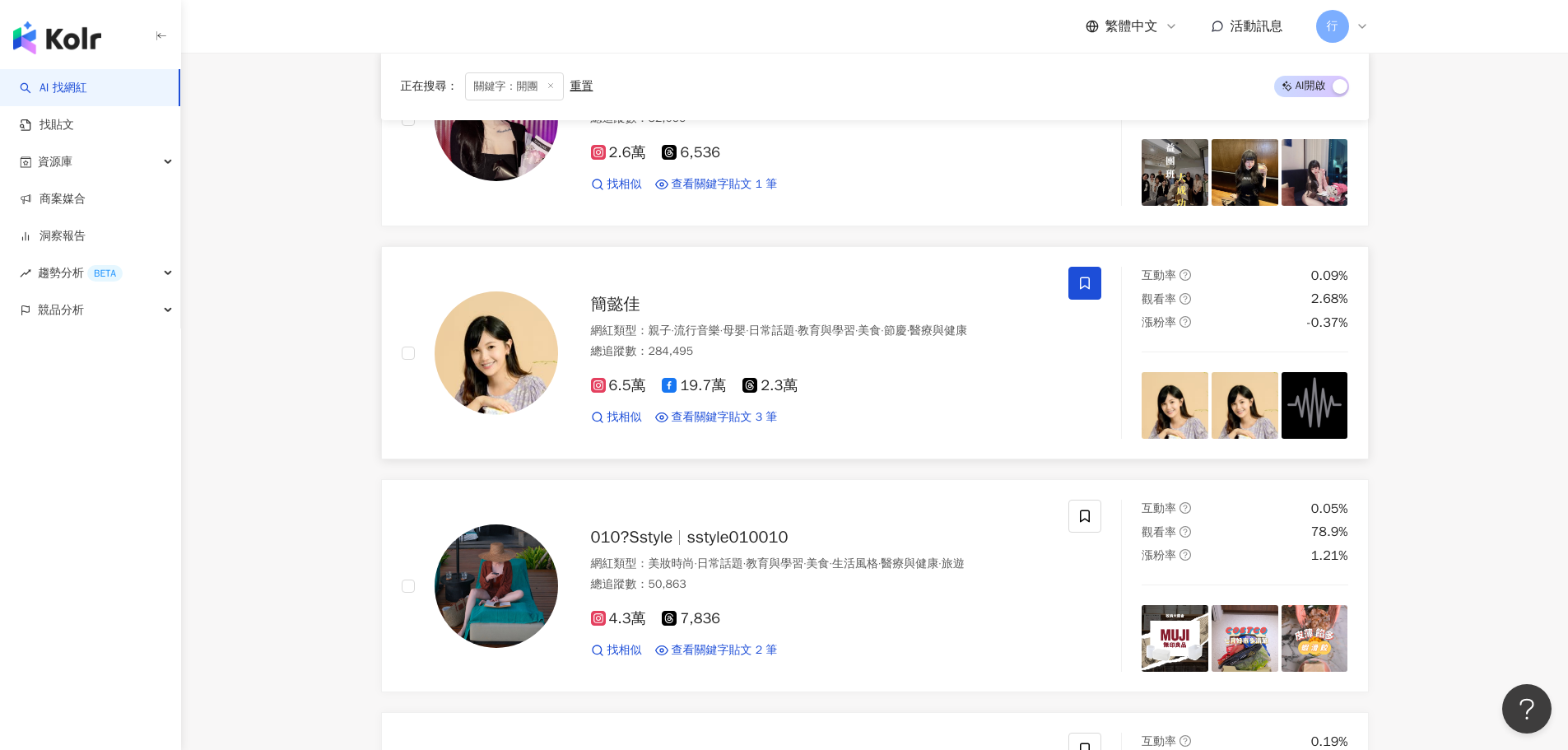 click 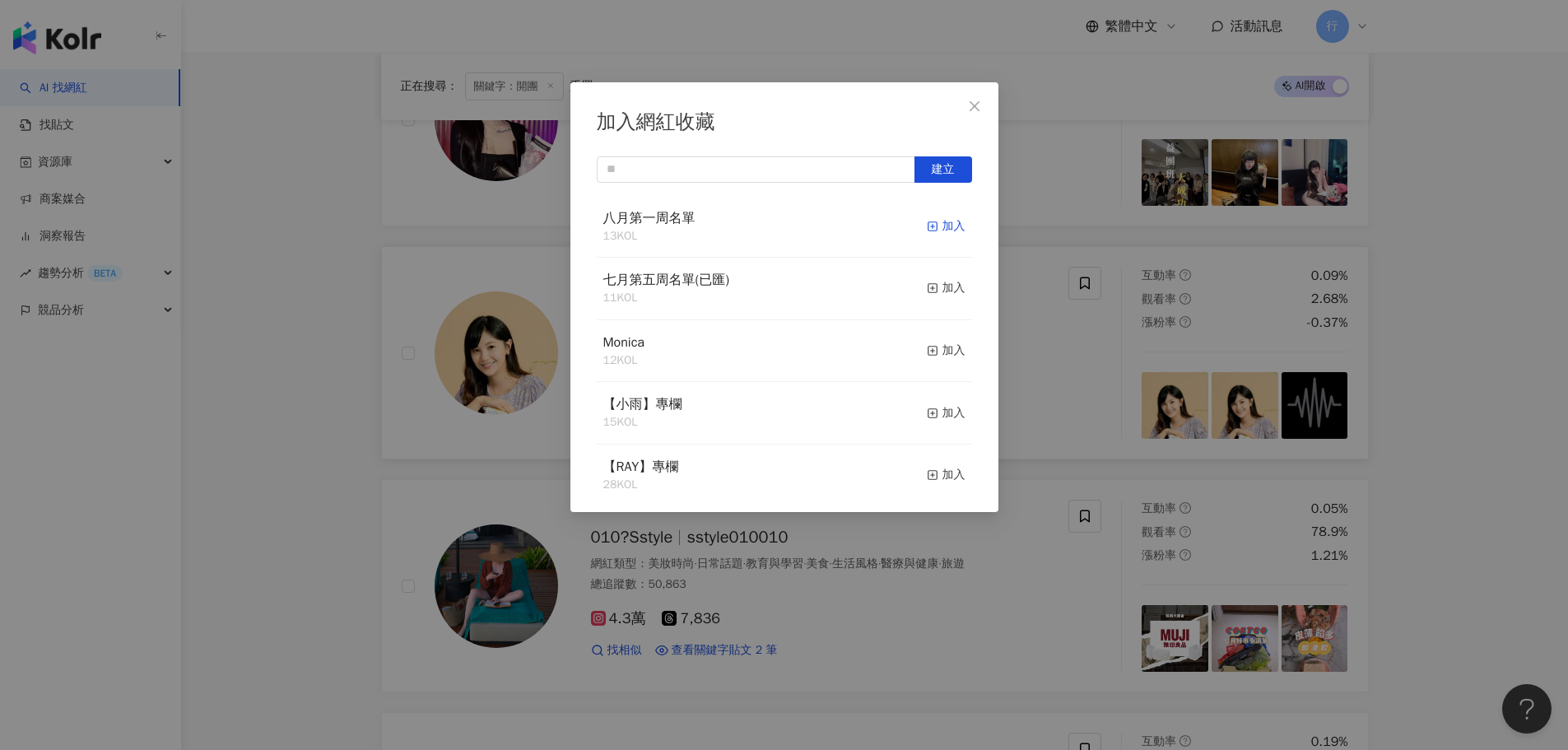 click on "加入" at bounding box center (946, 226) 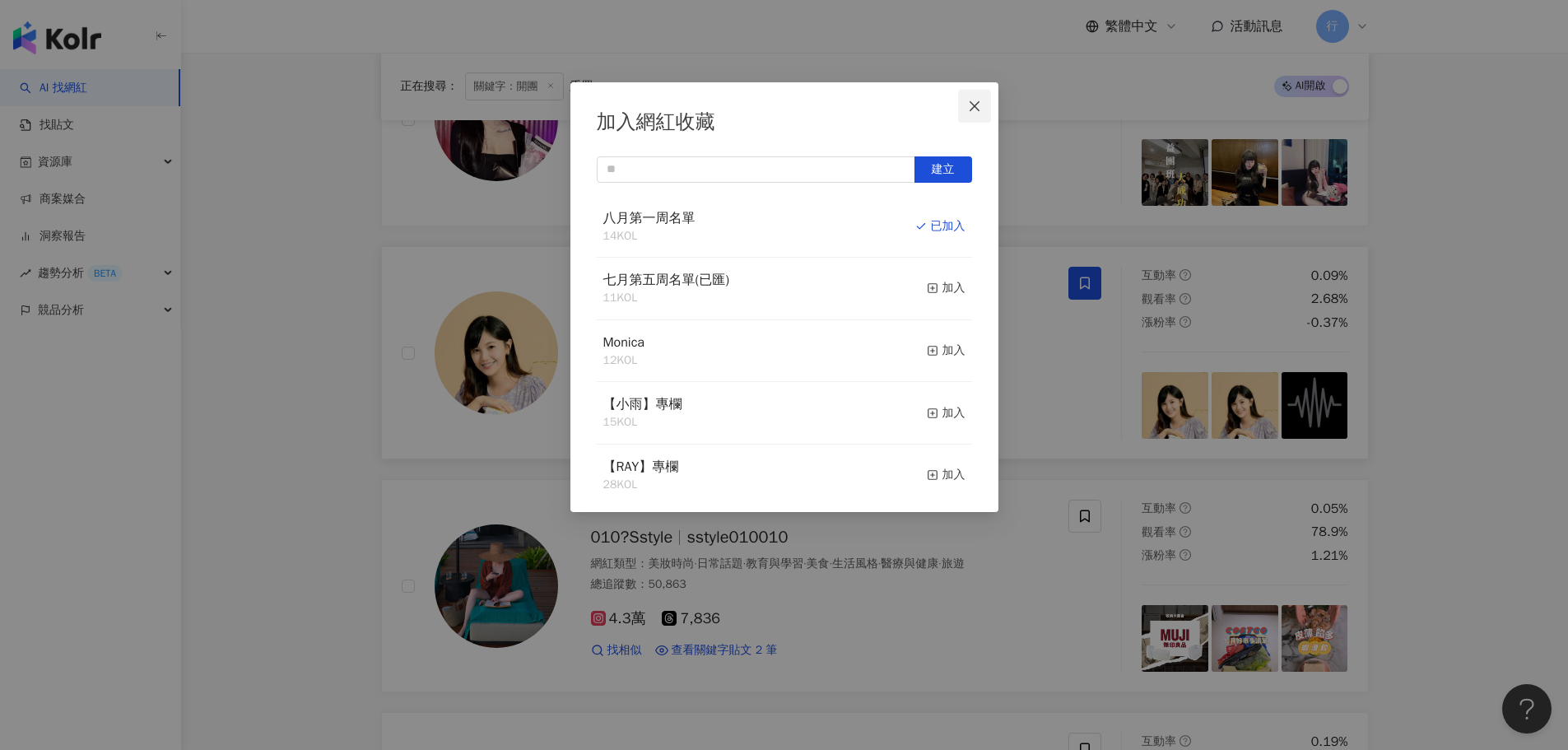 click 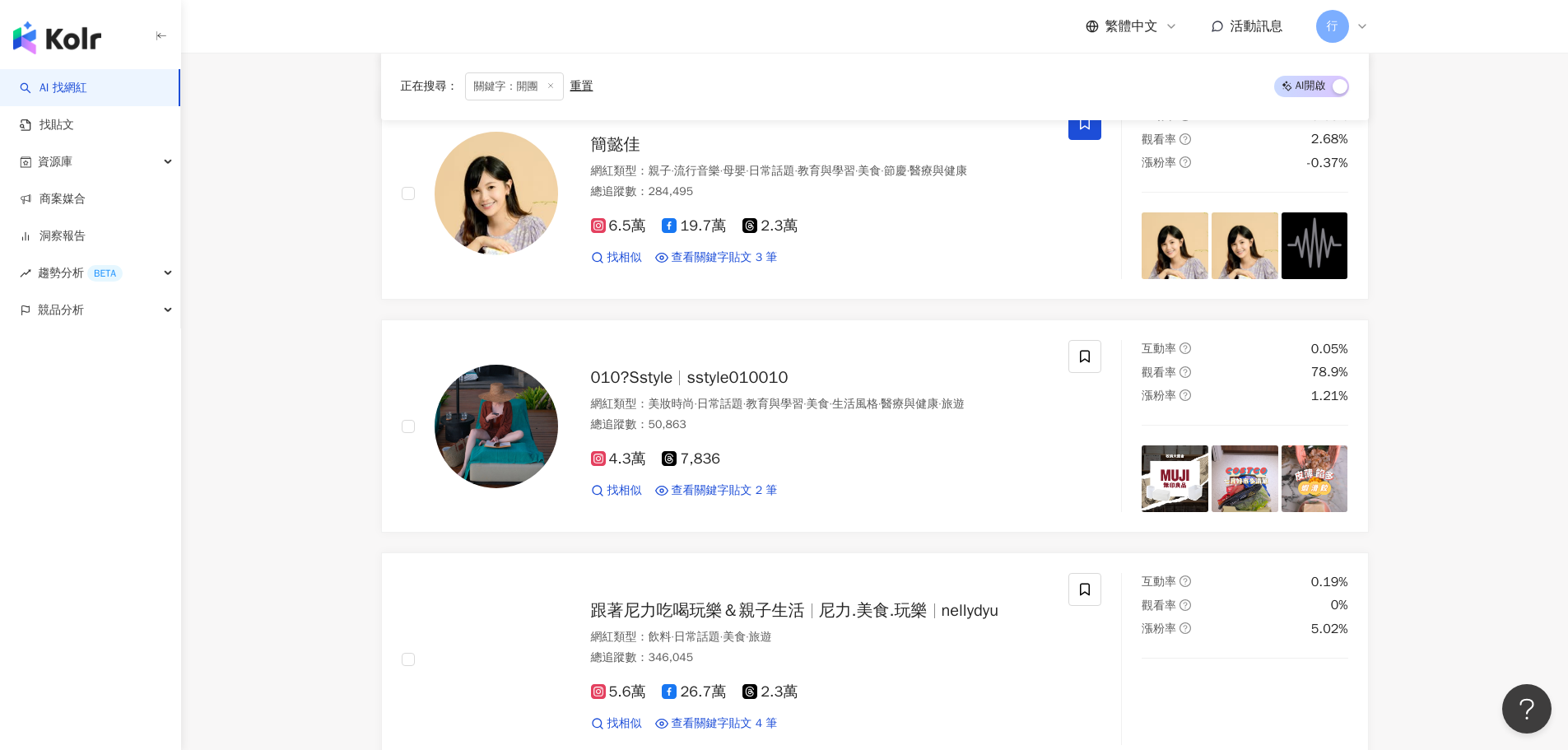 scroll, scrollTop: 1065, scrollLeft: 0, axis: vertical 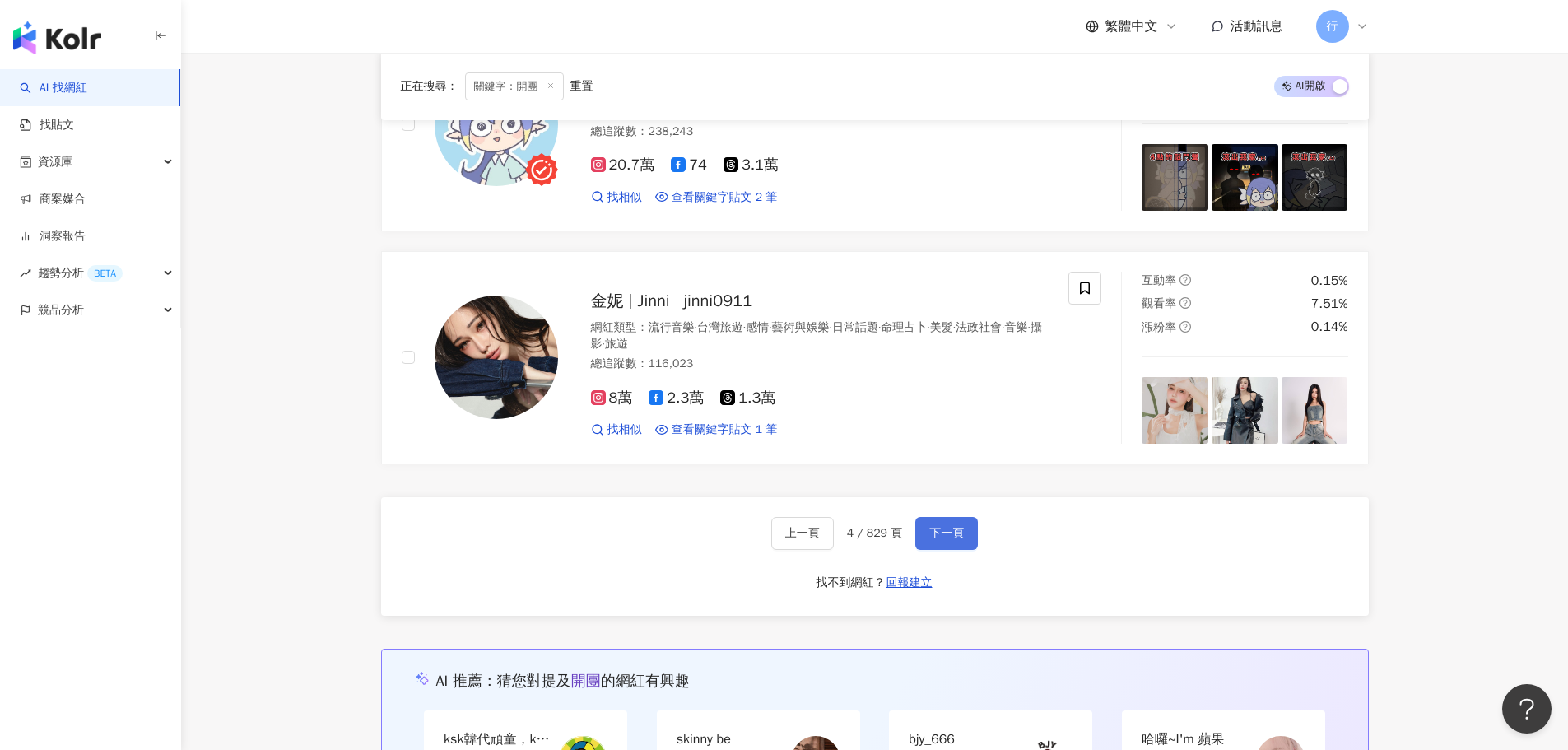 click on "下一頁" at bounding box center [947, 533] 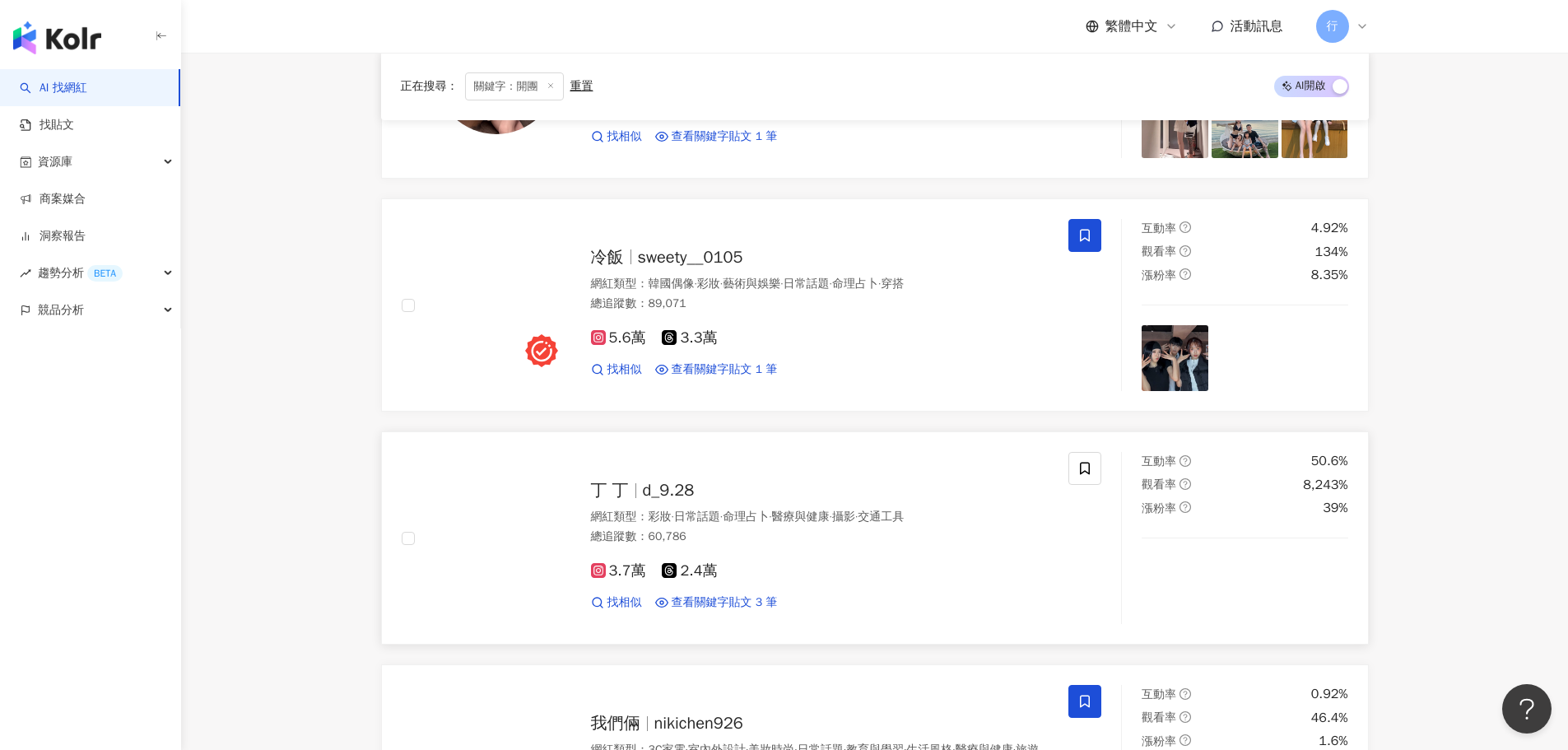 scroll, scrollTop: 2574, scrollLeft: 0, axis: vertical 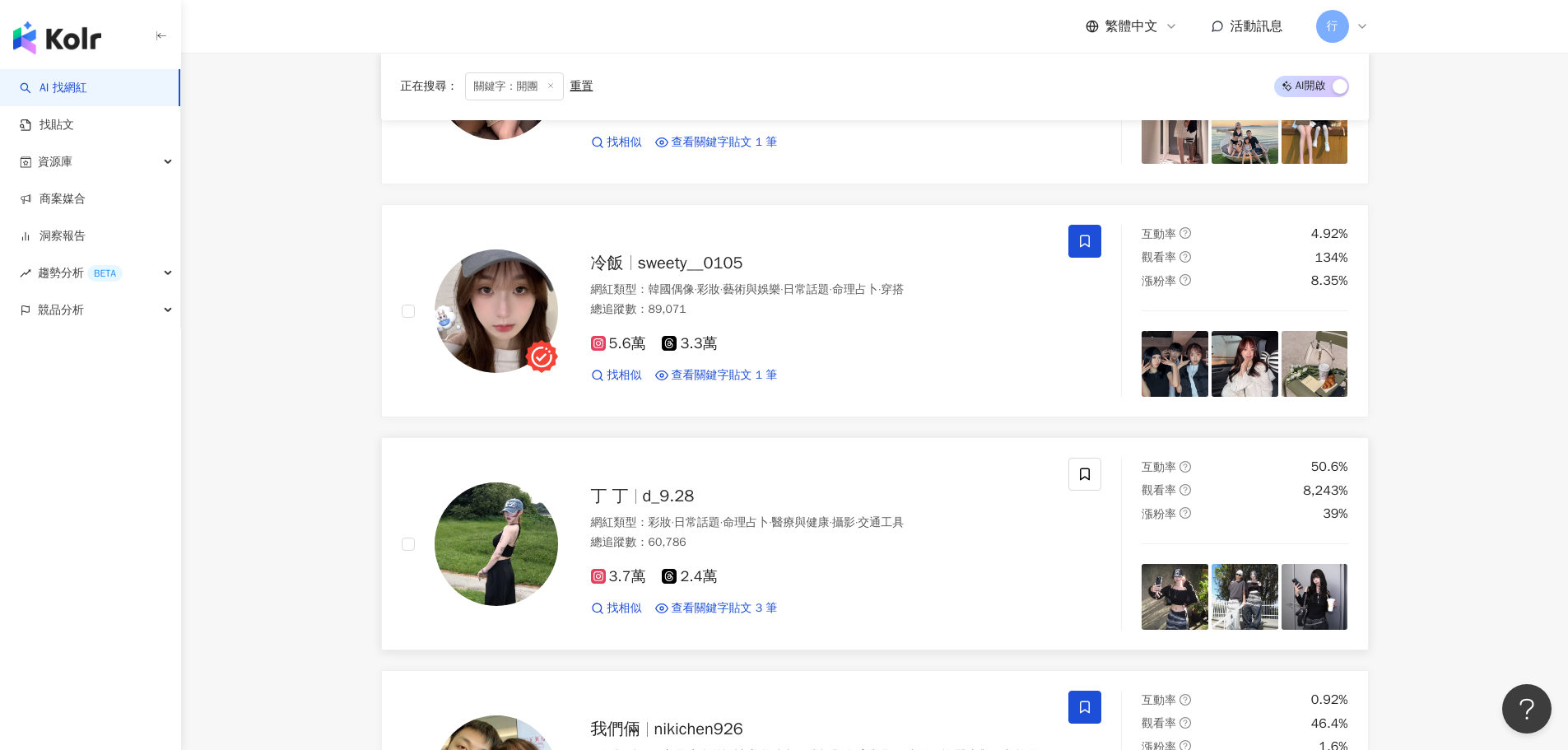 click on "d_9.28" at bounding box center (668, 496) 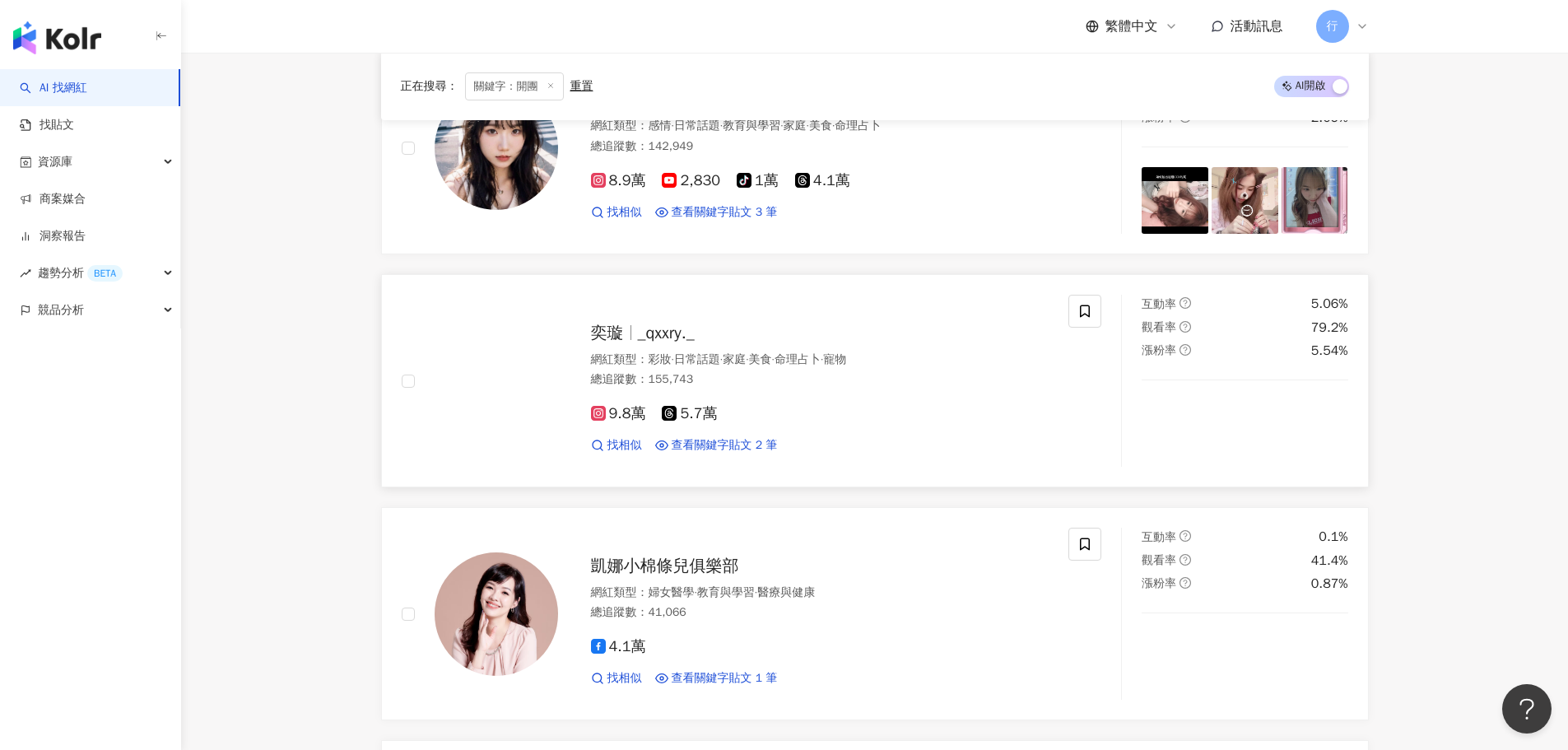 scroll, scrollTop: 1586, scrollLeft: 0, axis: vertical 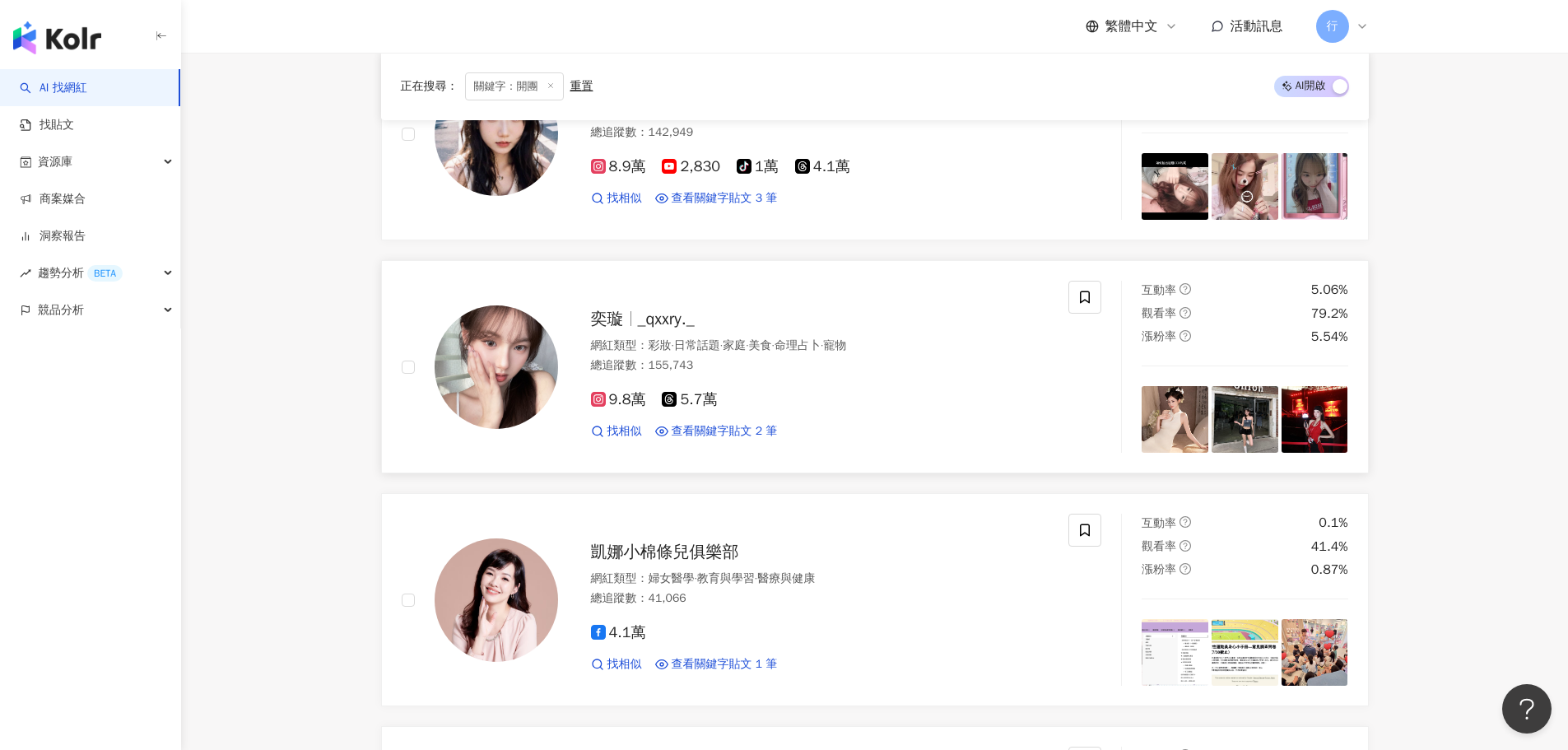 click on "_qxxry._" at bounding box center (666, 319) 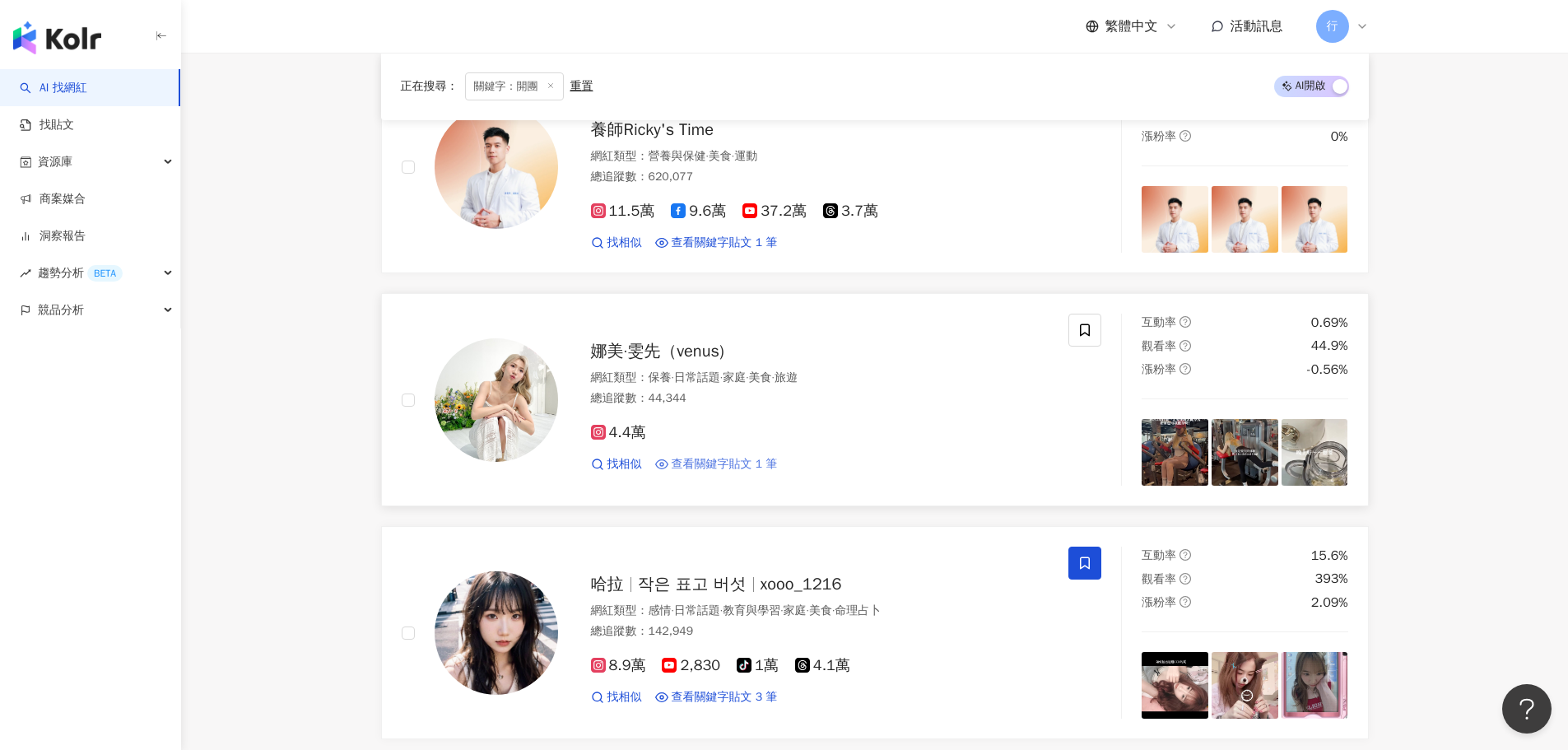 scroll, scrollTop: 1174, scrollLeft: 0, axis: vertical 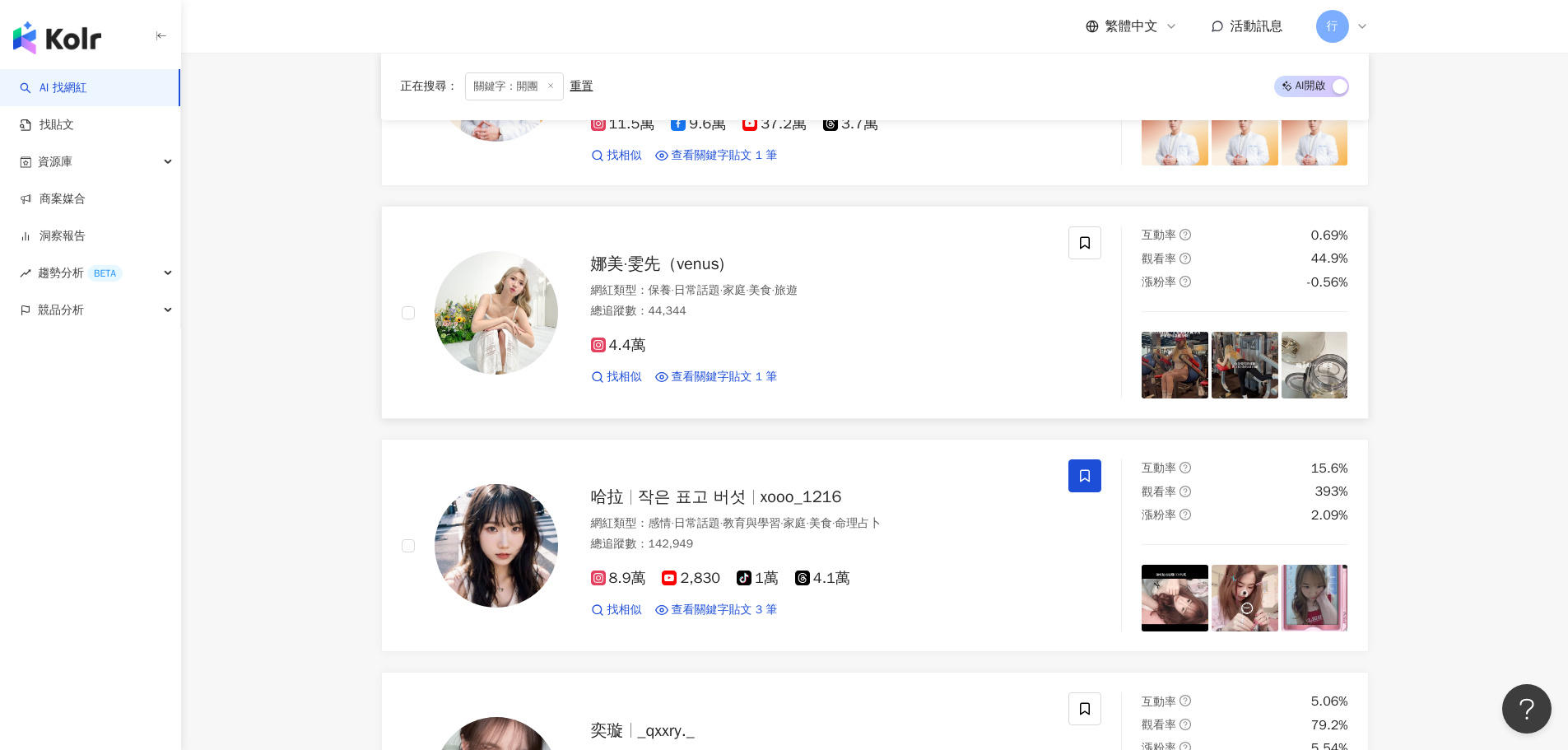 click on "娜美·雯先（venus)" at bounding box center [658, 263] 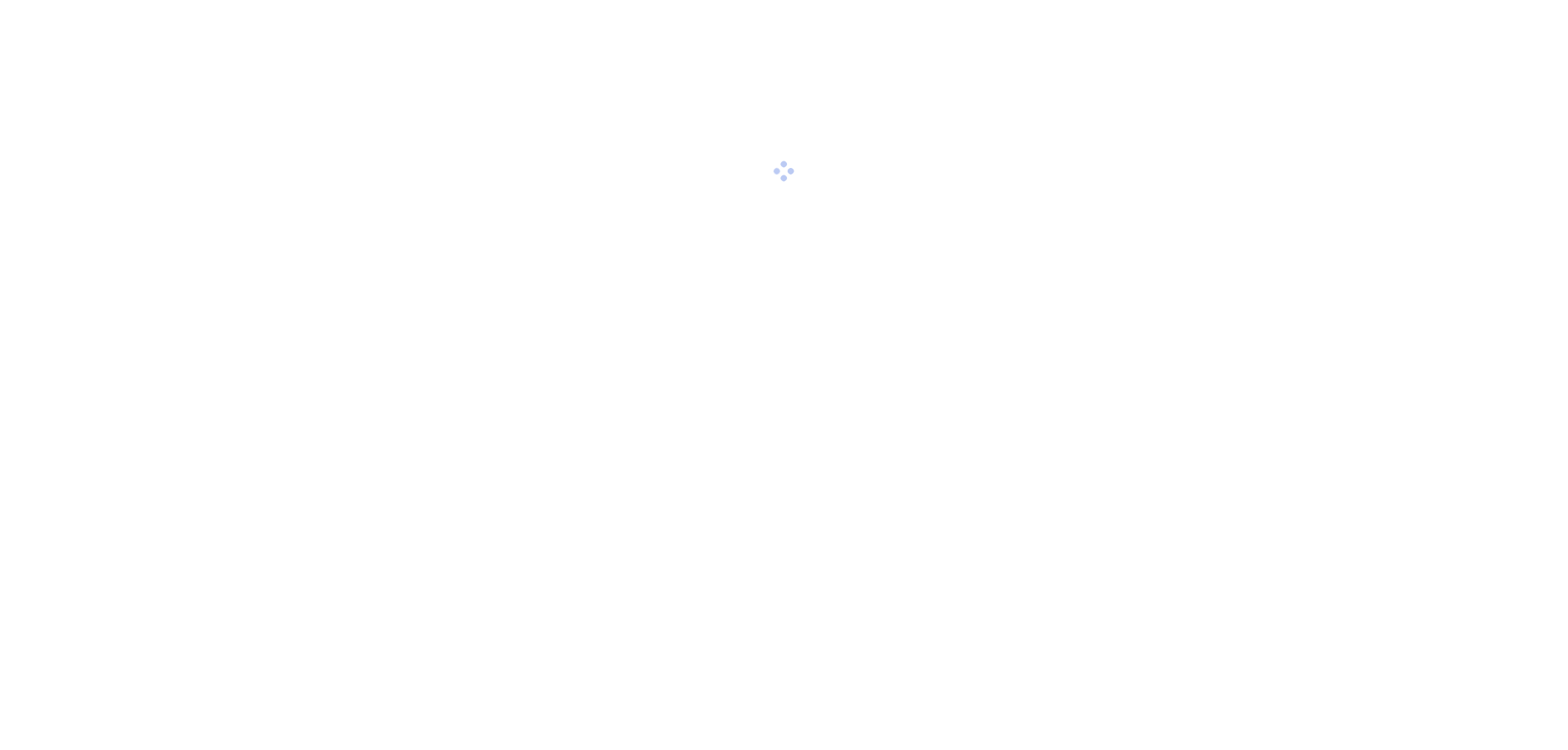 scroll, scrollTop: 0, scrollLeft: 0, axis: both 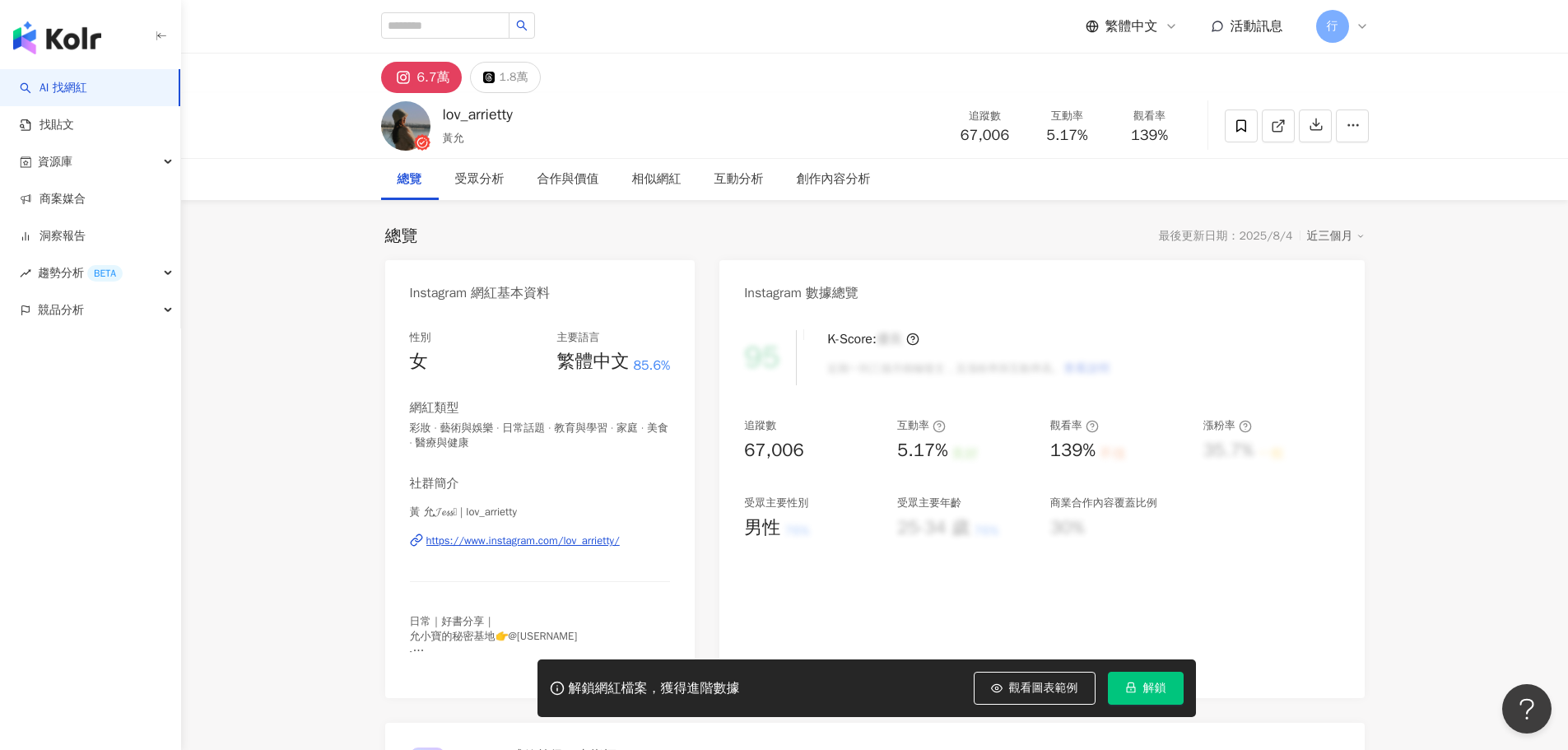 click on "6.7萬 1.8萬 [USERNAME] [LAST] 追蹤數 67,006 互動率 5.17% 觀看率 139% 總覽 受眾分析 合作與價值 相似網紅 互動分析 創作內容分析 總覽 最後更新日期：[DATE] 近三個月 Instagram 網紅基本資料 性別   女 主要語言   繁體中文 85.6% 網紅類型 彩妝 · 藝術與娛樂 · 日常話題 · 教育與學習 · 家庭 · 美食 · 醫療與健康 社群簡介黃 允𝓙𝓮𝓼𝓼🪽 | [USERNAME] https://www.instagram.com/[USERNAME] 日常｜好書分享｜
允小寶的秘密基地👉@[USERNAME]
-
📪[EMAIL] 看更多 Instagram 數據總覽 95 K-Score :   優良 近期一到三個月積極發文，且漲粉率與互動率高。 查看說明 追蹤數   67,006 互動率   5.17% 良好 觀看率   139% 不佳 漲粉率   35.7% 一般 受眾主要性別   男性 76% 受眾主要年齡   25-34 歲 76% 商業合作內容覆蓋比例   30% AI Instagram 成效等級三大指標 互動率 5.17% 良好 同等級網紅的互動率中位數為" at bounding box center (874, 2847) 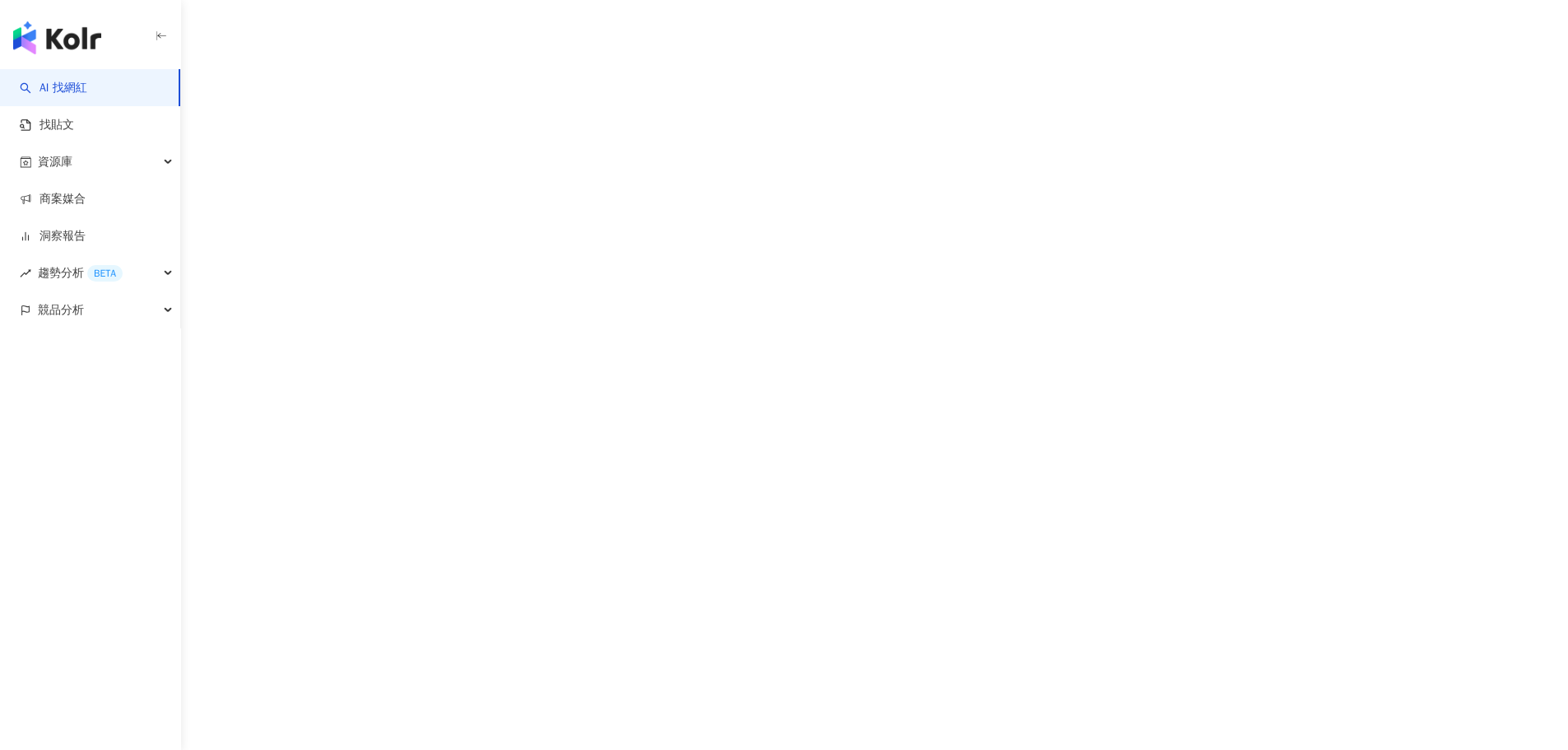 scroll, scrollTop: 0, scrollLeft: 0, axis: both 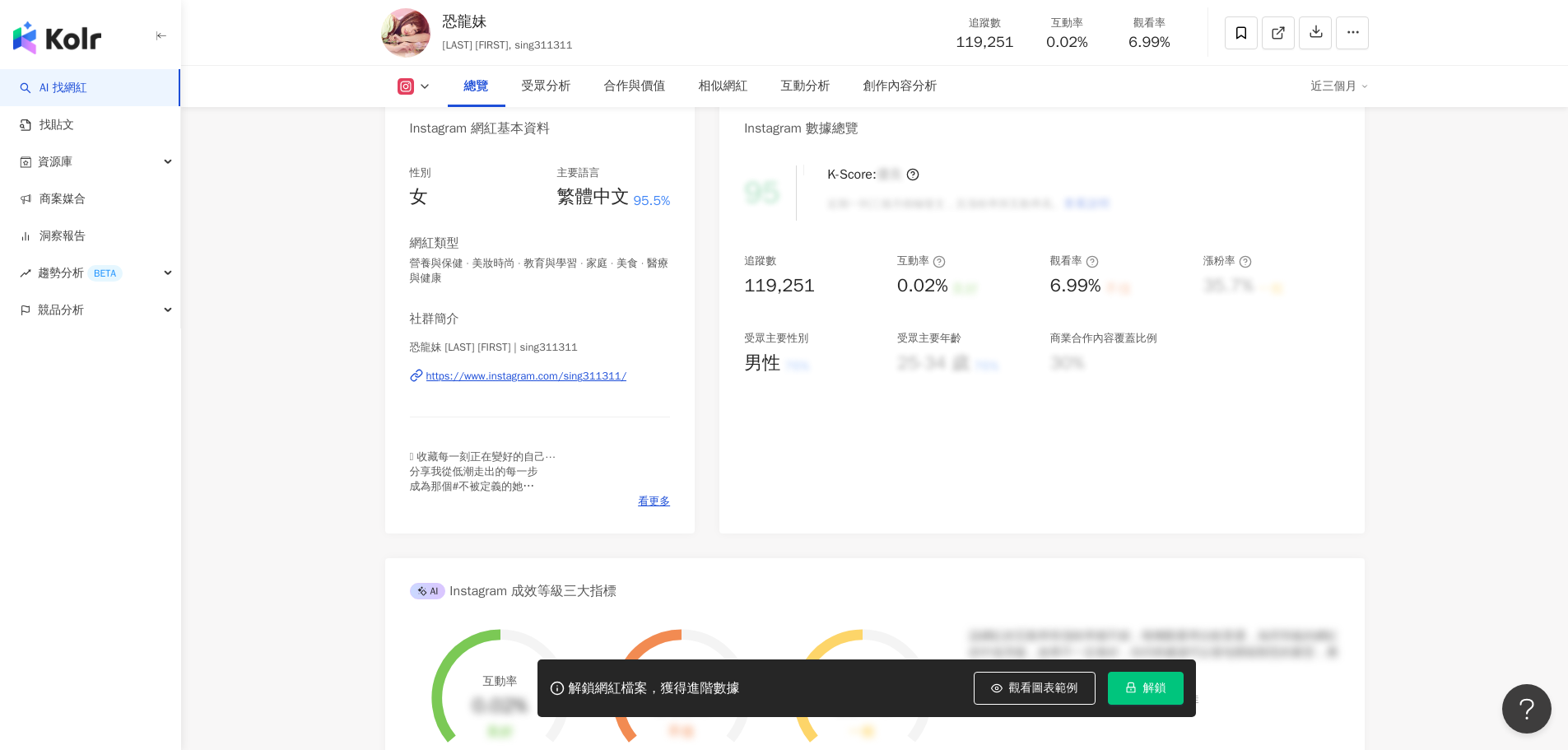 click on "https://www.instagram.com/sing311311/" at bounding box center (527, 376) 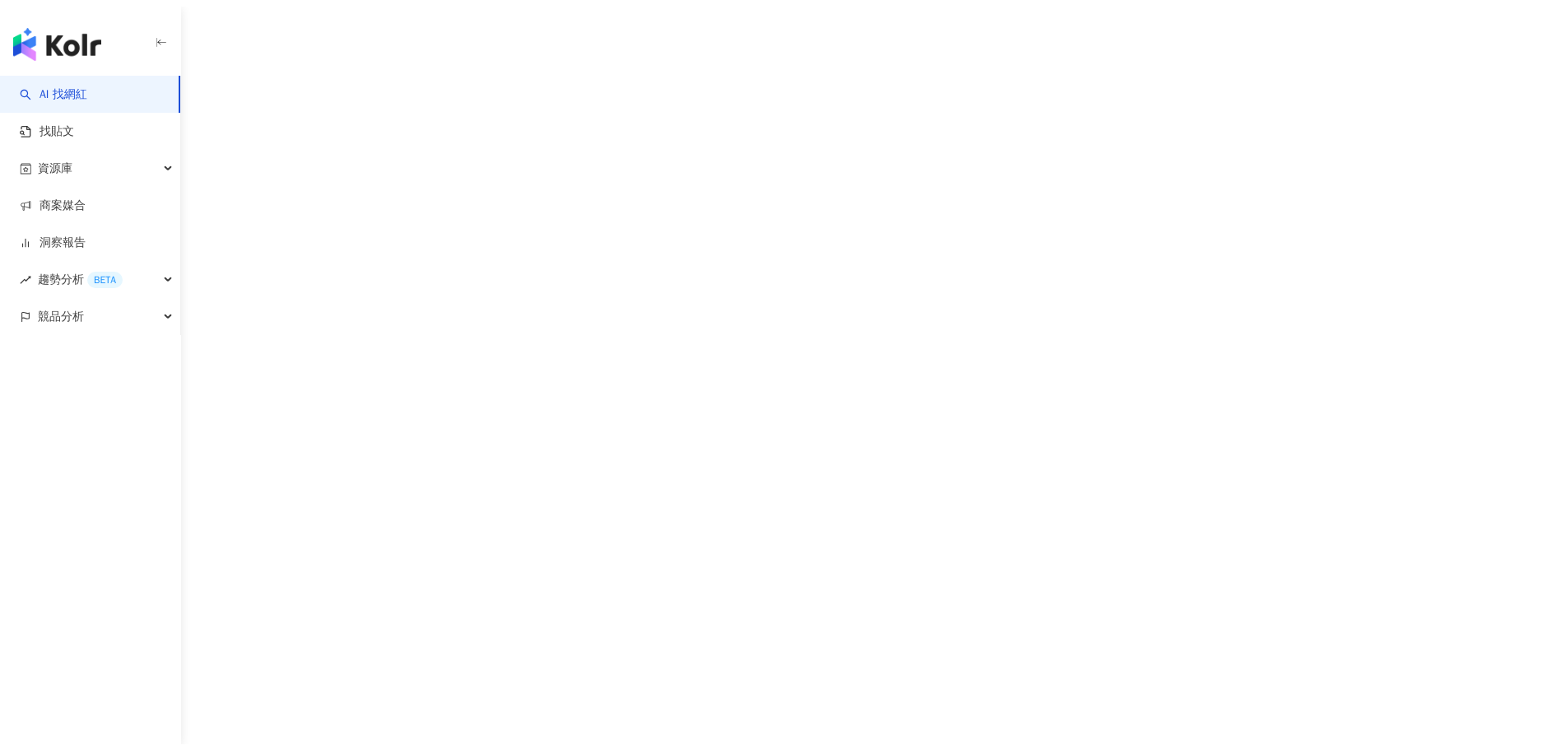 scroll, scrollTop: 0, scrollLeft: 0, axis: both 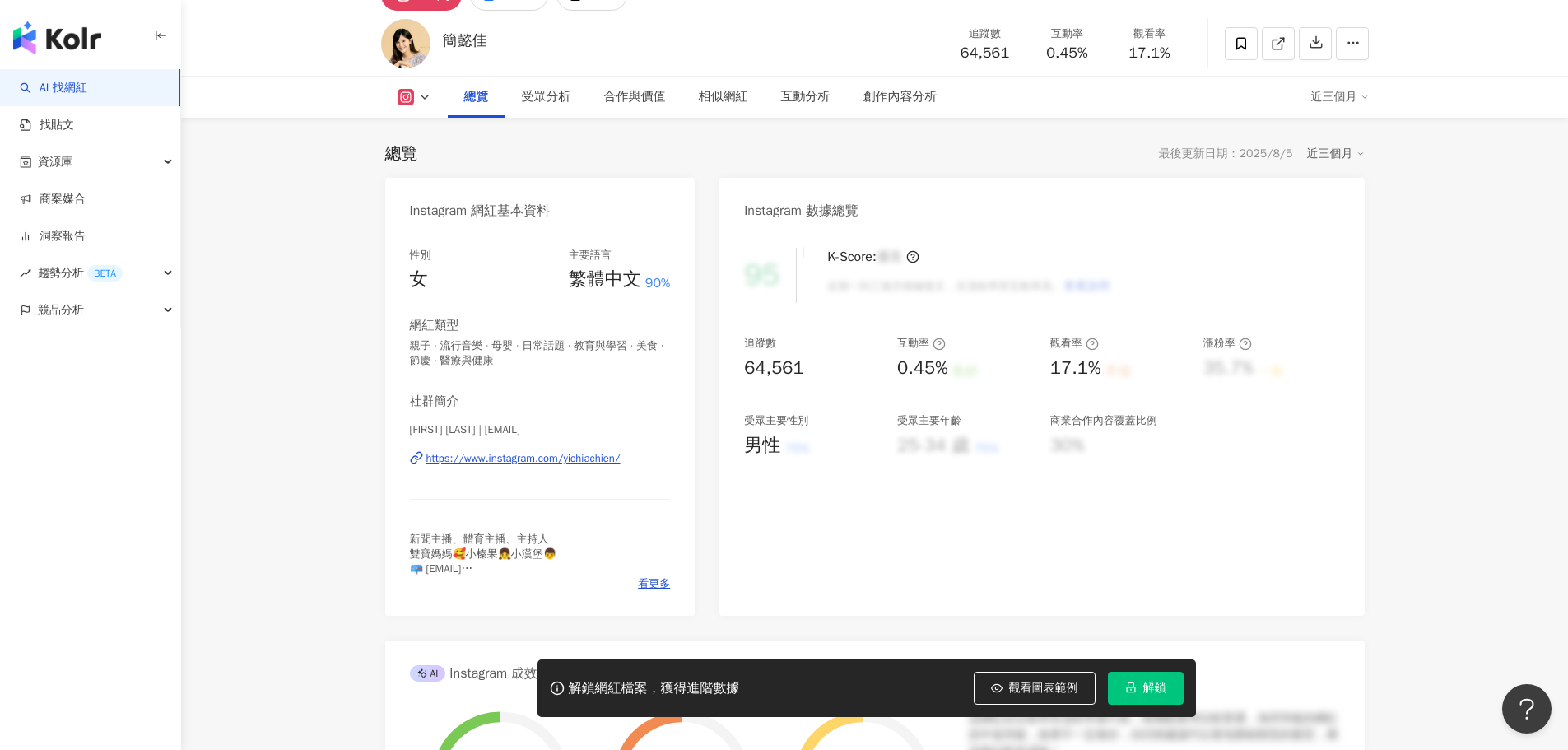 click on "https://www.instagram.com/yichiachien/" at bounding box center (523, 459) 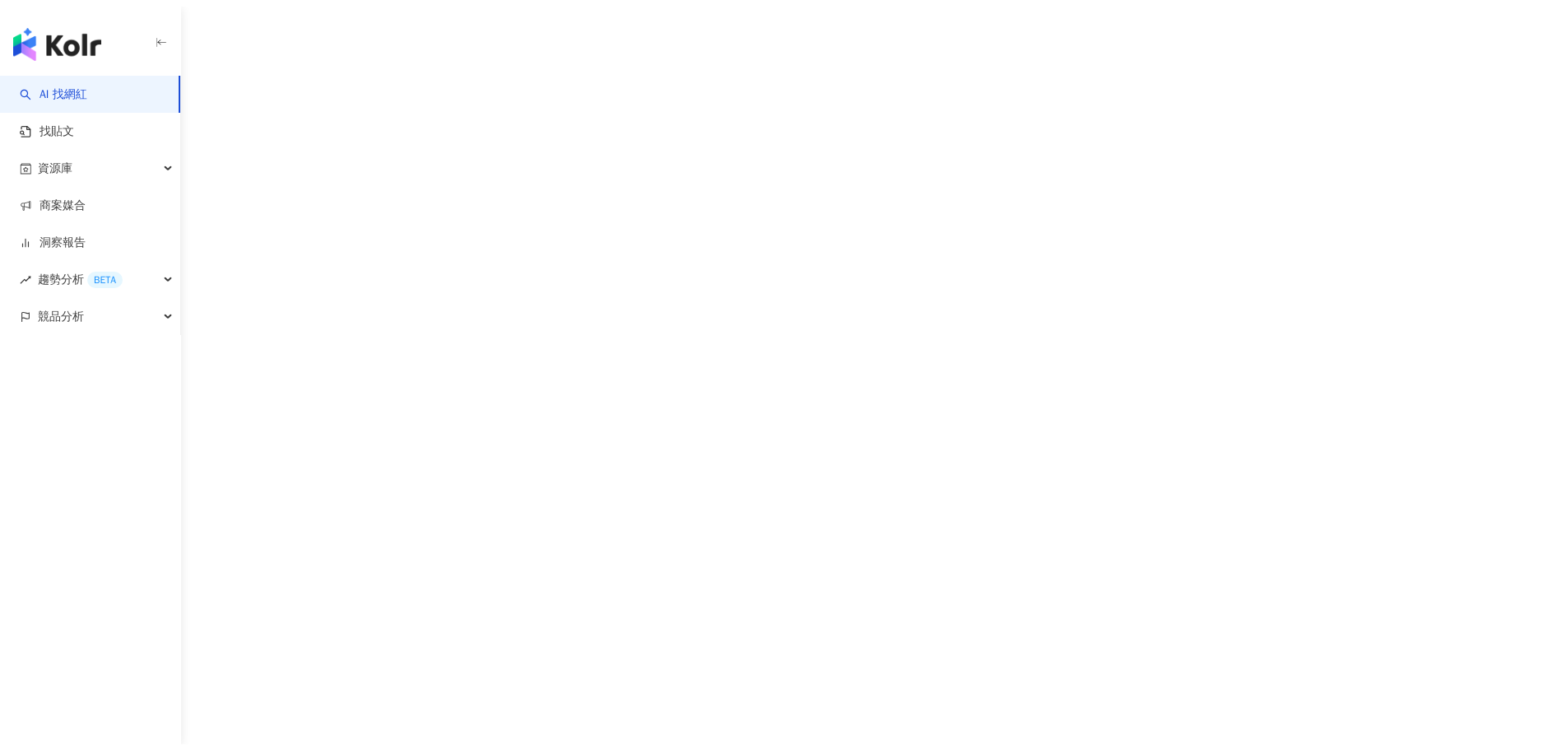 scroll, scrollTop: 0, scrollLeft: 0, axis: both 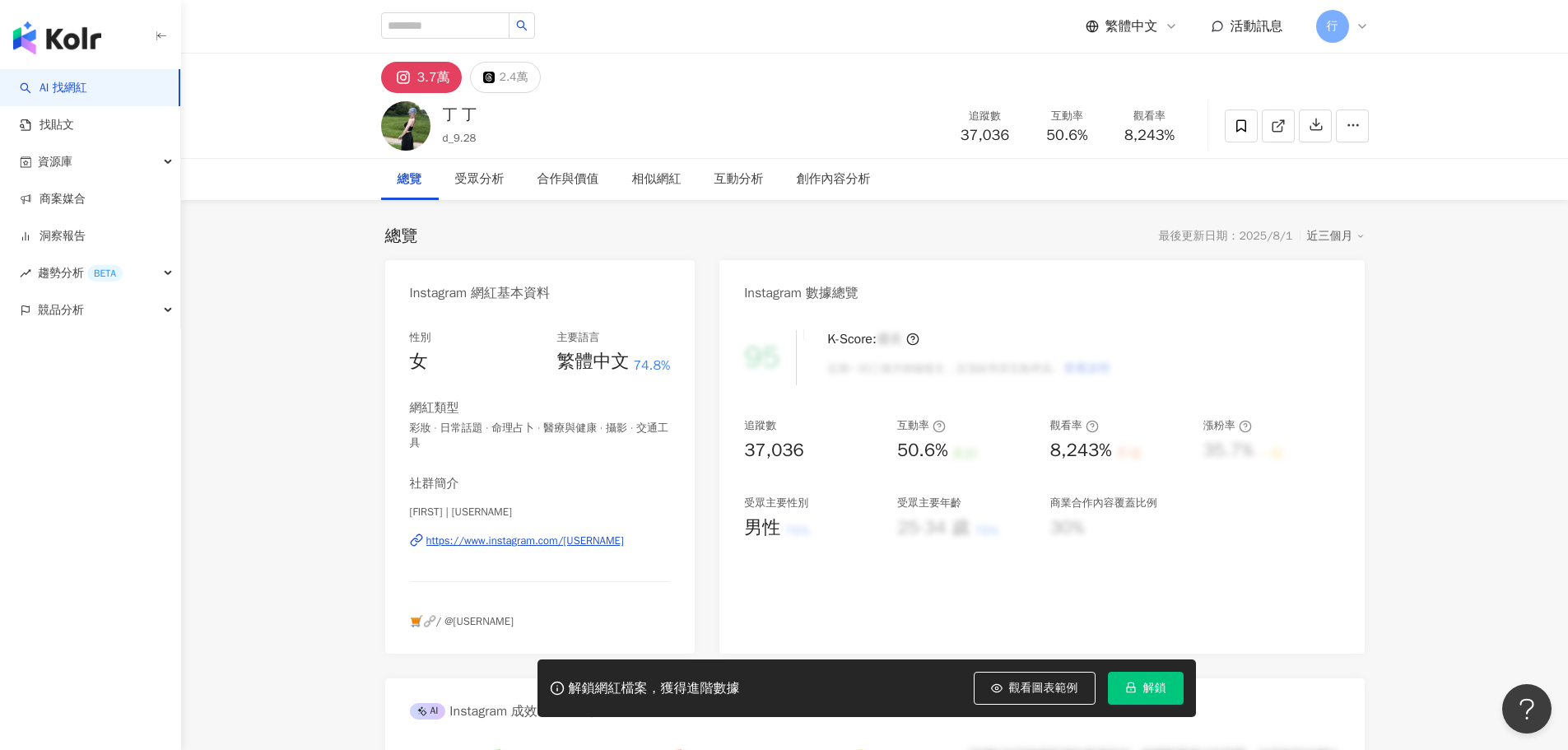 click on "https://www.instagram.com/d_9.28/" at bounding box center [525, 541] 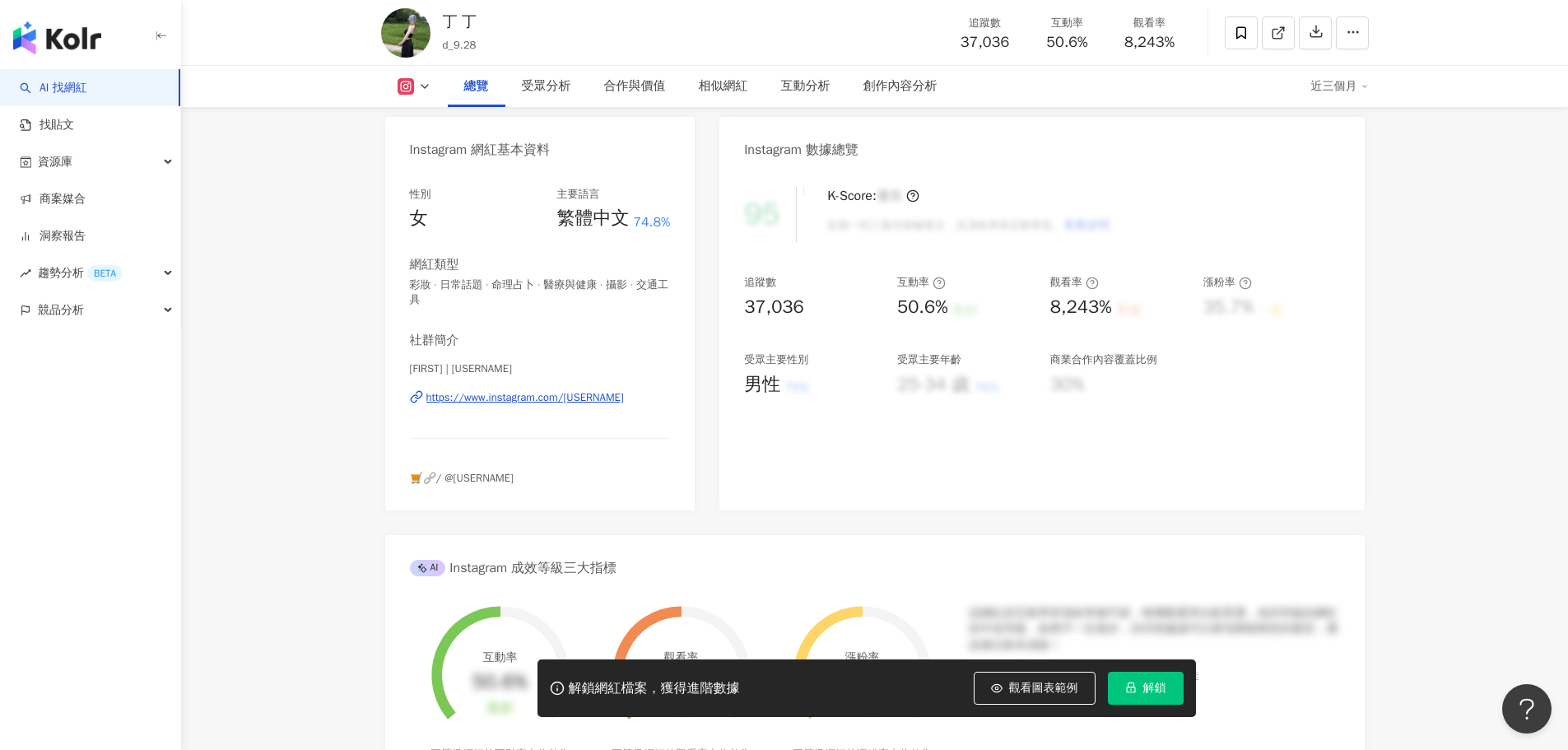 scroll, scrollTop: 165, scrollLeft: 0, axis: vertical 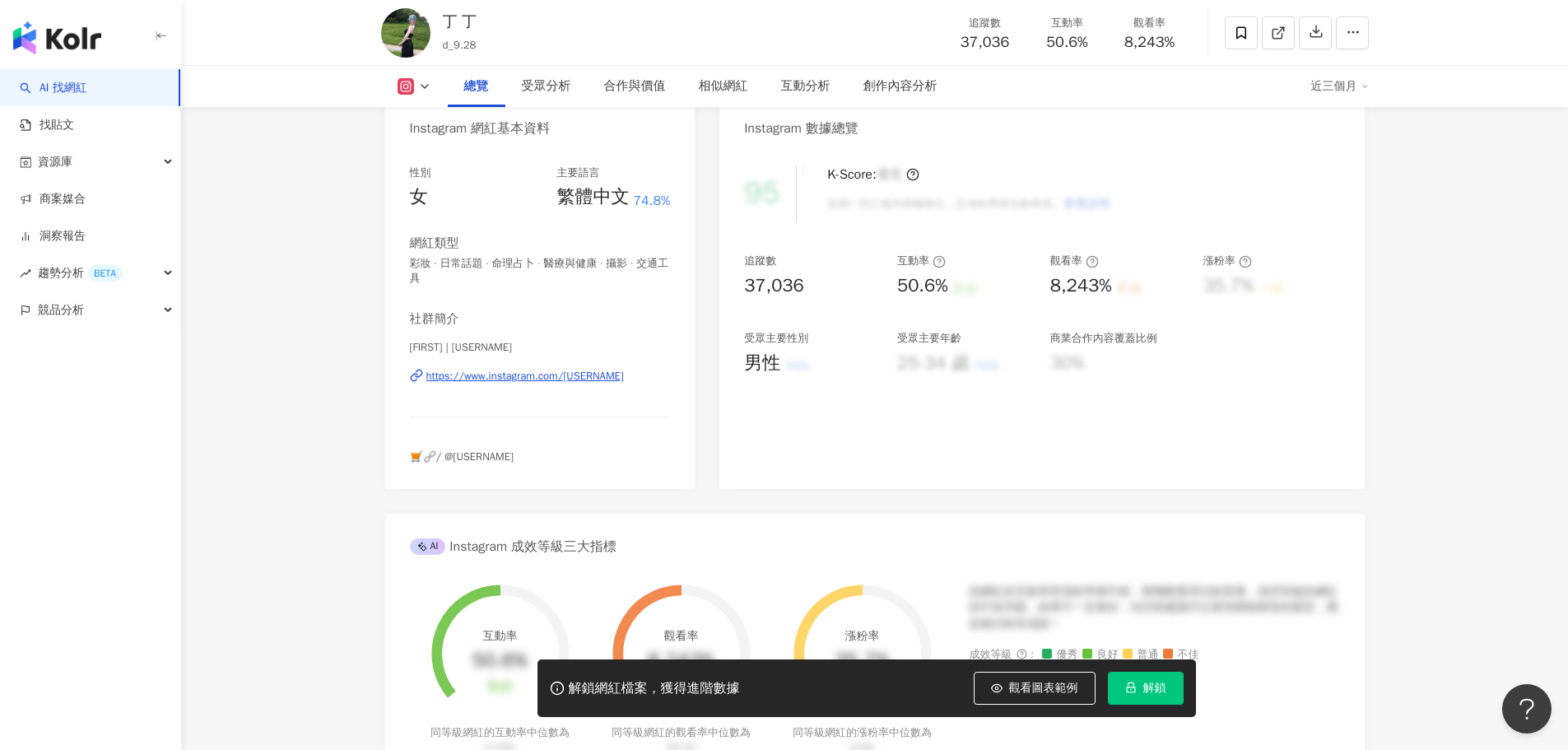 click on "https://www.instagram.com/d_9.28/" at bounding box center (525, 376) 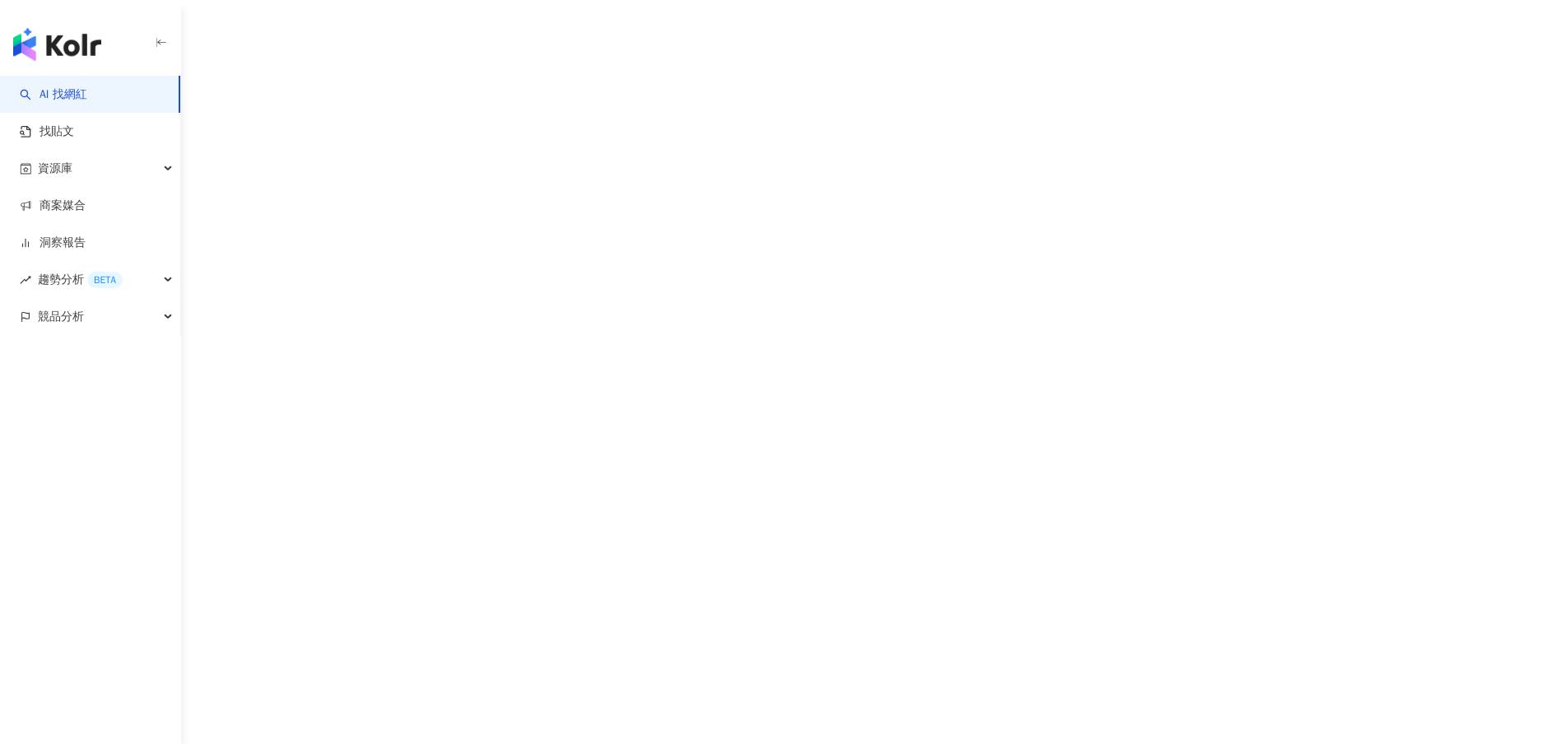 scroll, scrollTop: 0, scrollLeft: 0, axis: both 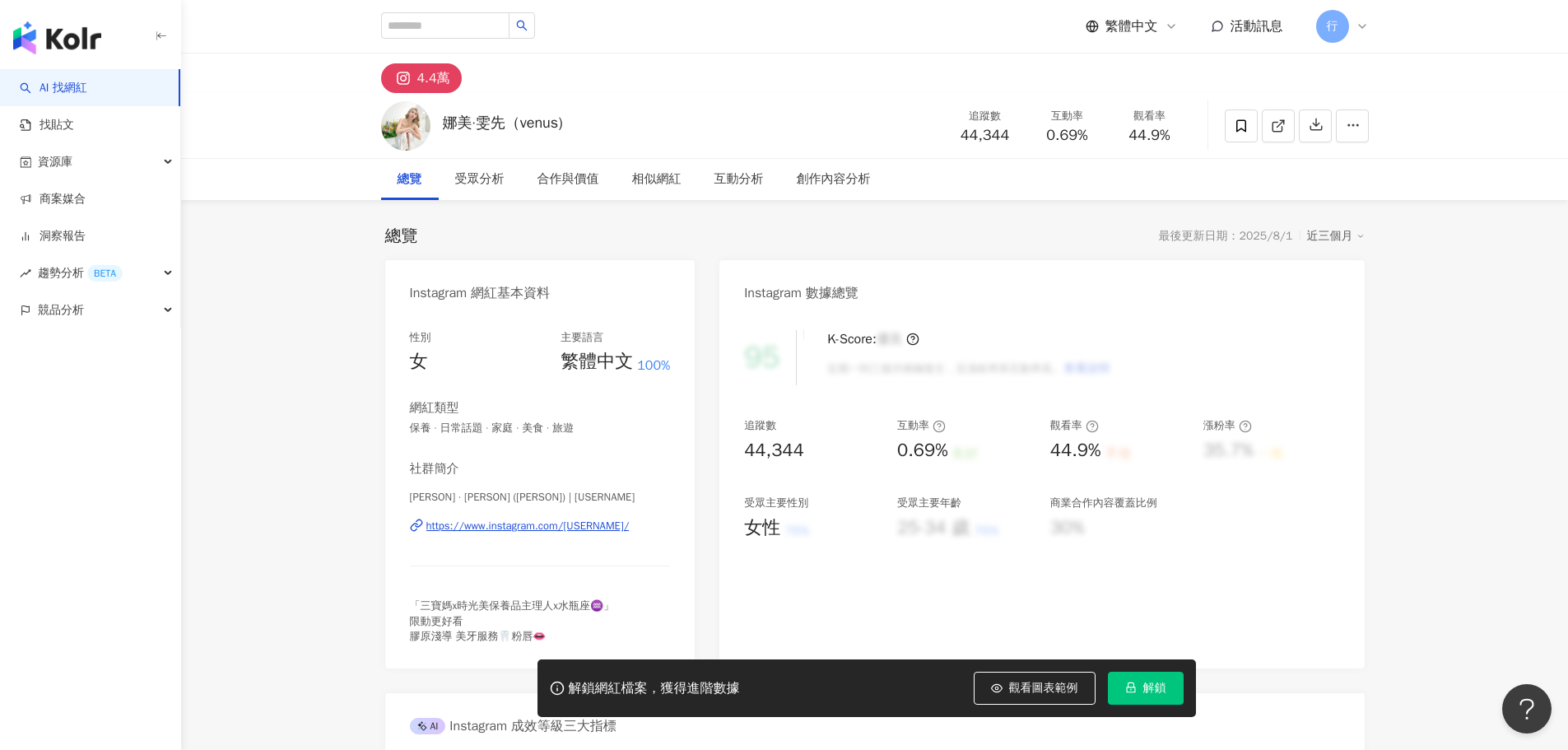 click on "4.4萬" at bounding box center (875, 73) 